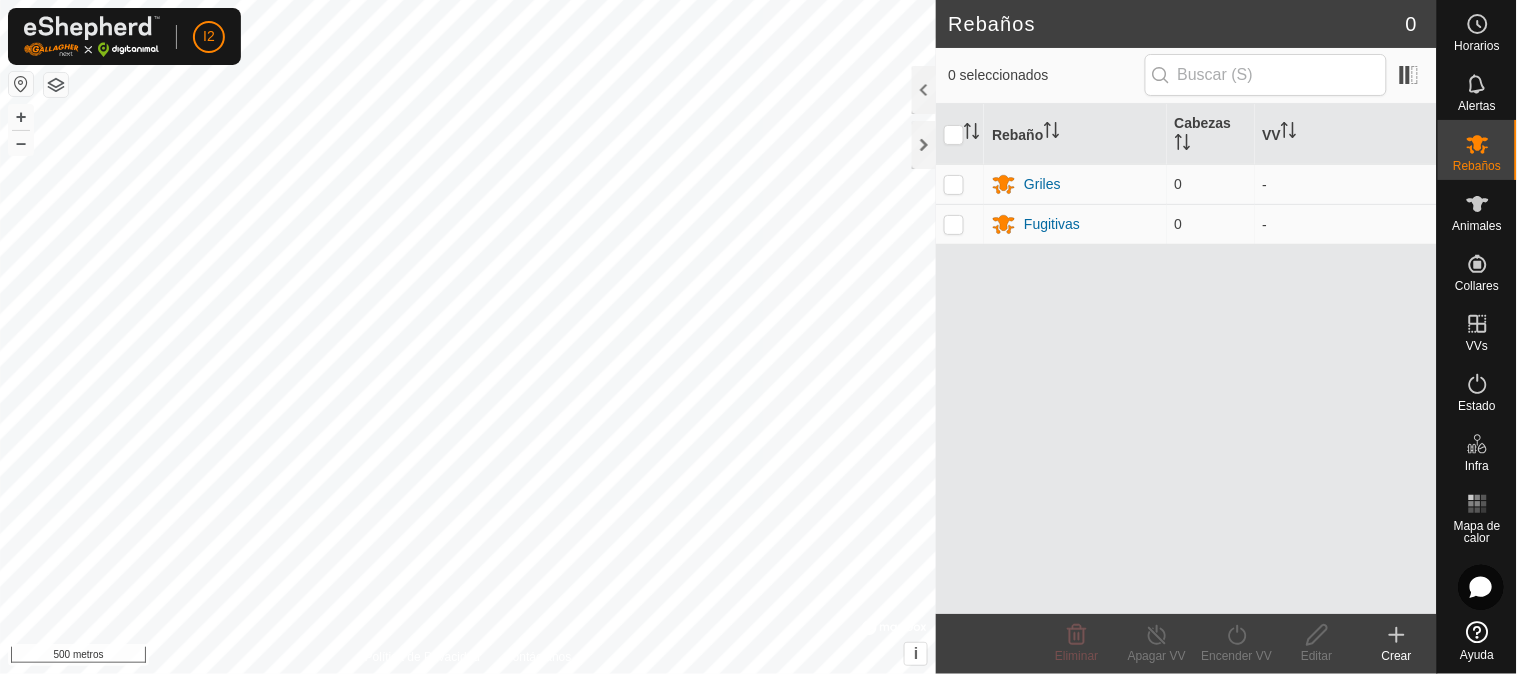 scroll, scrollTop: 0, scrollLeft: 0, axis: both 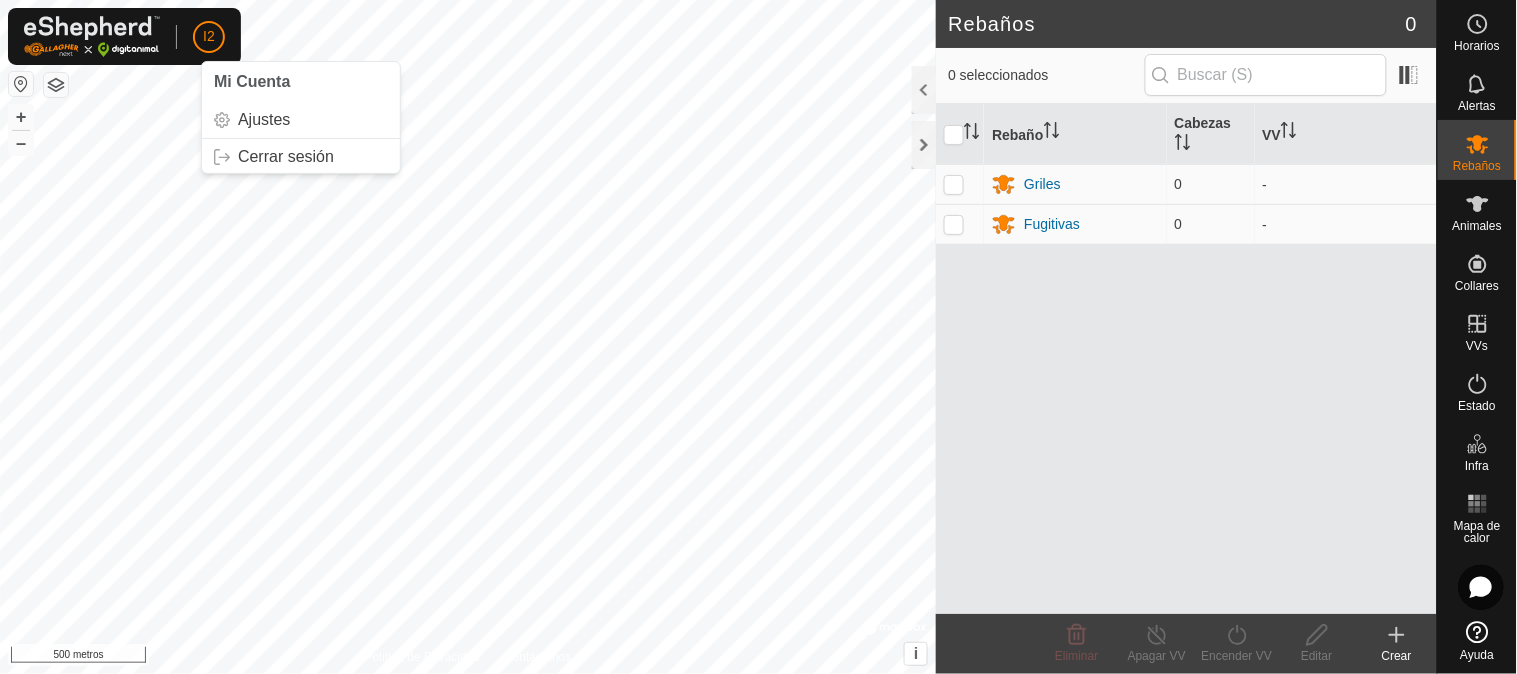 click on "I2" 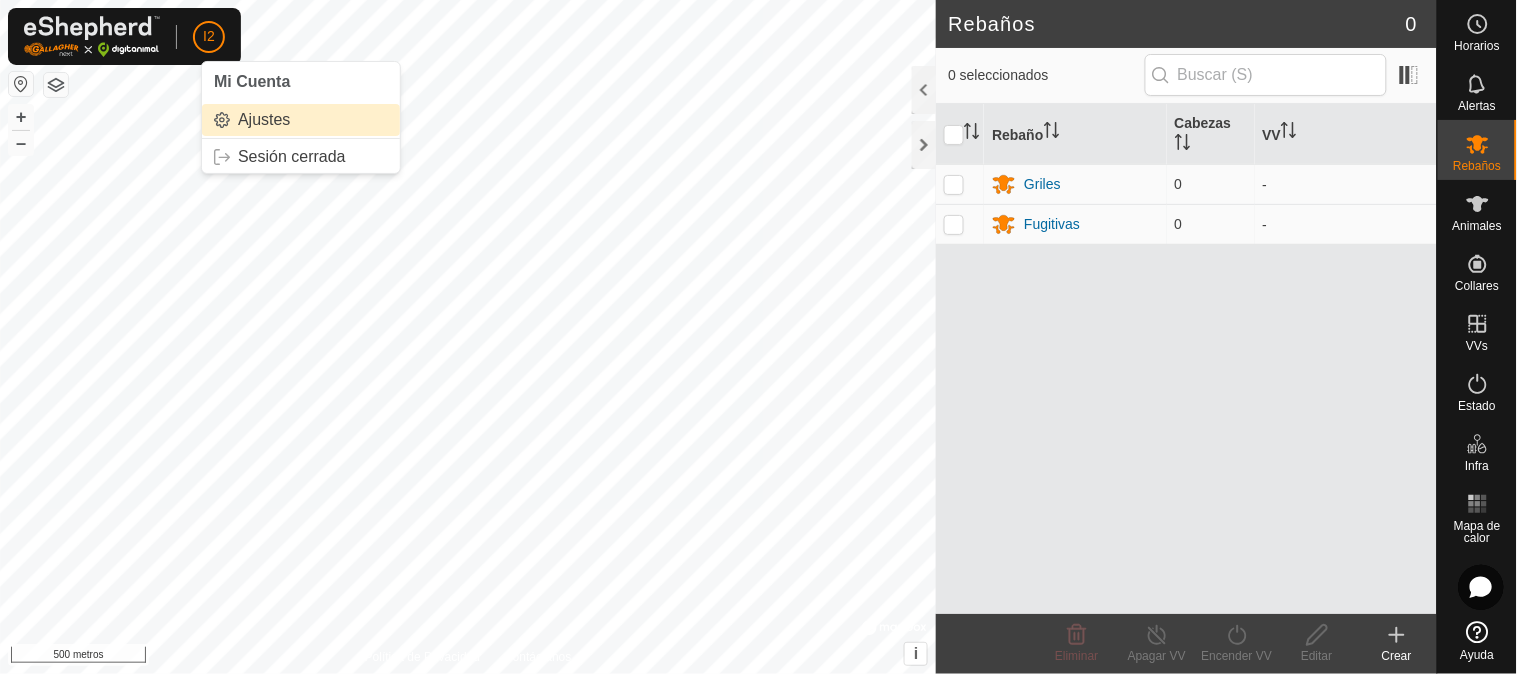 click on "Ajustes" at bounding box center (301, 120) 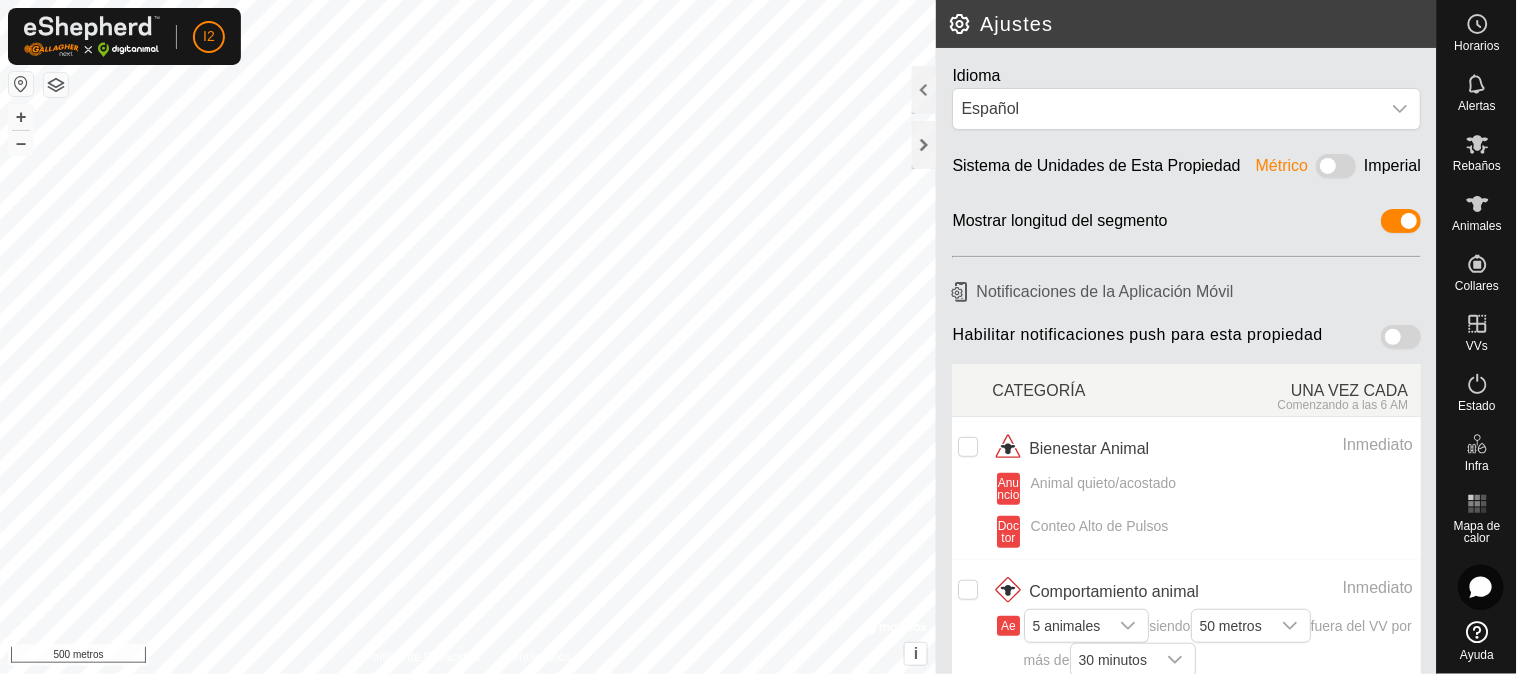 scroll, scrollTop: 224, scrollLeft: 0, axis: vertical 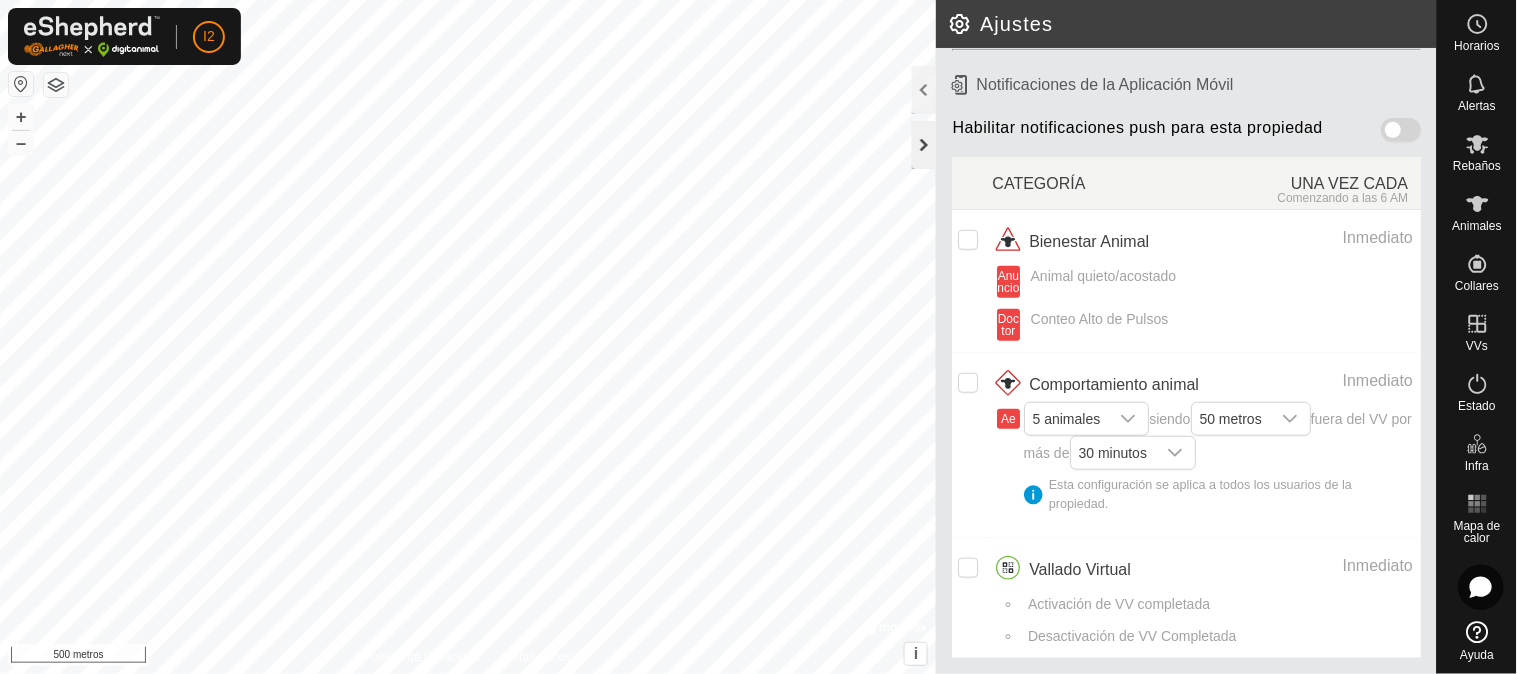 click 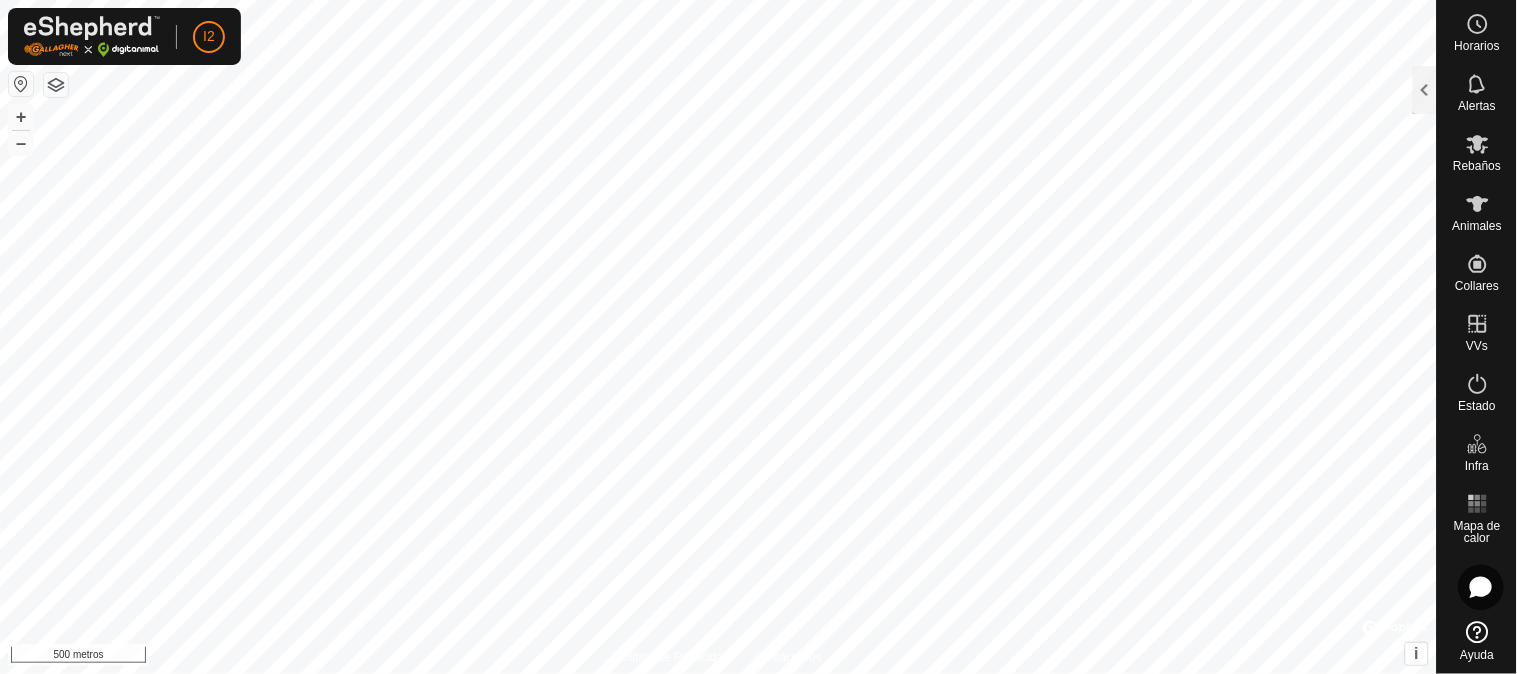 scroll, scrollTop: 361, scrollLeft: 0, axis: vertical 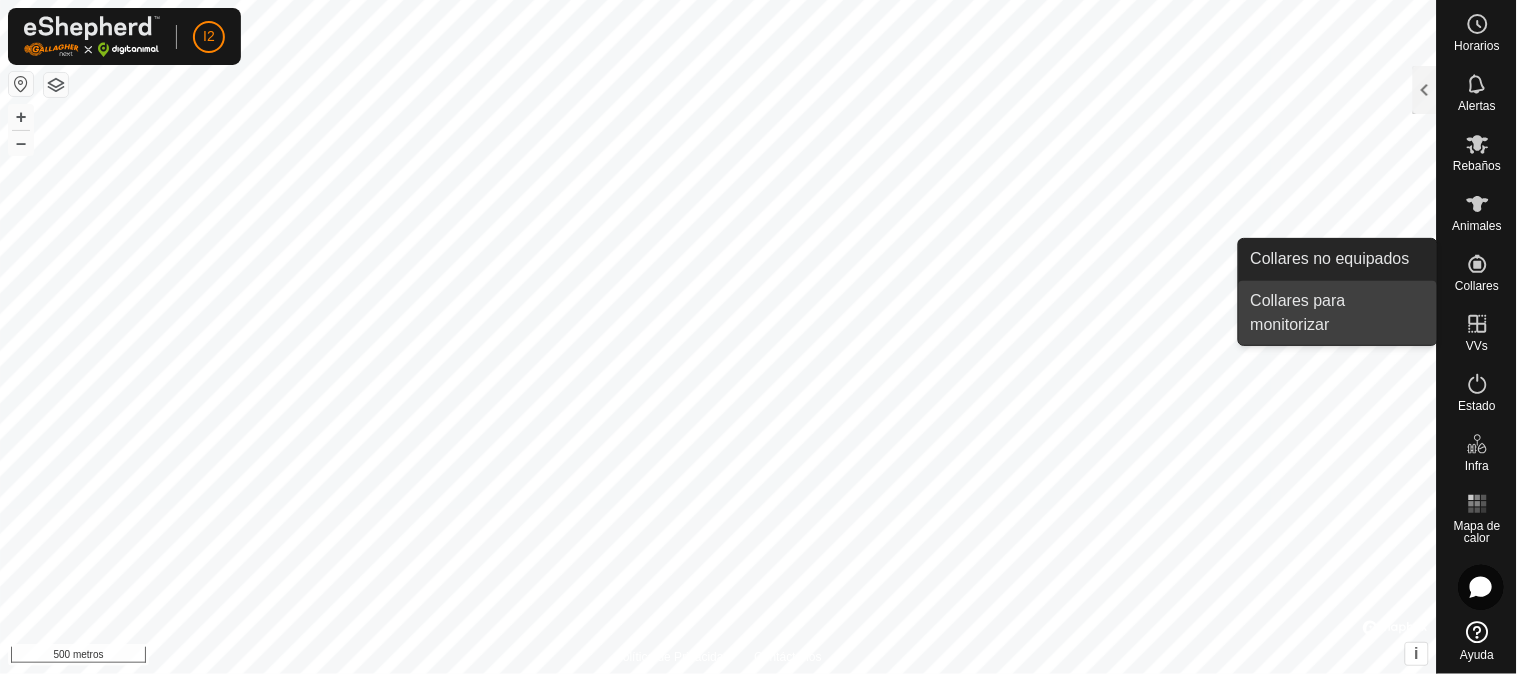 click on "Collares para monitorizar" at bounding box center (1338, 313) 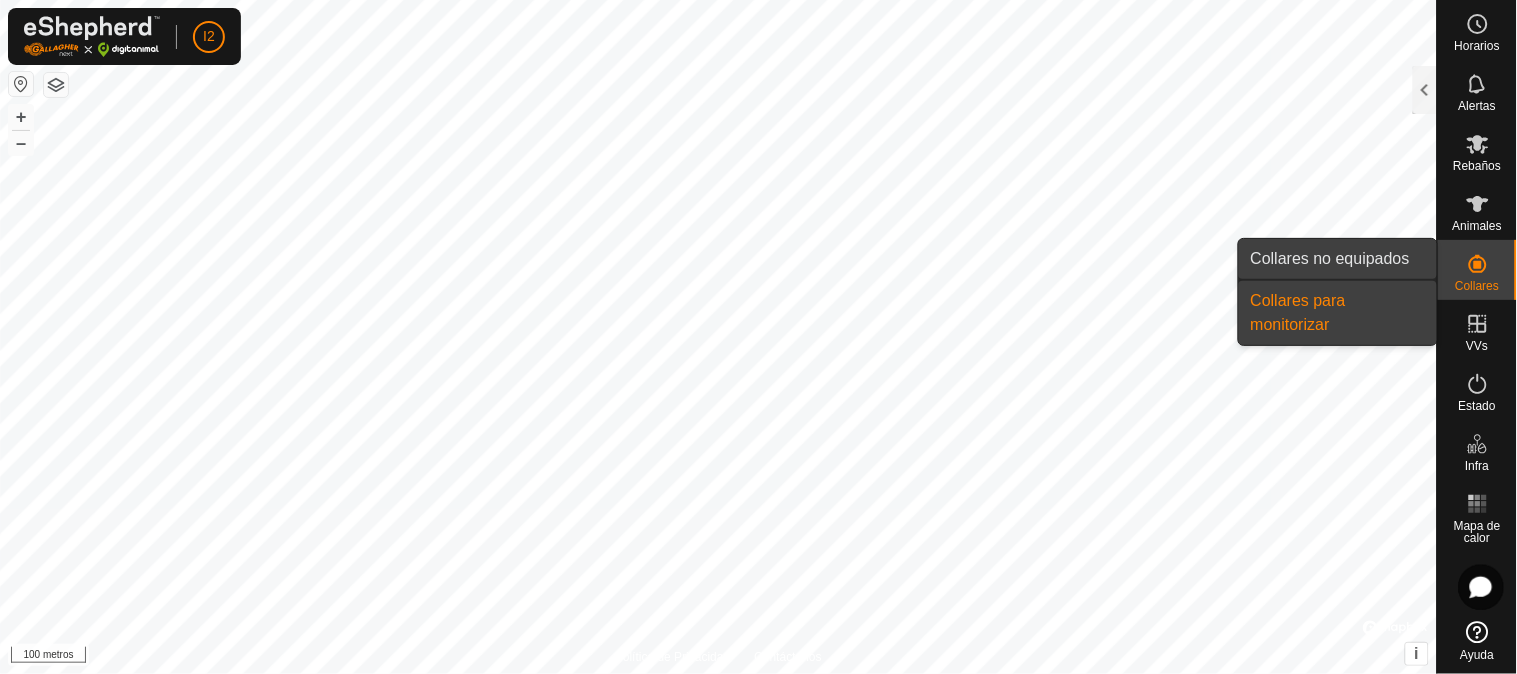 click on "Collares no equipados" at bounding box center [1338, 259] 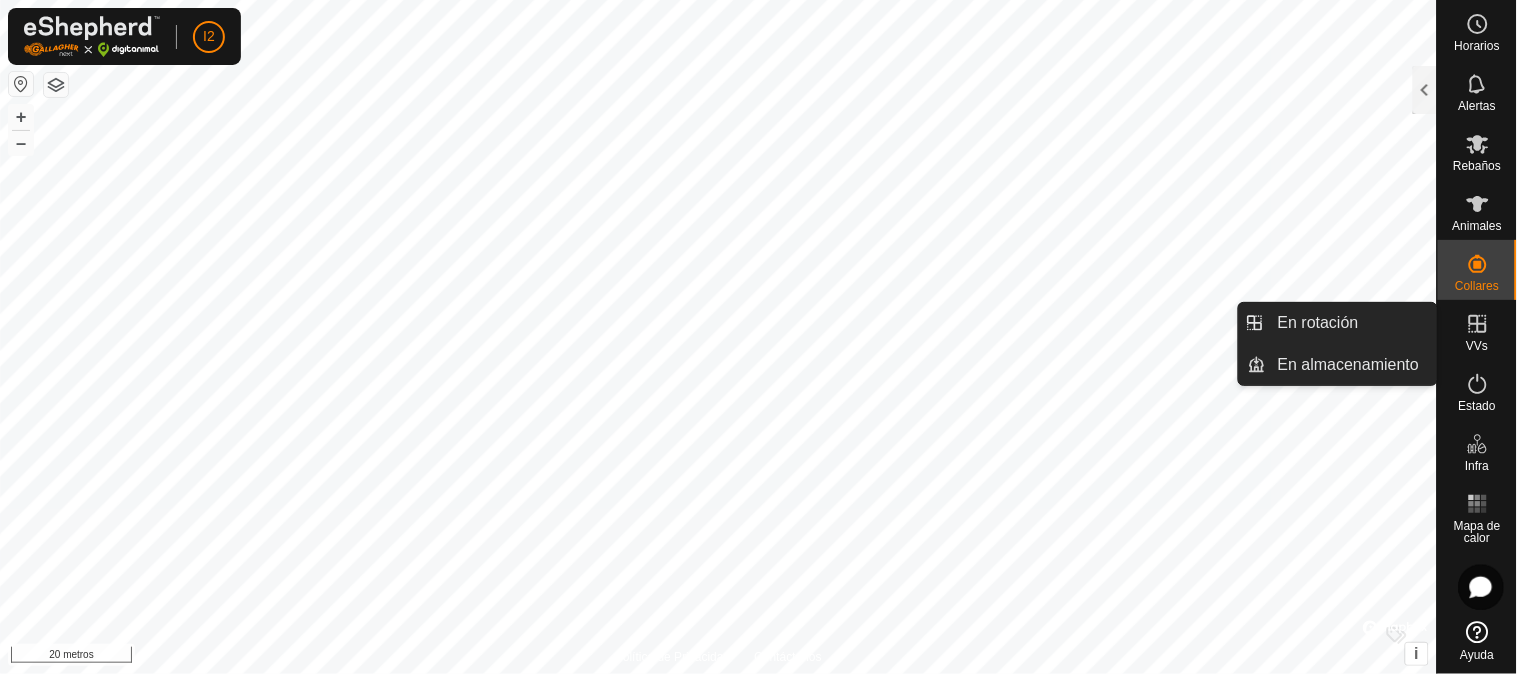 click 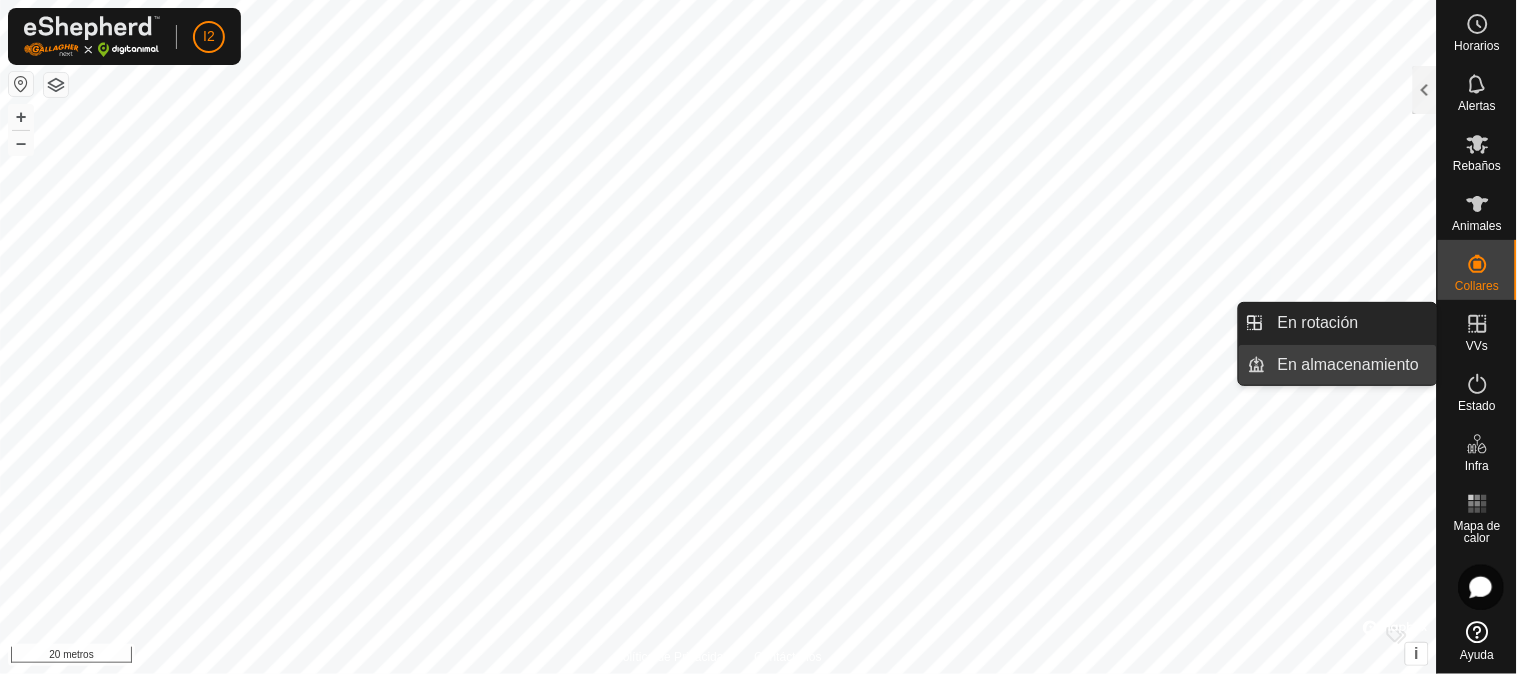 click on "En almacenamiento" at bounding box center [1351, 365] 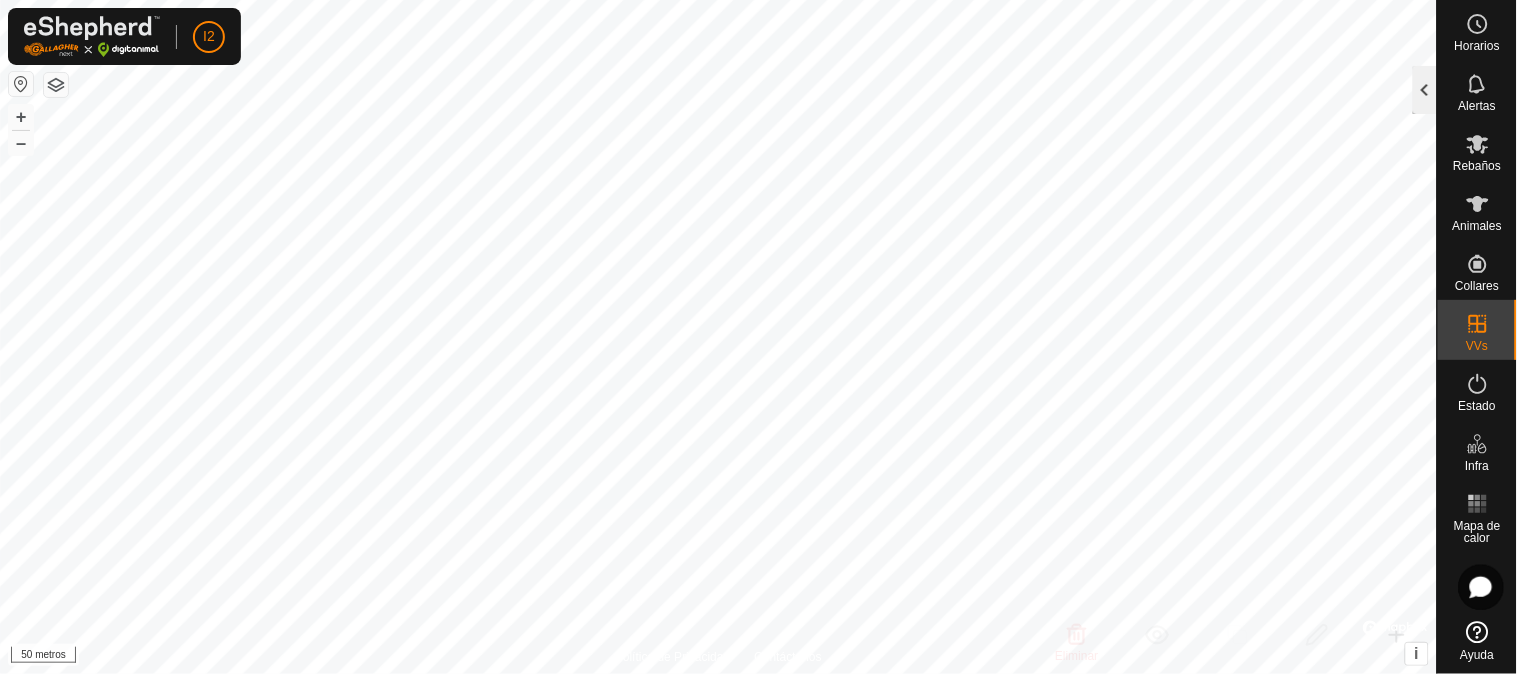 click 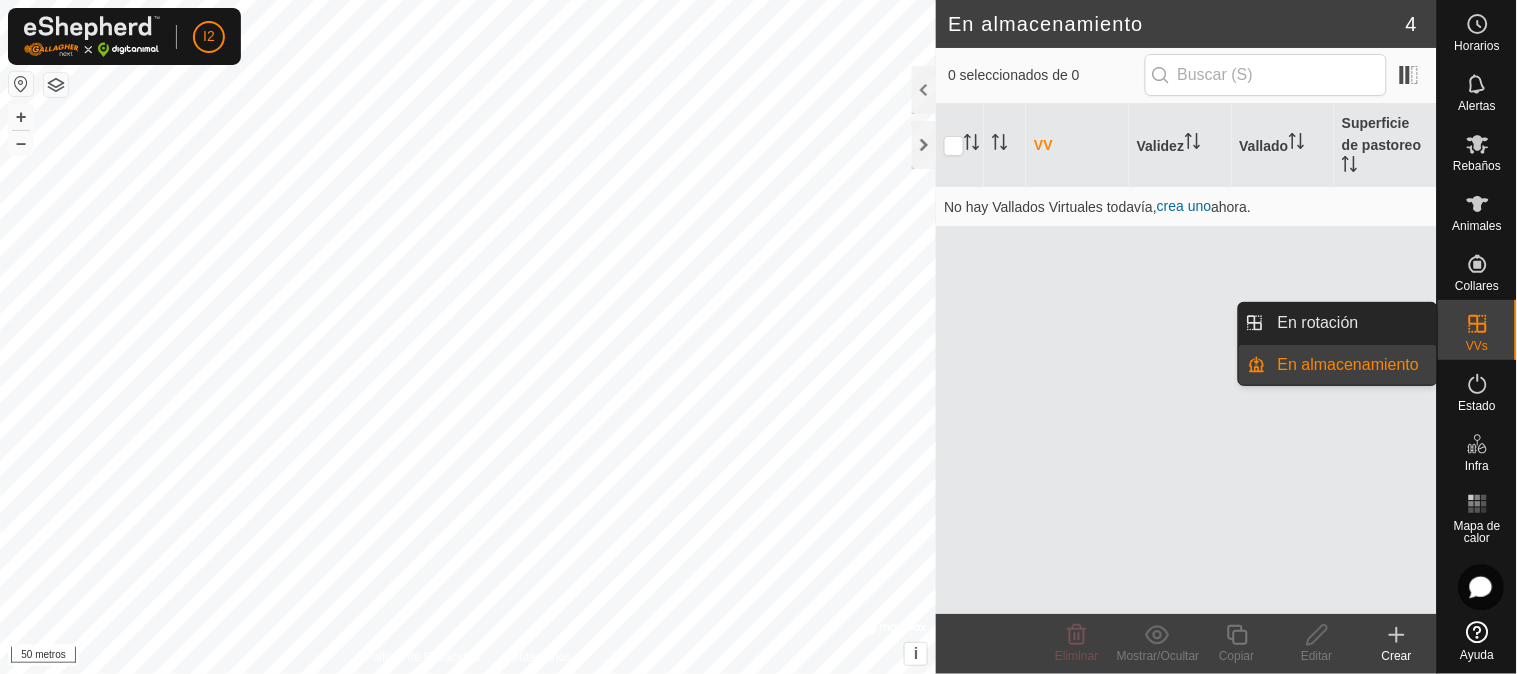 click on "En rotación" at bounding box center (1351, 323) 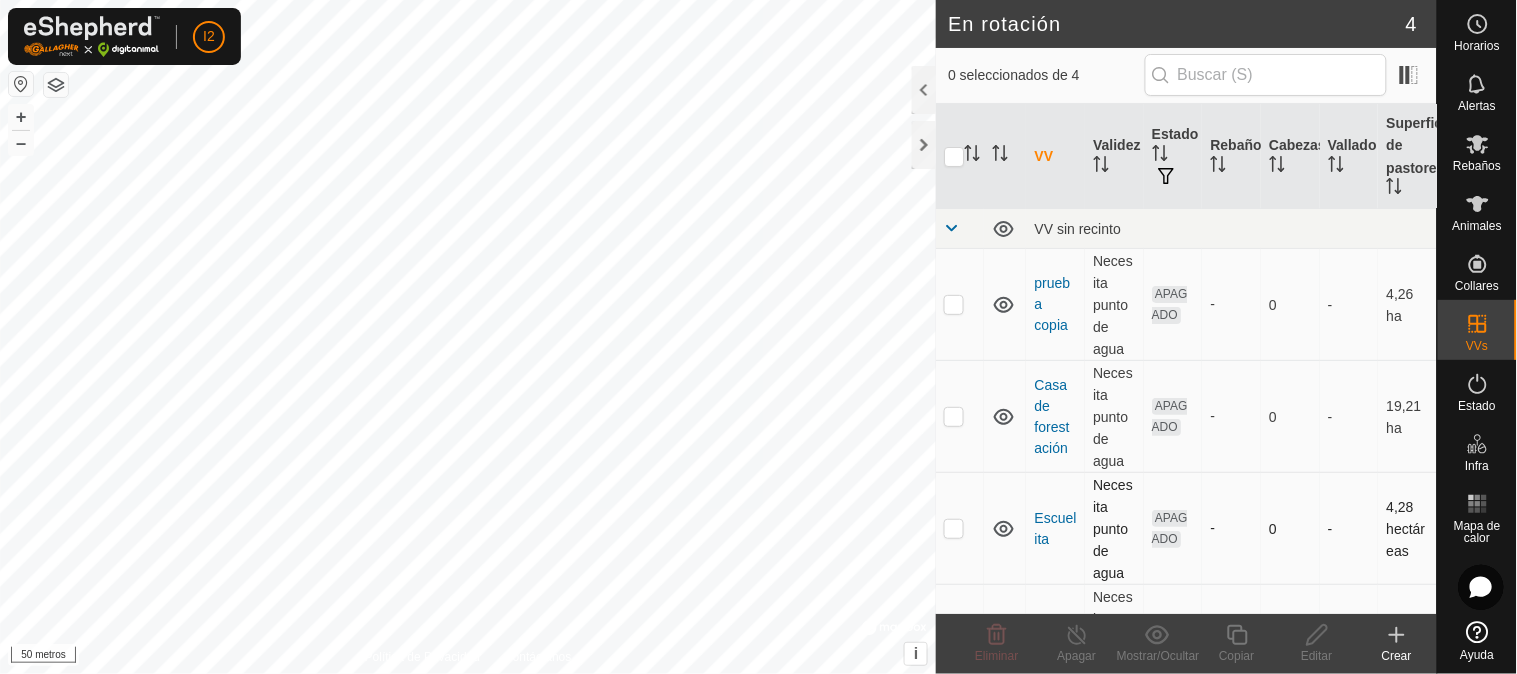 scroll, scrollTop: 66, scrollLeft: 0, axis: vertical 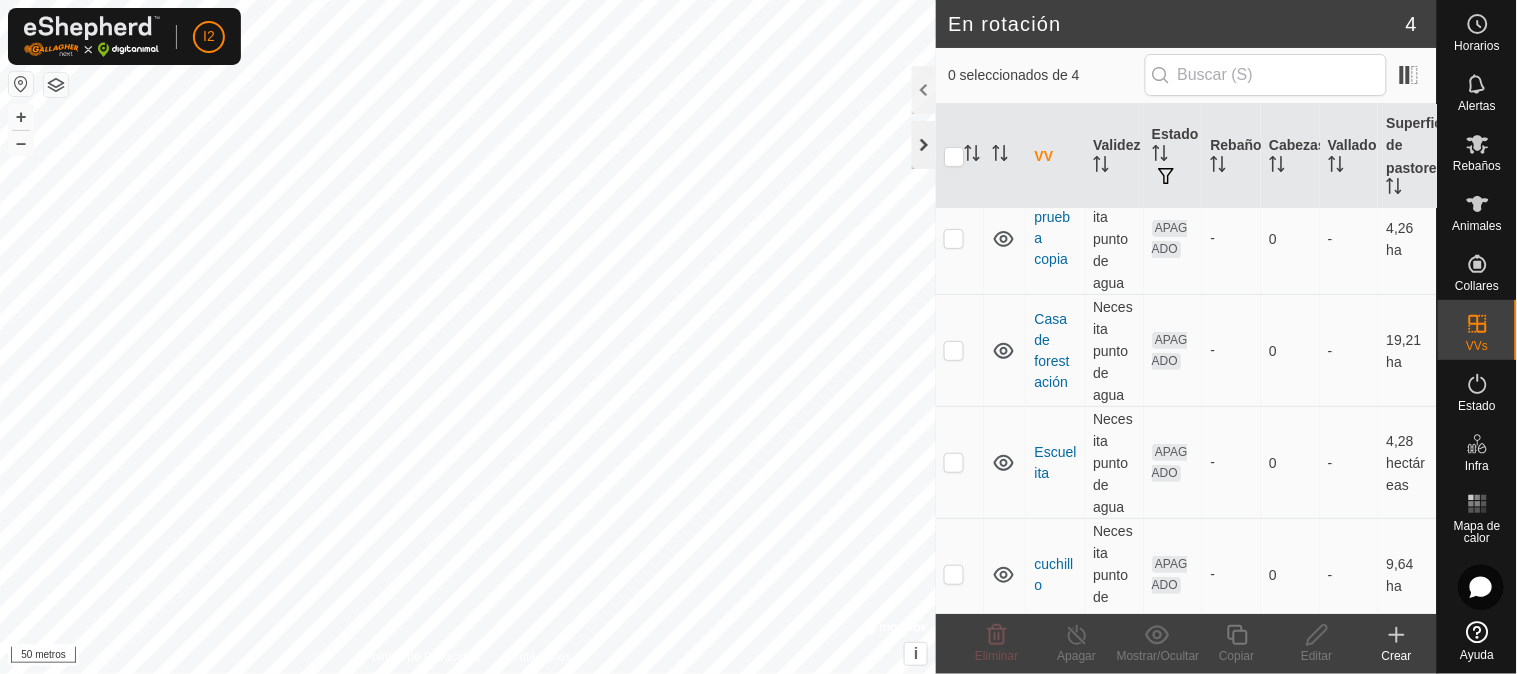 click 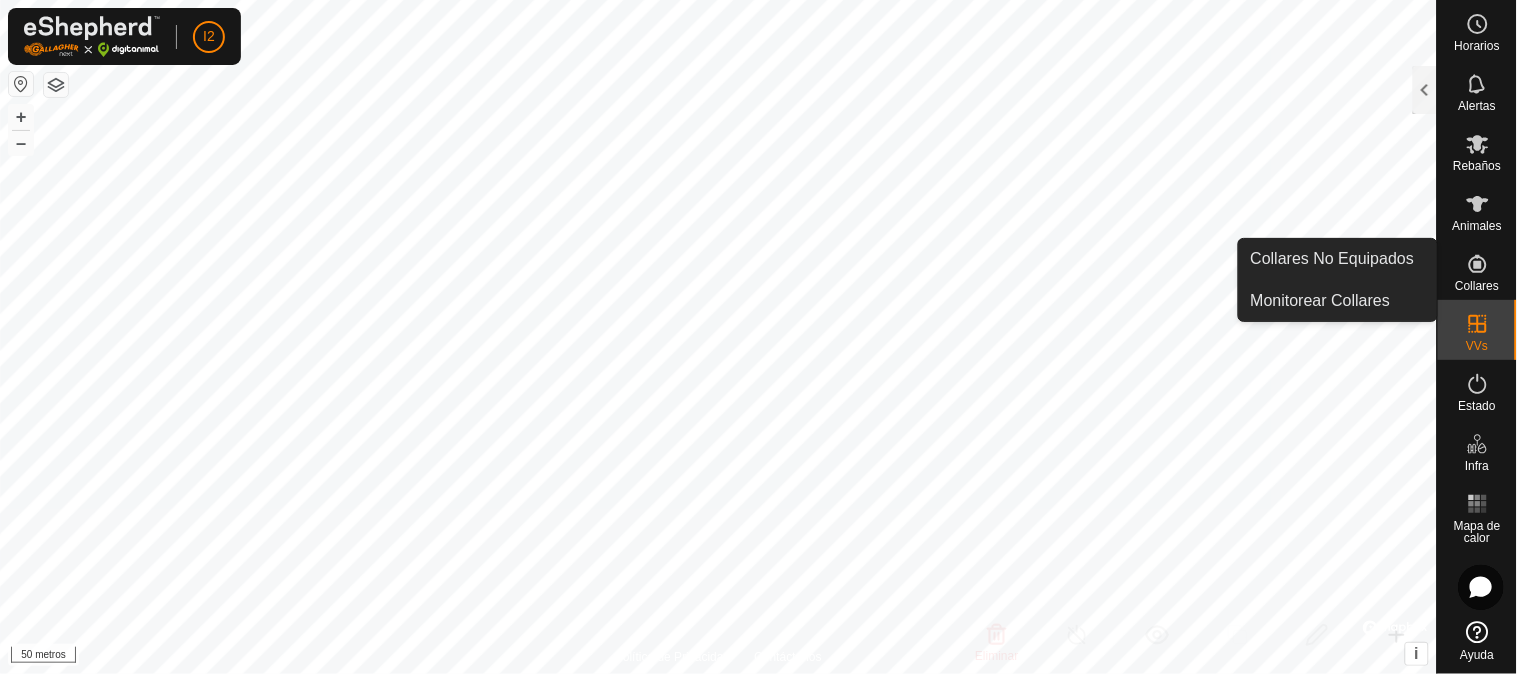 click on "Collares" at bounding box center [1477, 286] 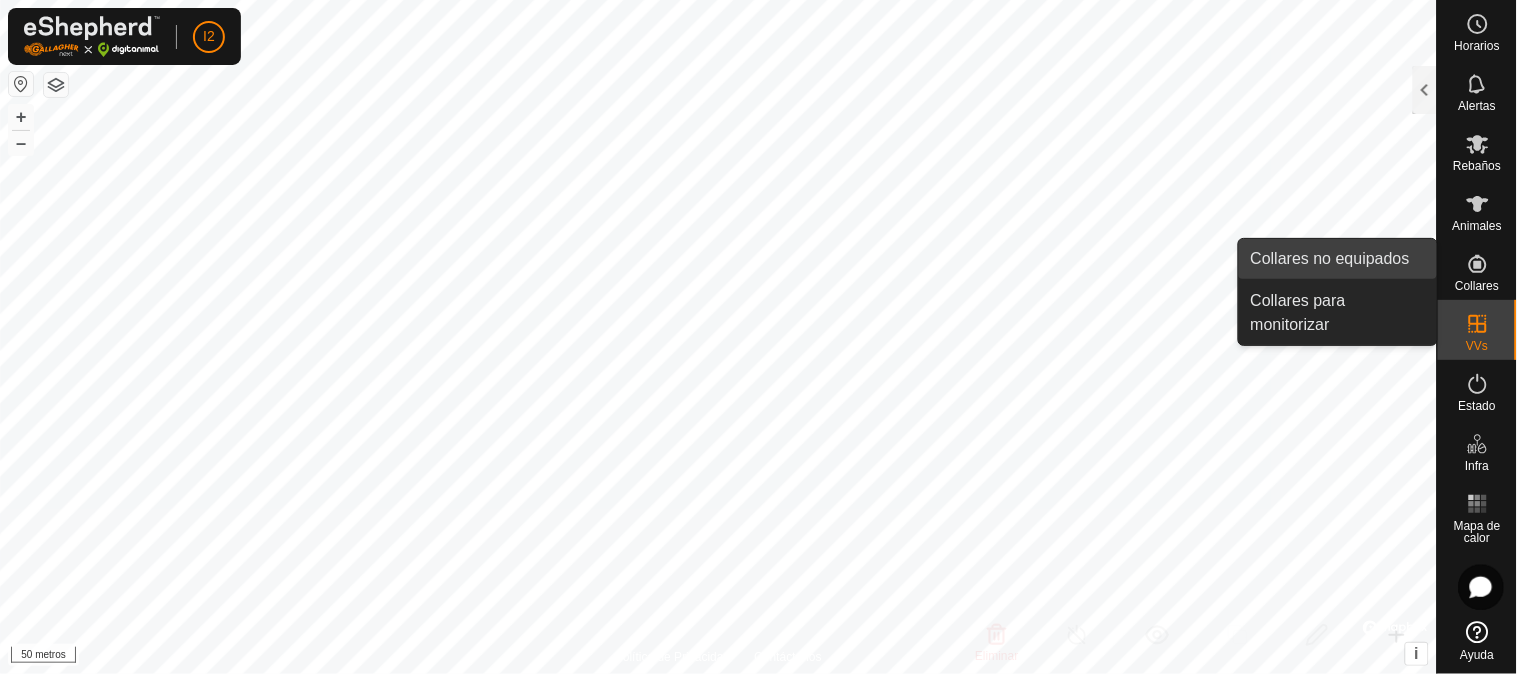 click on "Collares no equipados" at bounding box center [1338, 259] 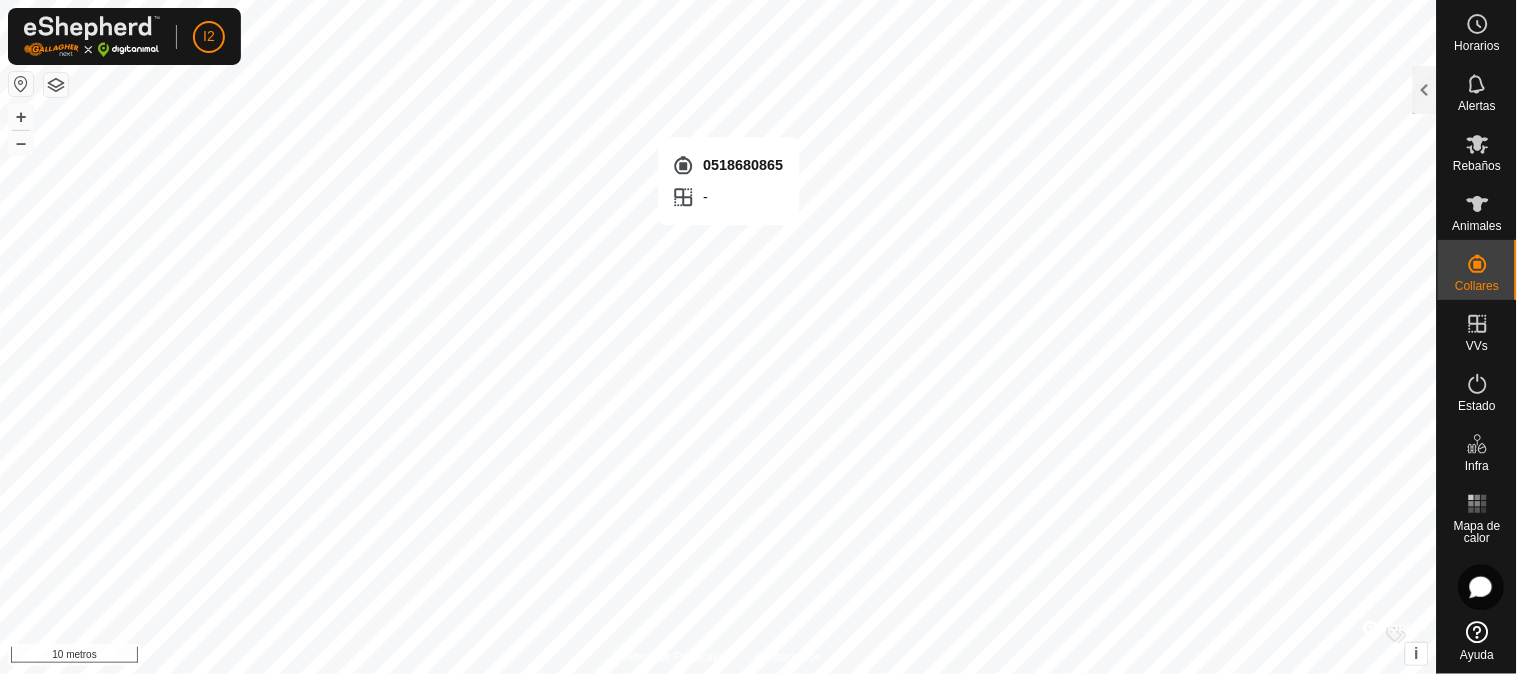 checkbox on "false" 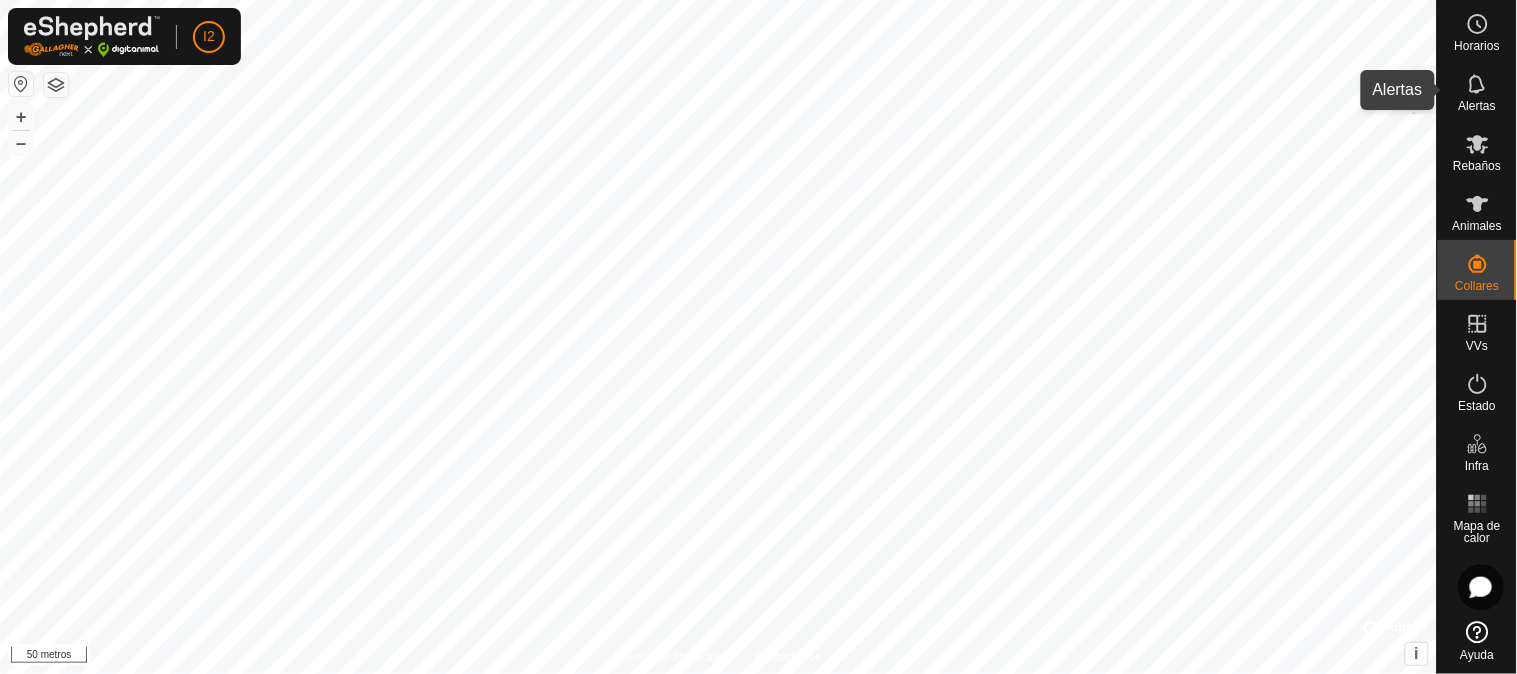 click on "Alertas" at bounding box center (1477, 106) 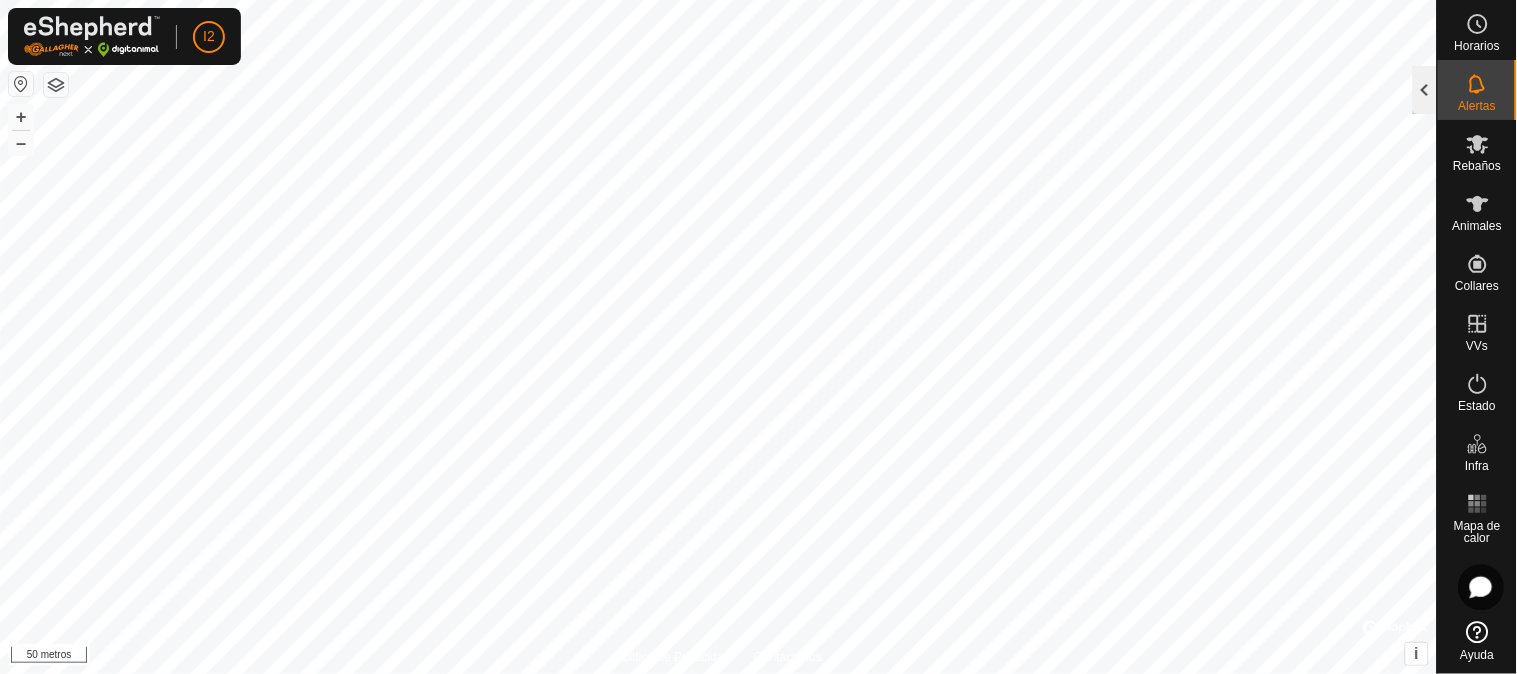 click 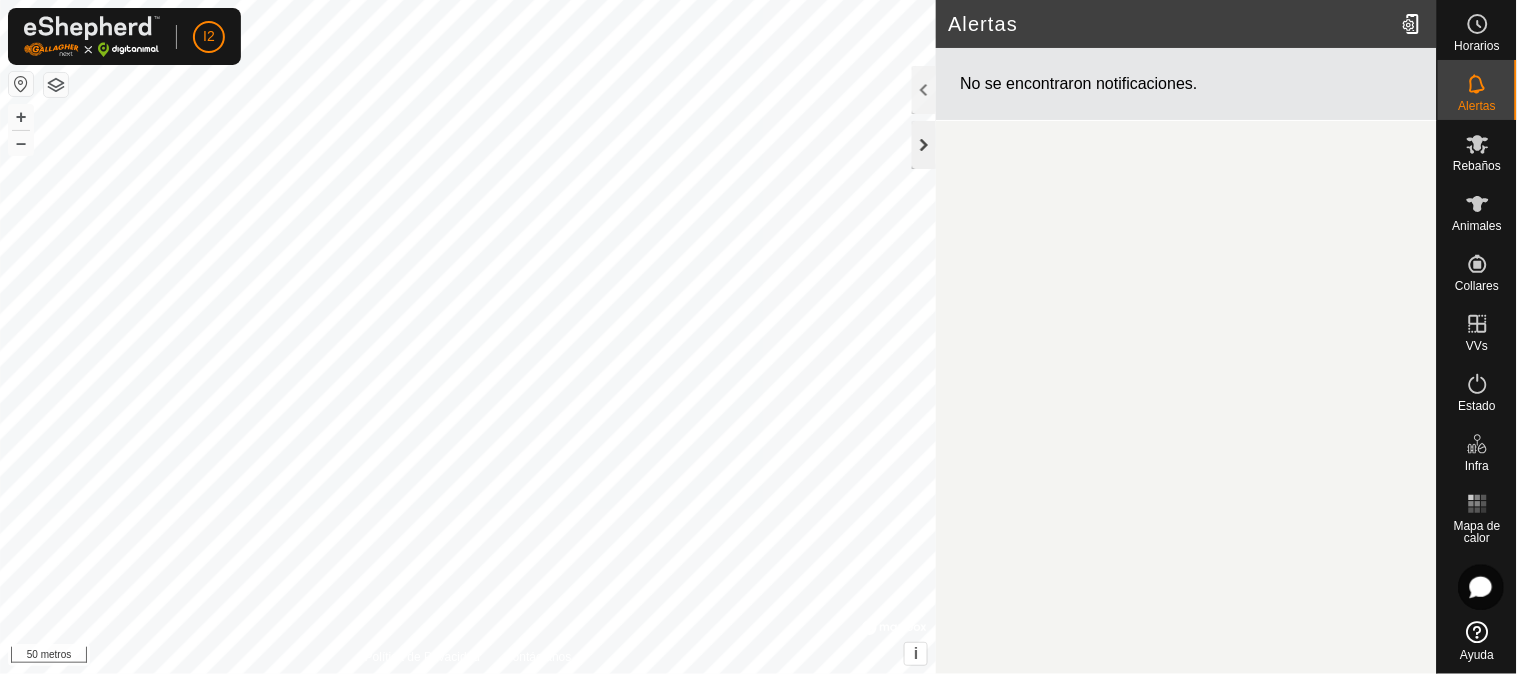 click 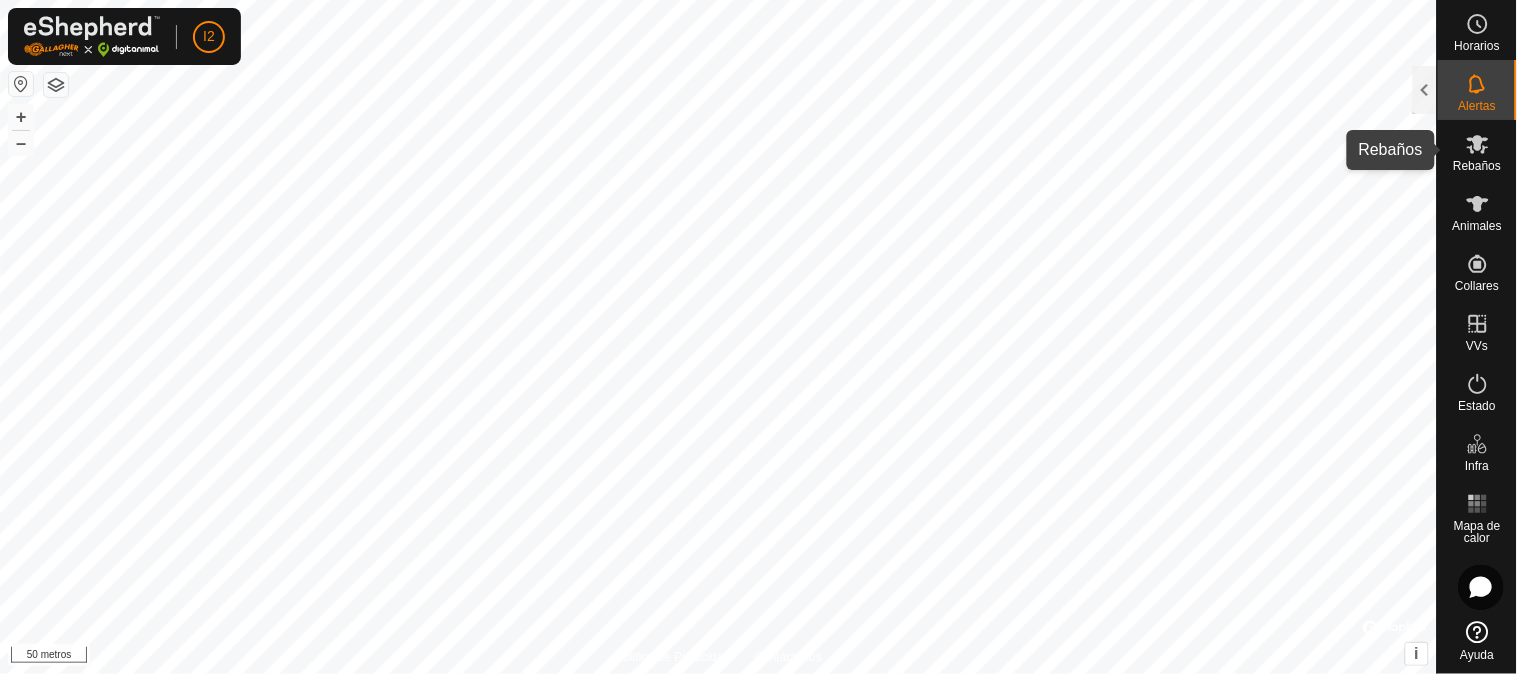 click on "Rebaños" at bounding box center (1477, 166) 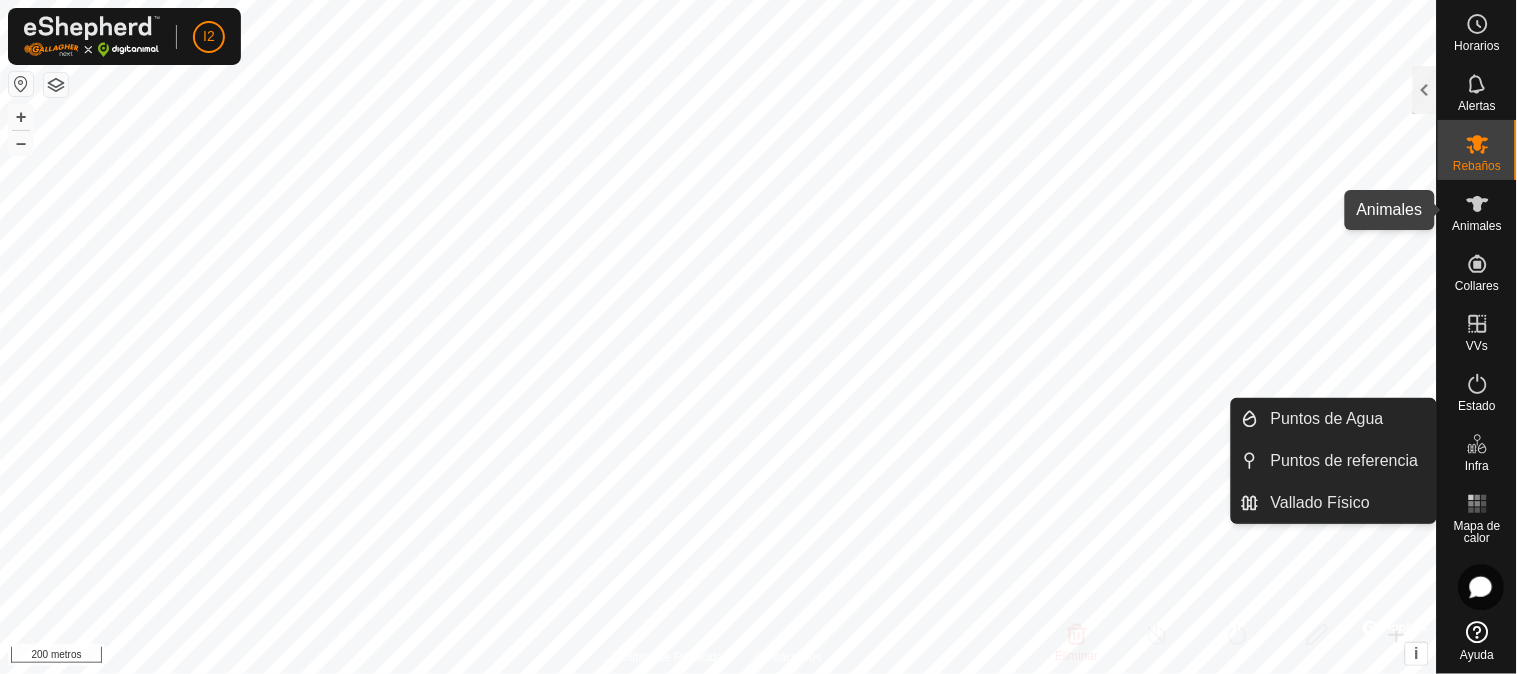 click 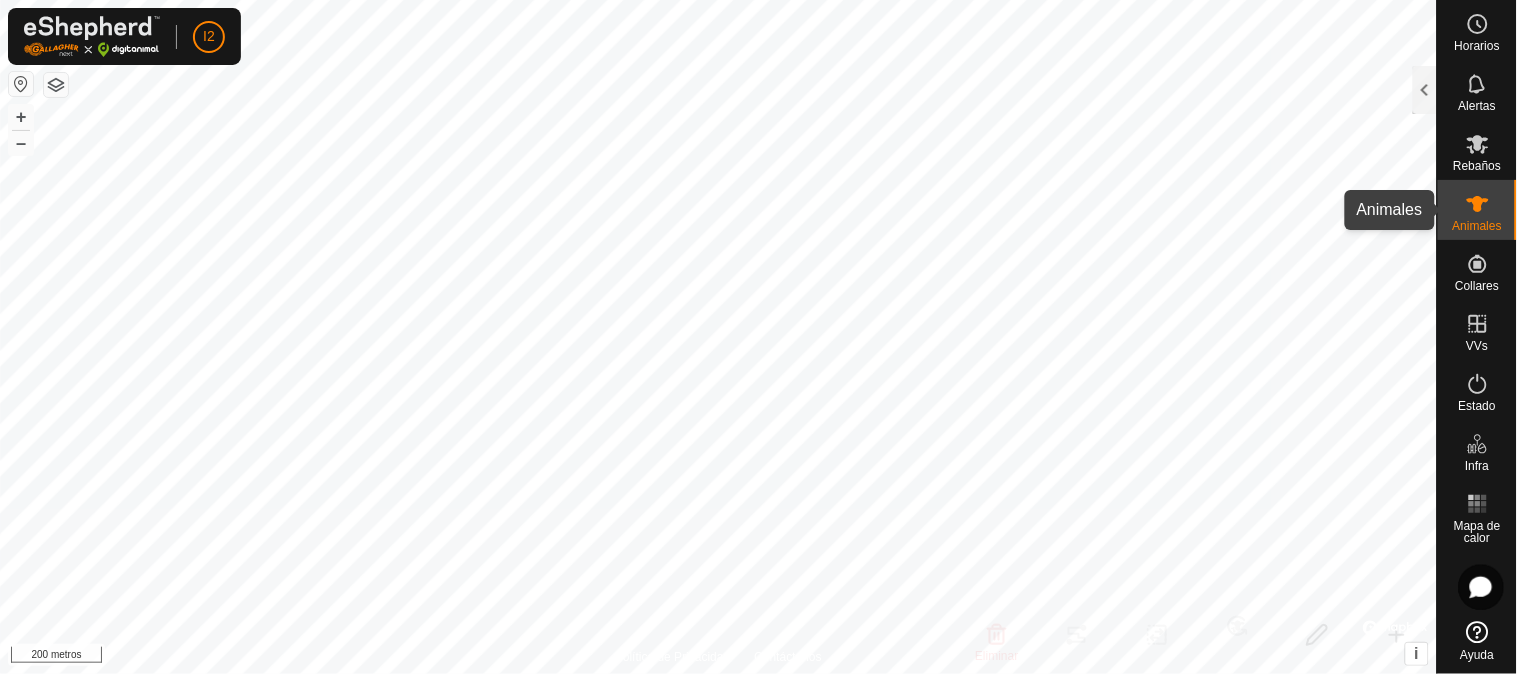 click 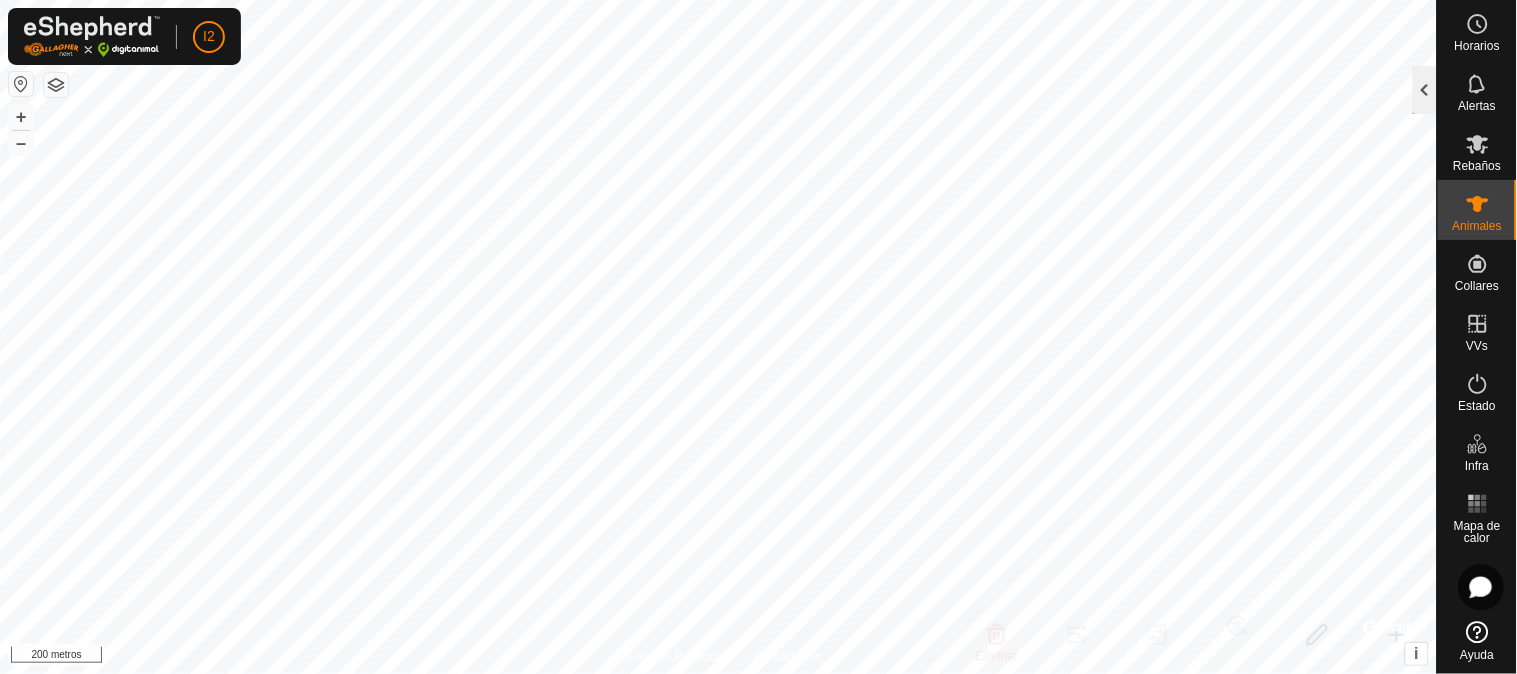 click 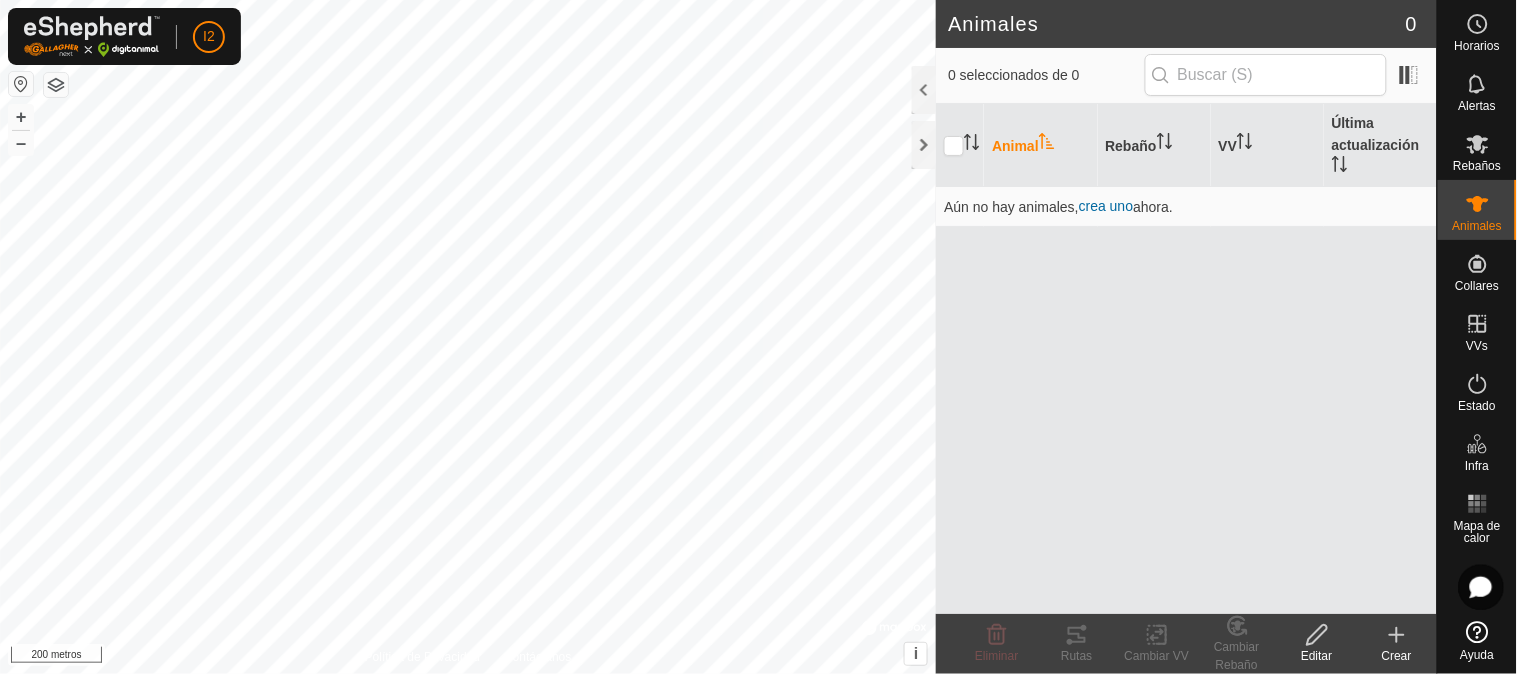 drag, startPoint x: 1384, startPoint y: 625, endPoint x: 1391, endPoint y: 636, distance: 13.038404 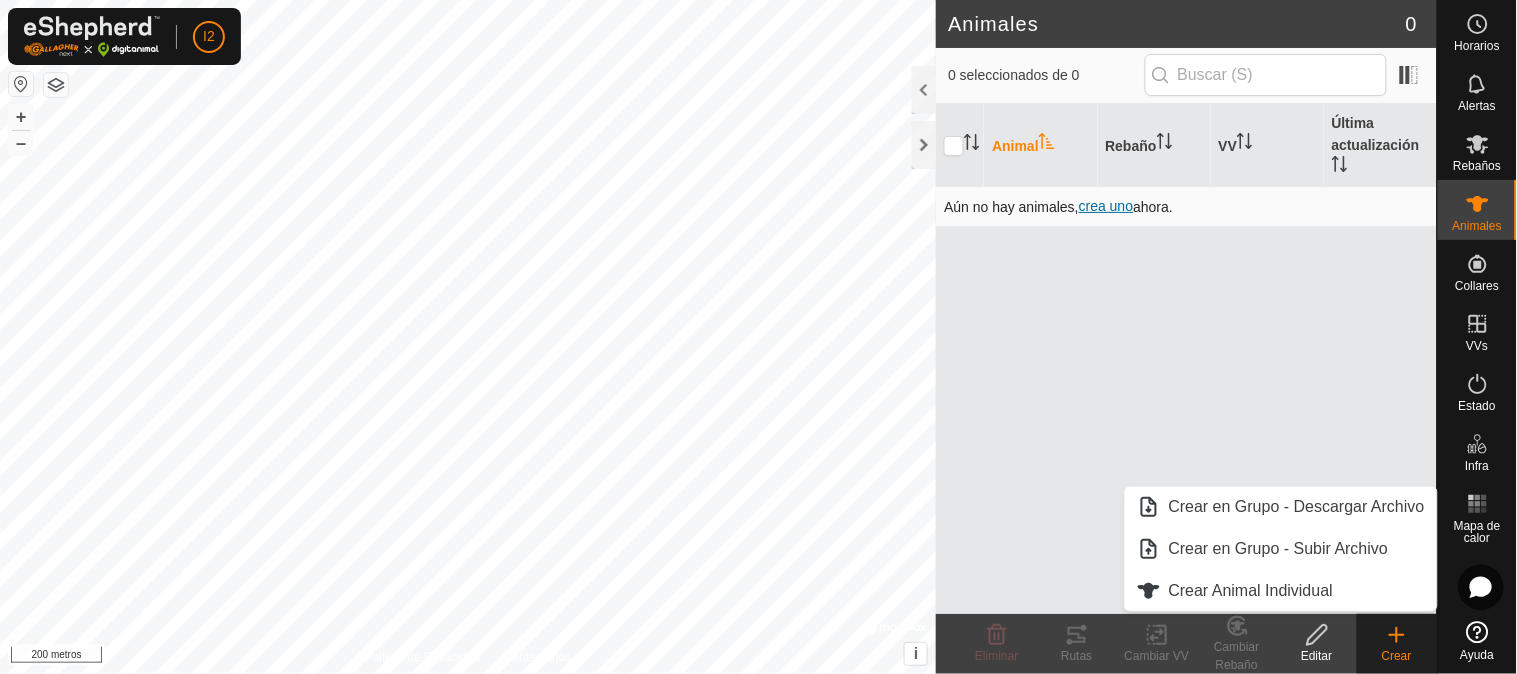 click on "crea uno" at bounding box center (1106, 206) 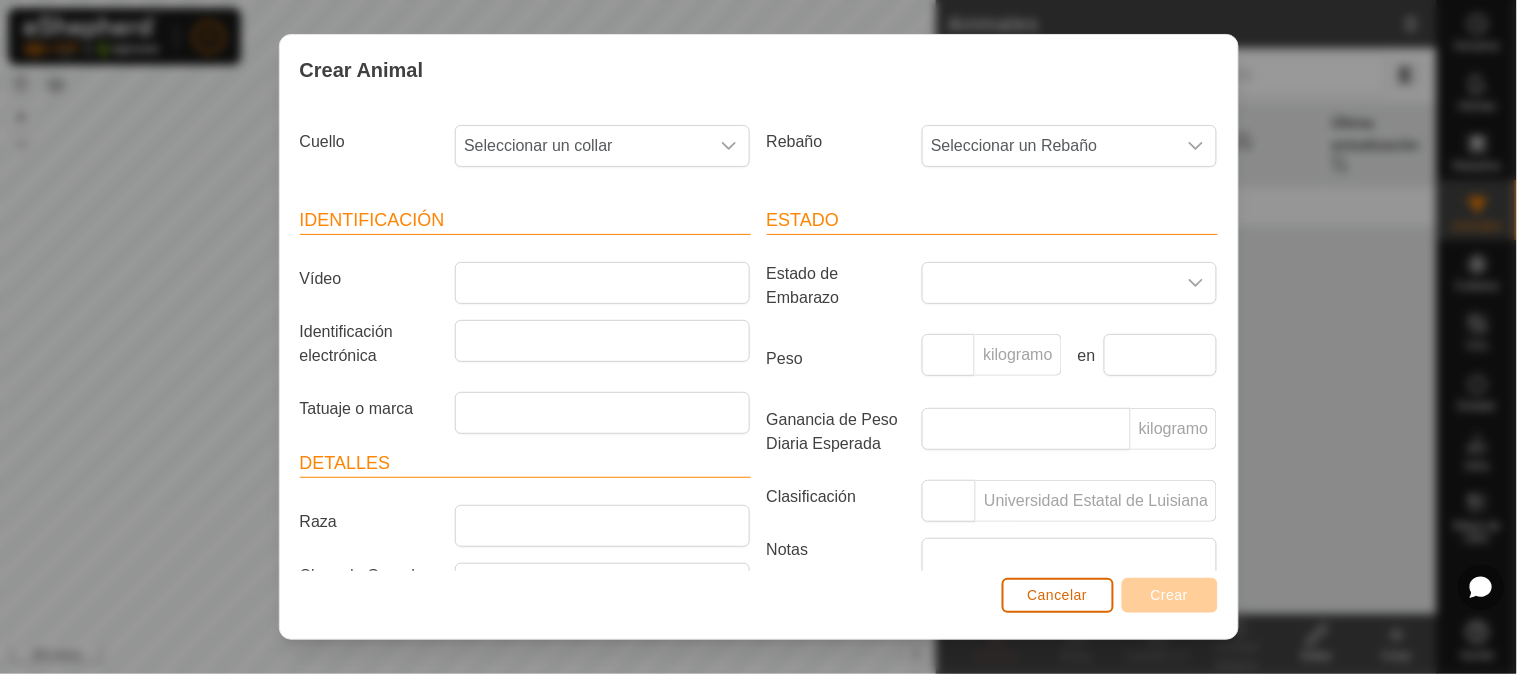 drag, startPoint x: 1057, startPoint y: 587, endPoint x: 1073, endPoint y: 590, distance: 16.27882 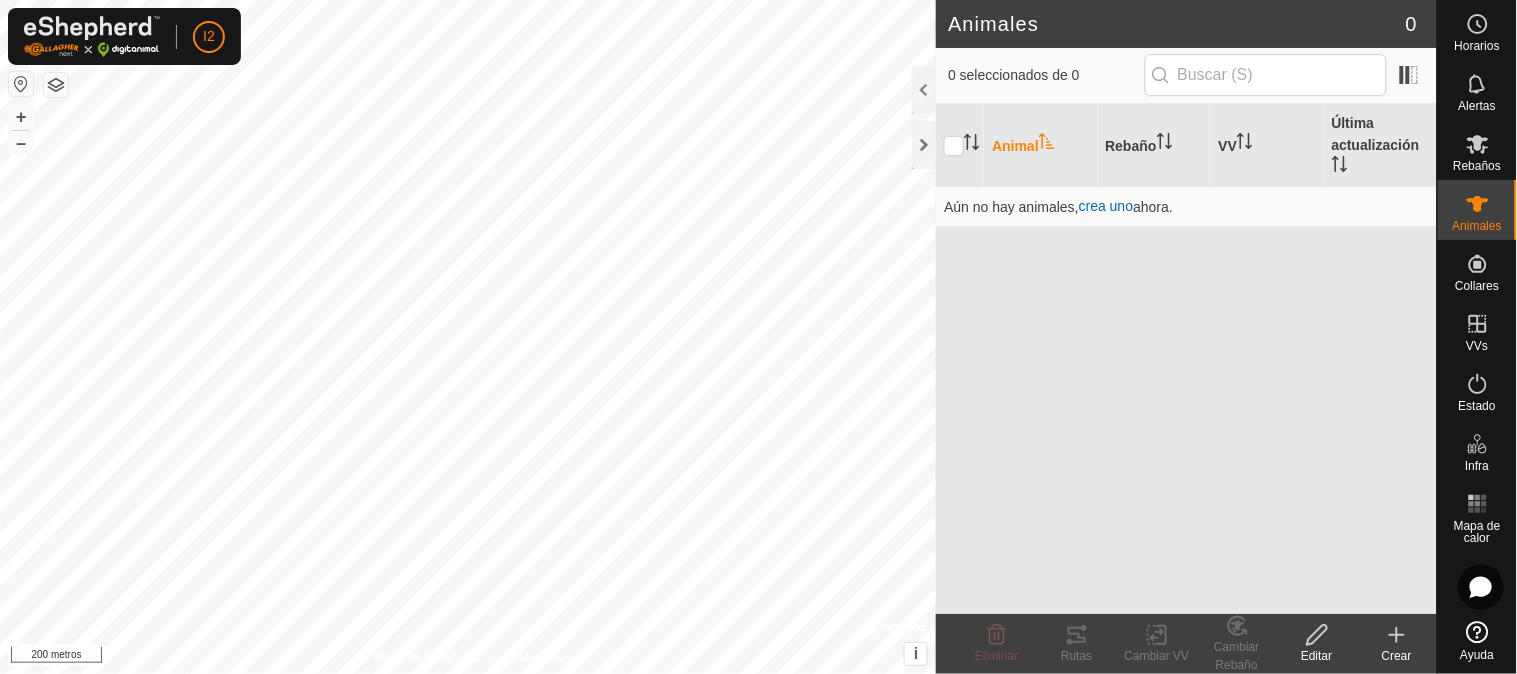 click 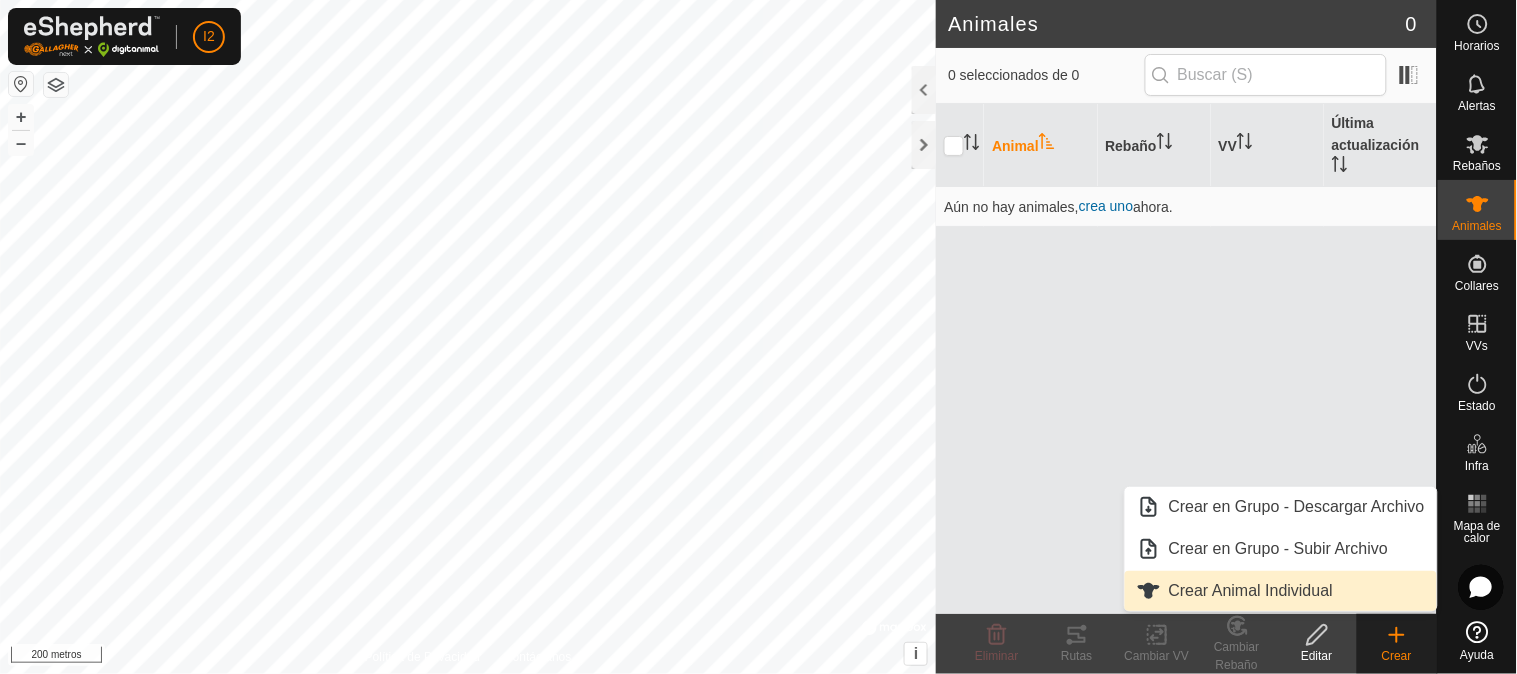 click on "Crear Animal Individual" at bounding box center [1281, 591] 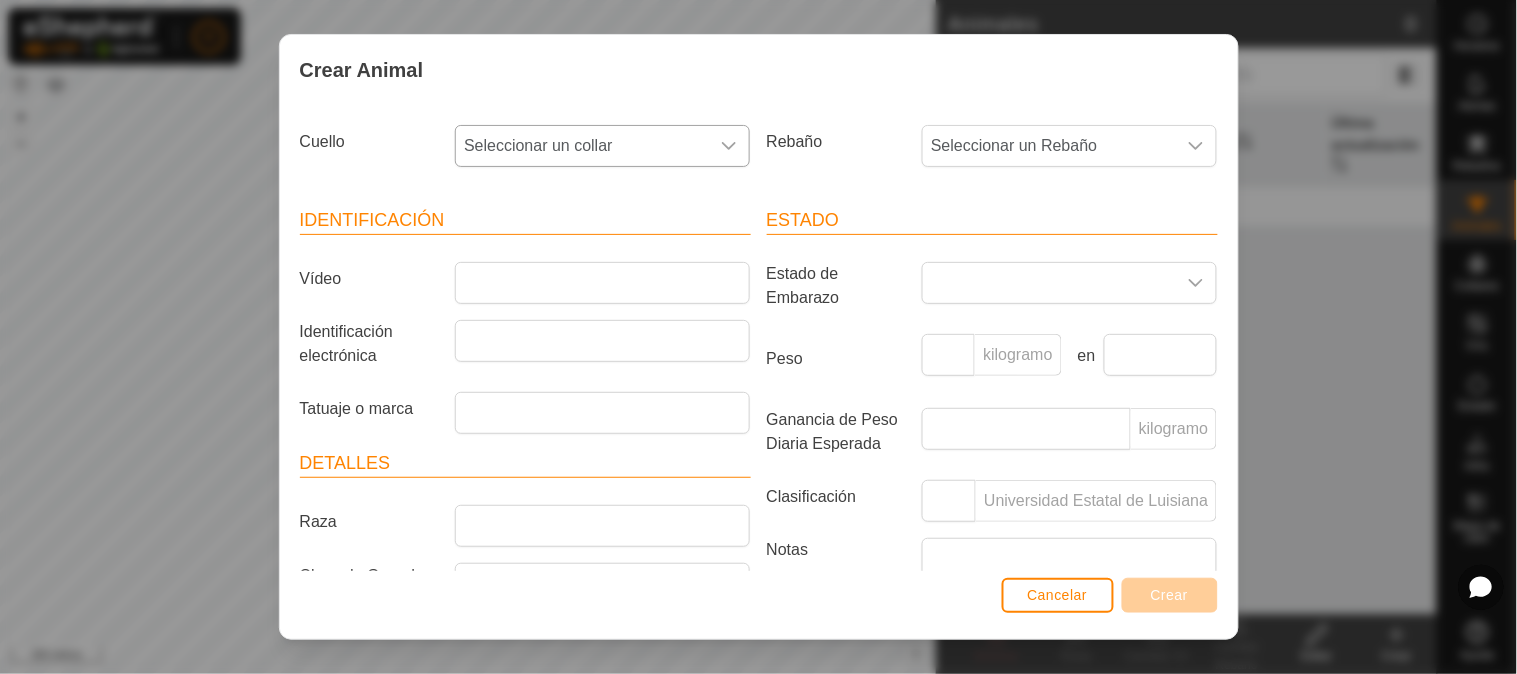 click 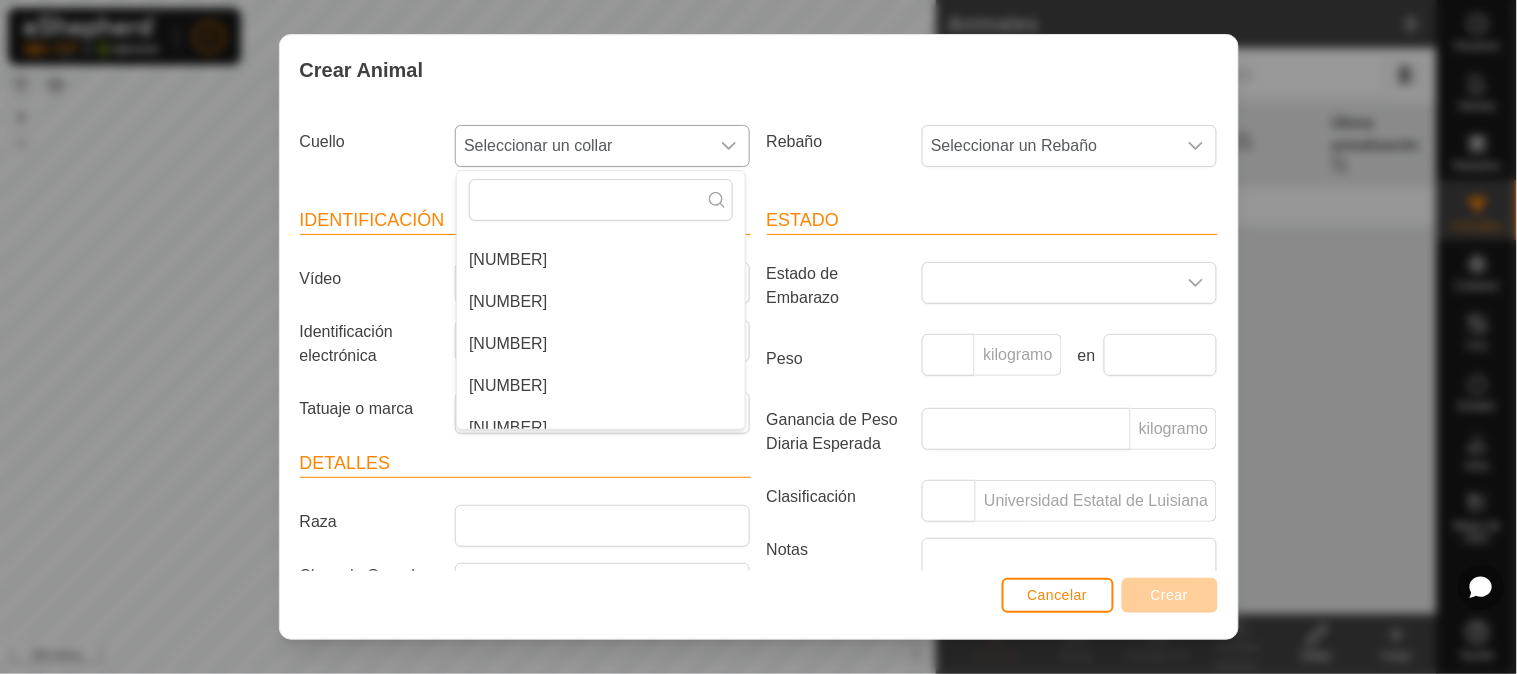 scroll, scrollTop: 680, scrollLeft: 0, axis: vertical 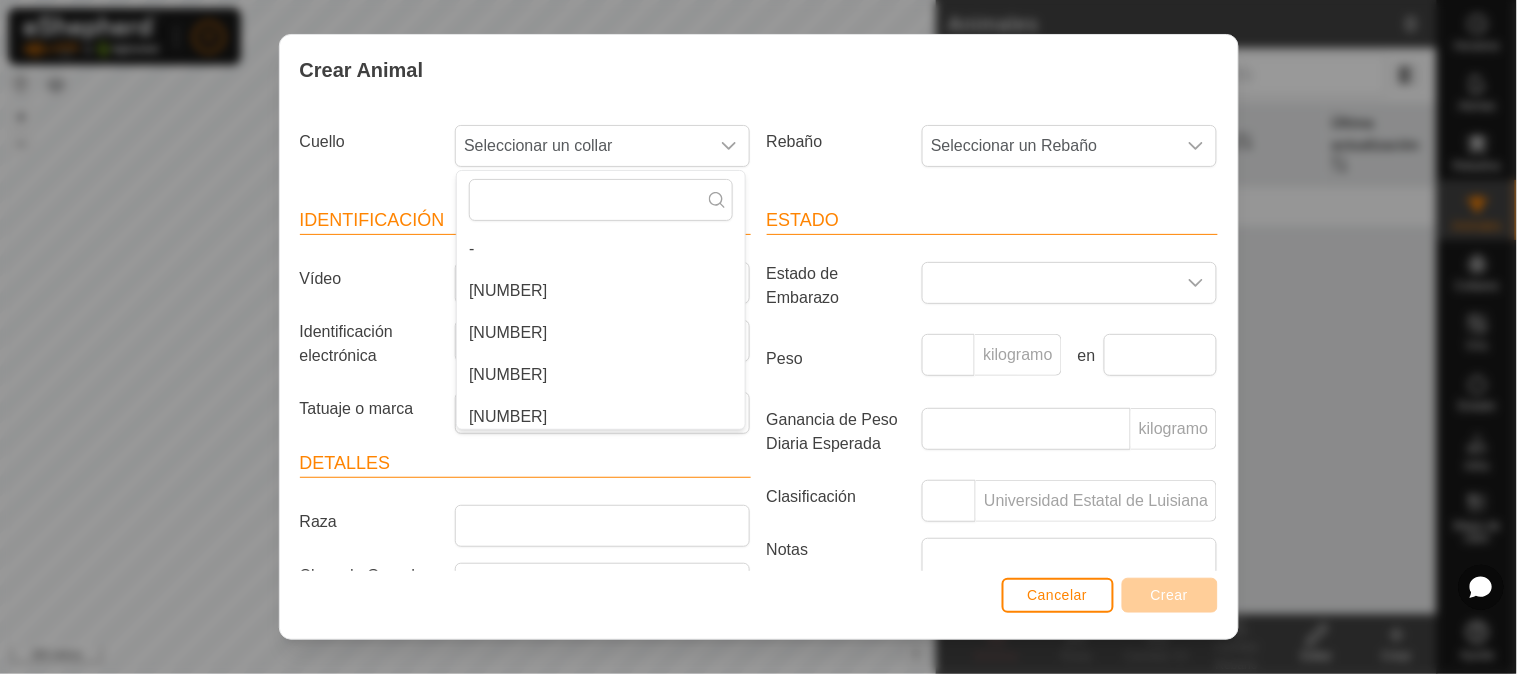 click on "Estado Estado de Embarazo   Peso kilogramo en Ganancia de Peso Diaria Esperada kilogramo Clasificación Universidad Estatal de Luisiana Notas" at bounding box center [992, 433] 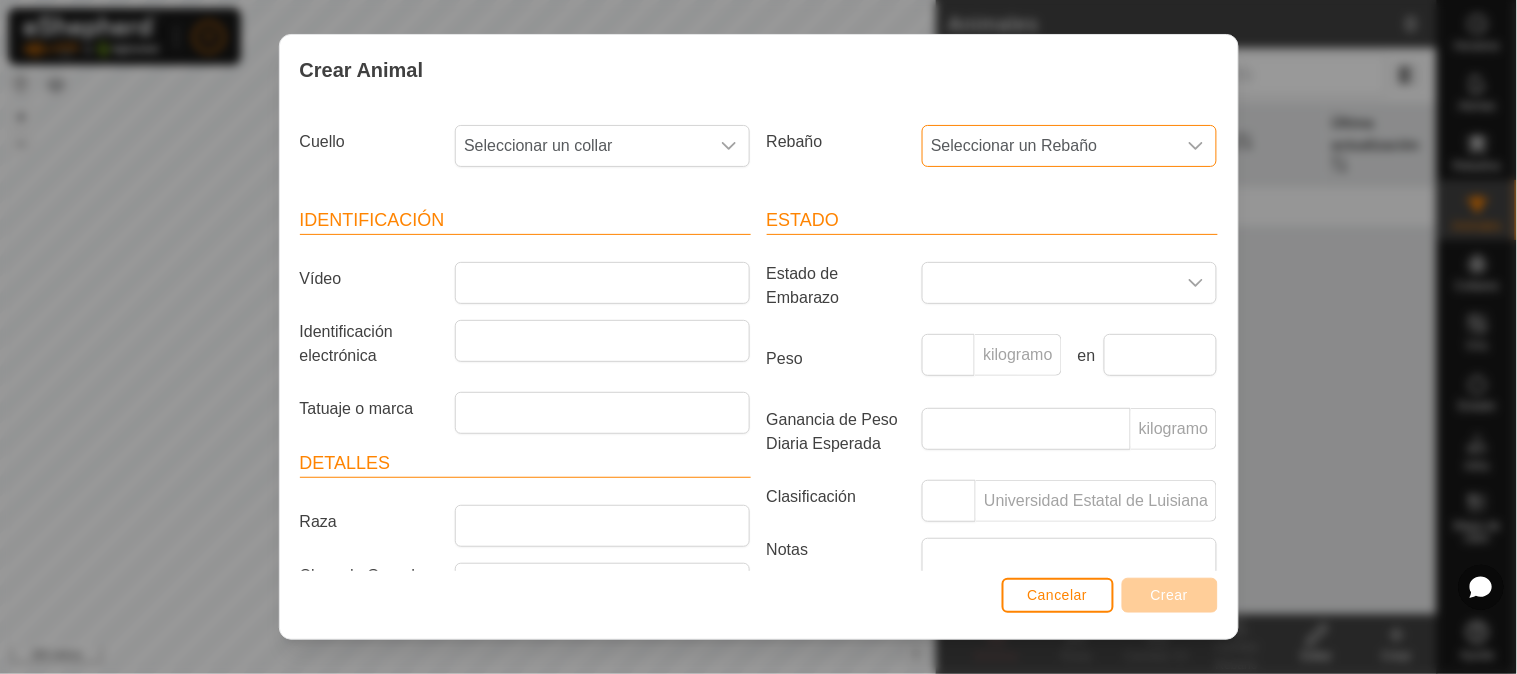 click on "Seleccionar un Rebaño" at bounding box center (1049, 146) 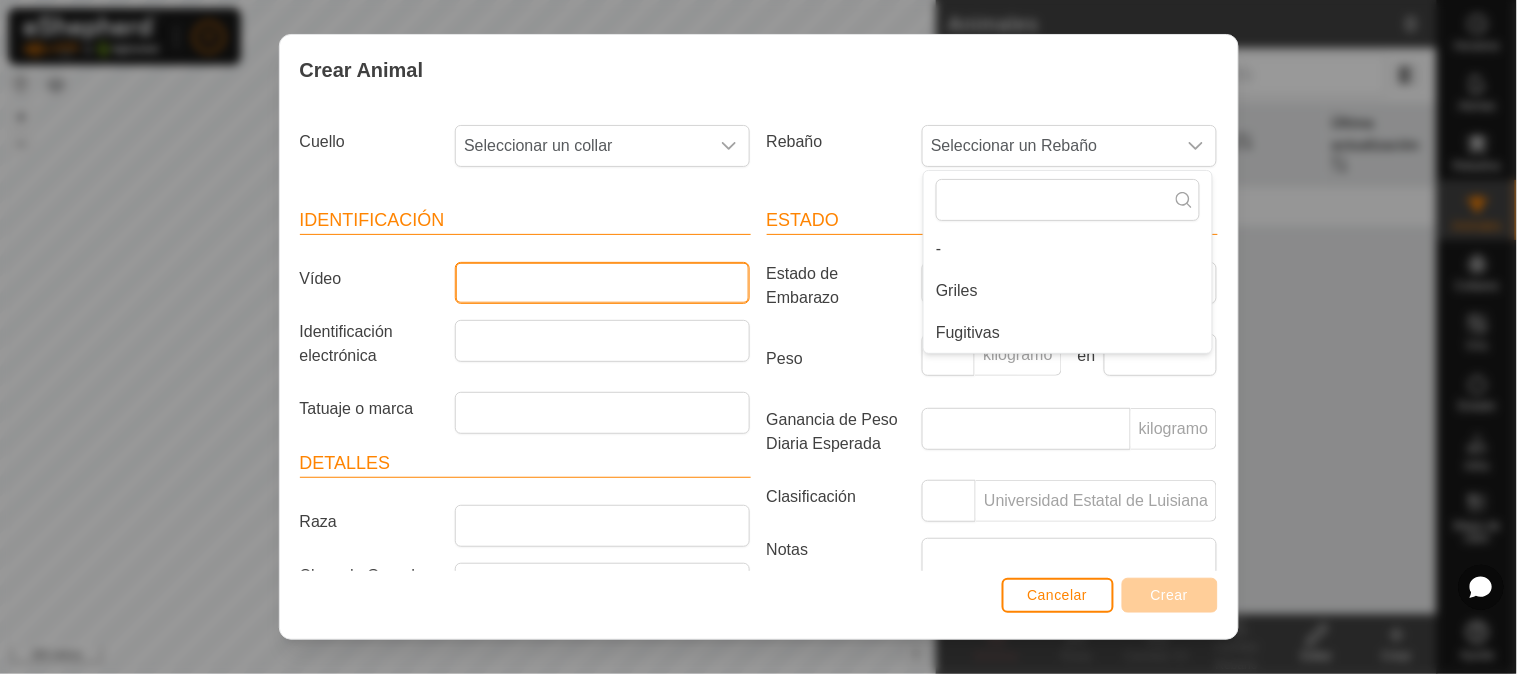 click on "Vídeo" at bounding box center (602, 283) 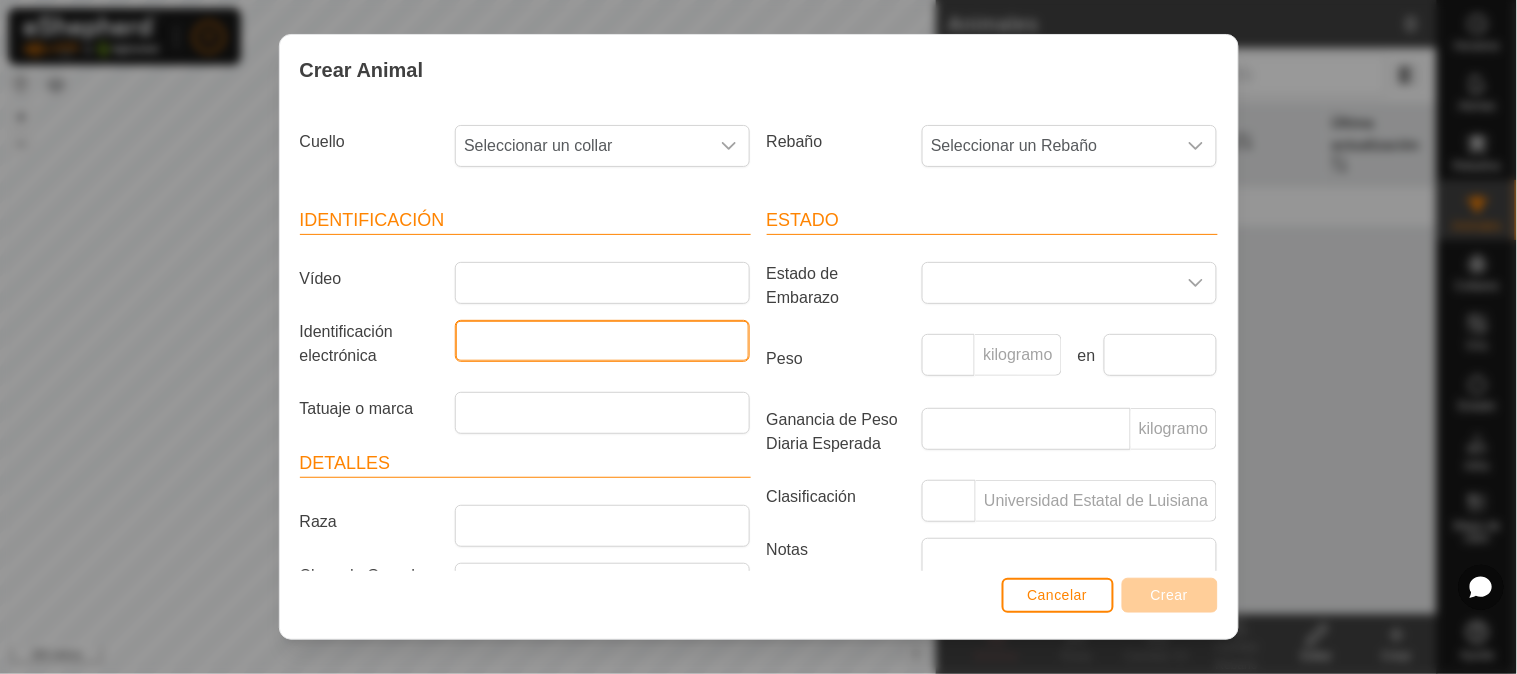 click on "Identificación electrónica" at bounding box center [602, 341] 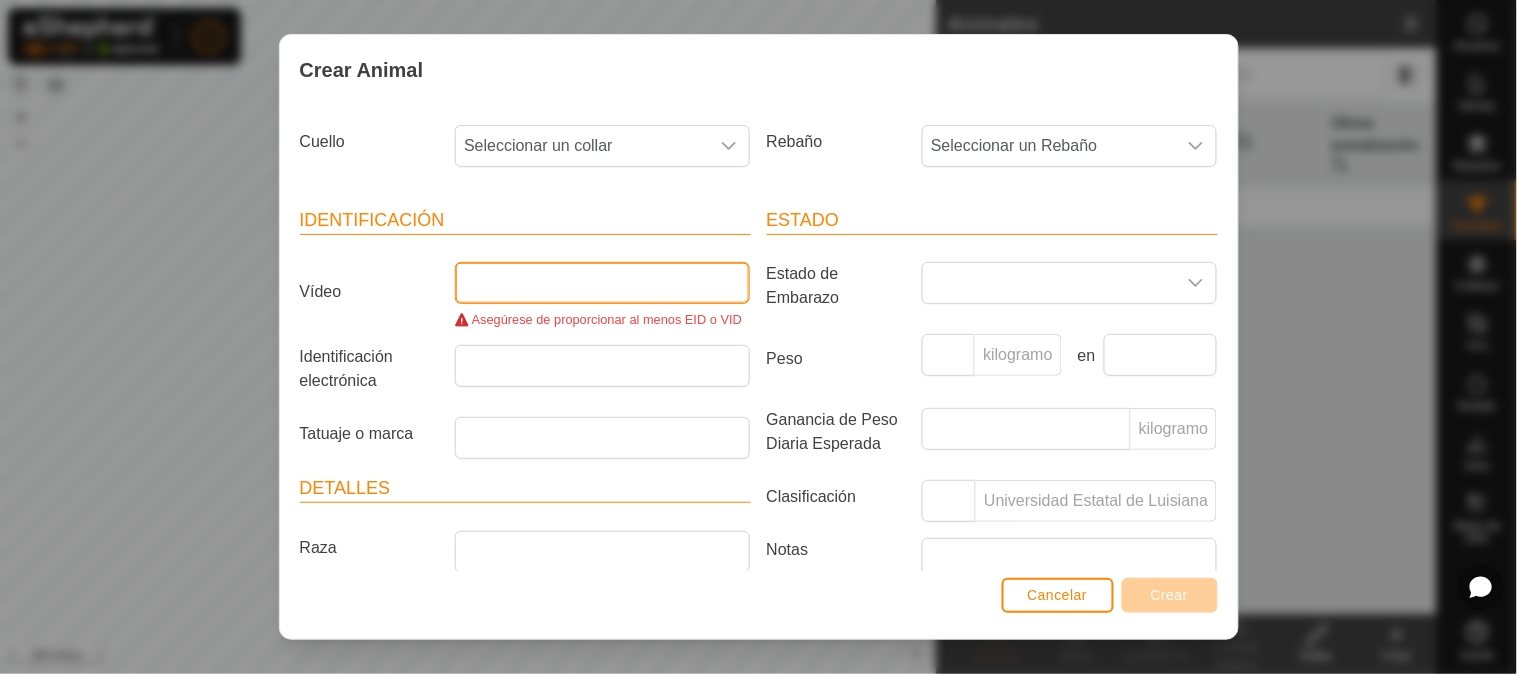 click on "Vídeo" at bounding box center (602, 283) 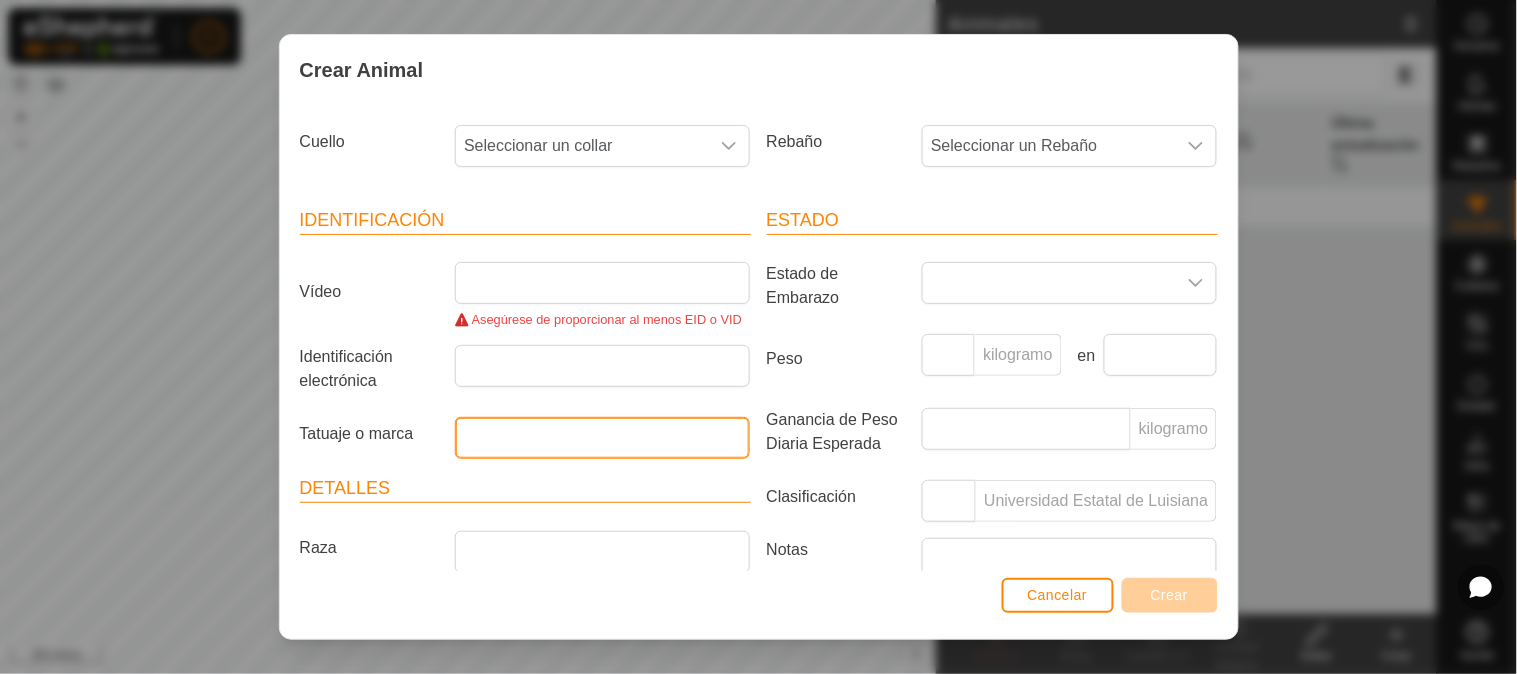 click on "Tatuaje o marca" at bounding box center [602, 438] 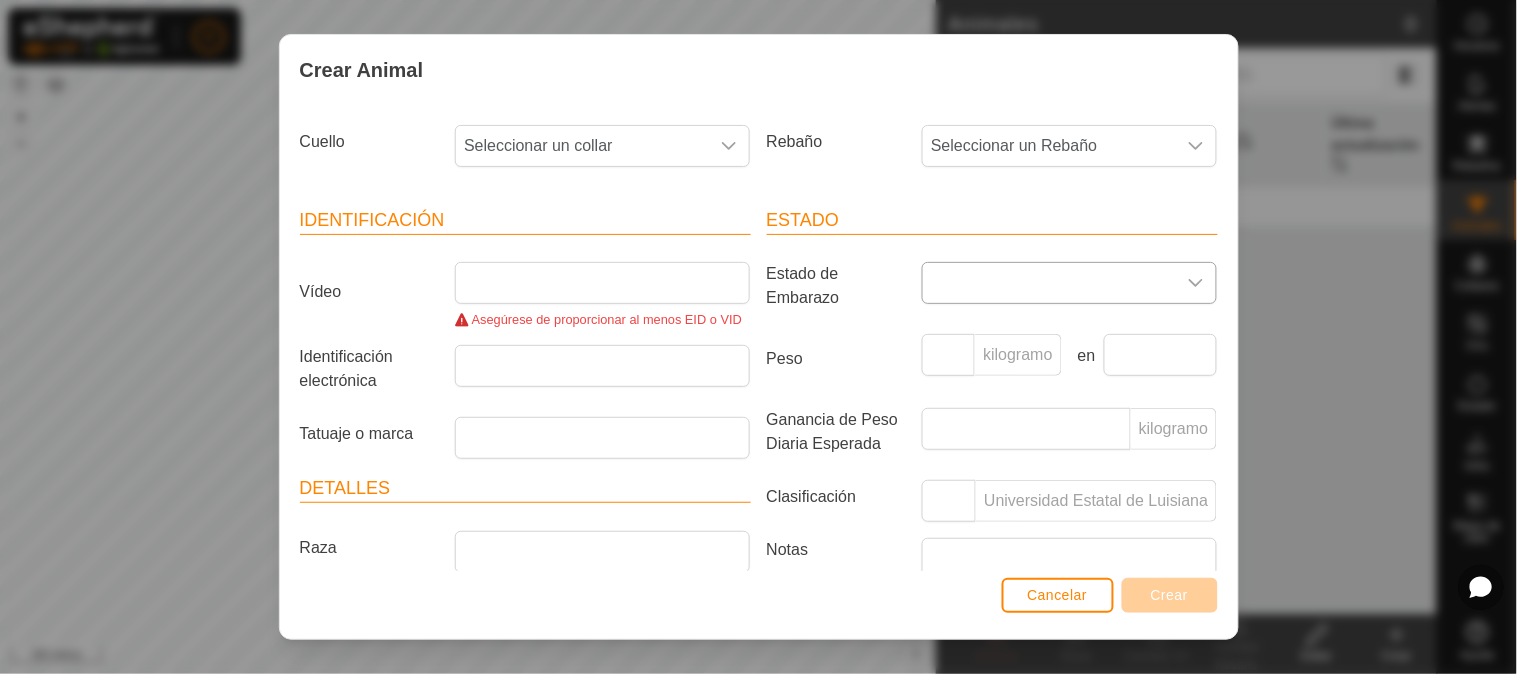 click at bounding box center (1196, 283) 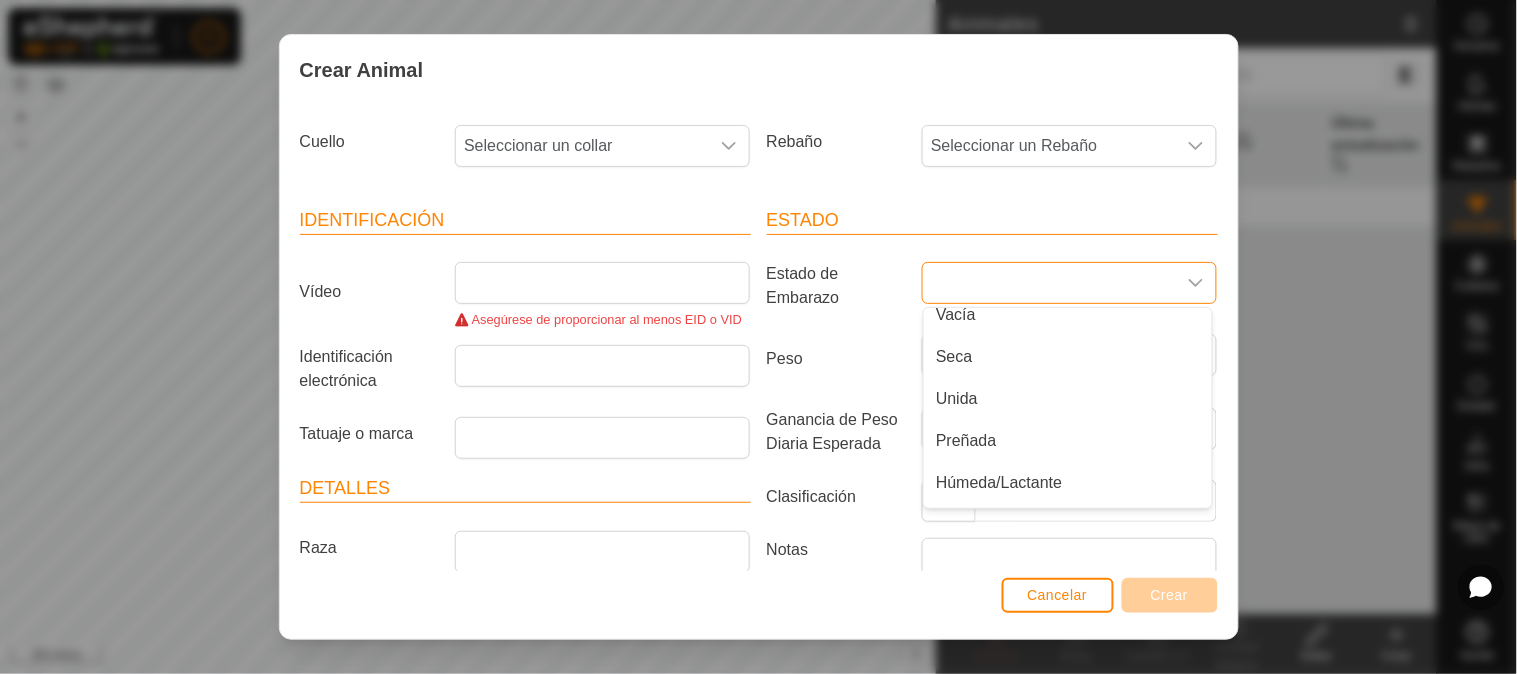 scroll, scrollTop: 0, scrollLeft: 0, axis: both 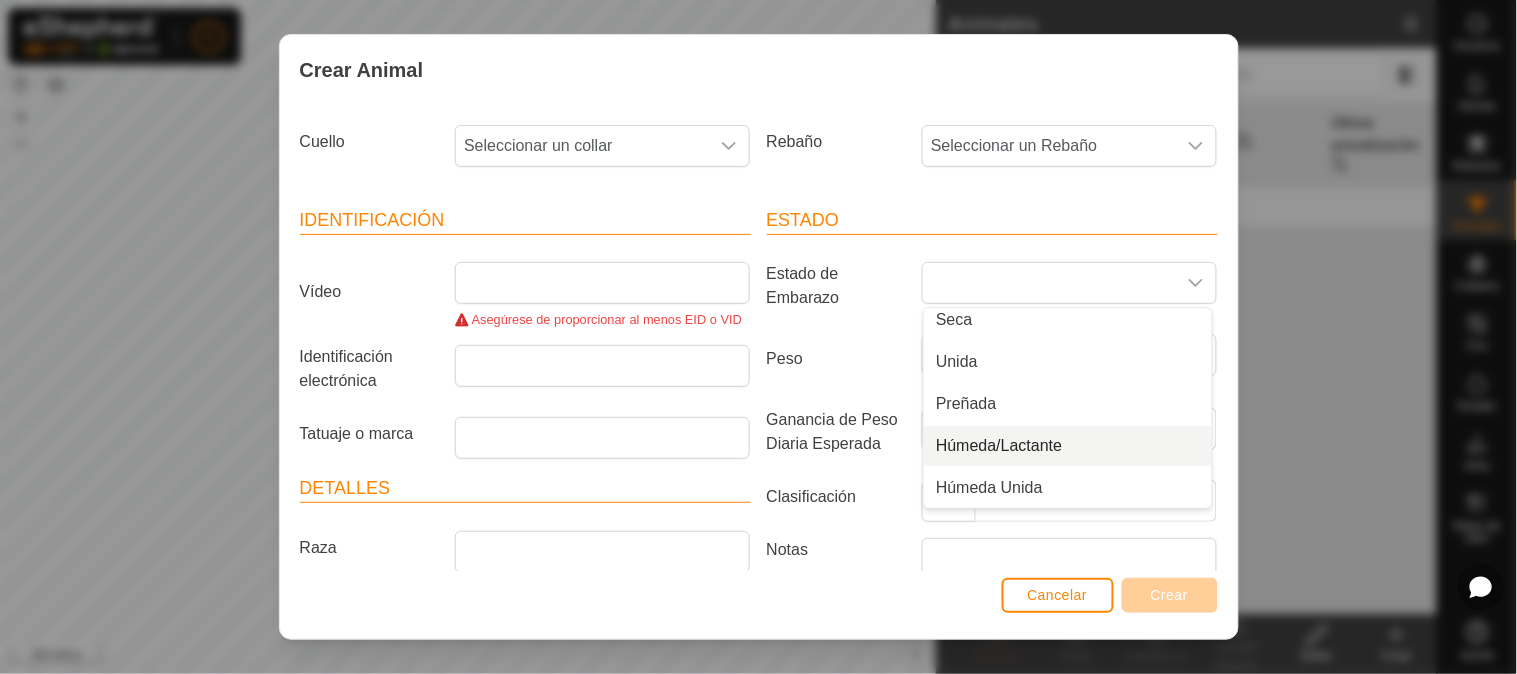 click on "Ganancia de Peso Diaria Esperada" at bounding box center (833, 431) 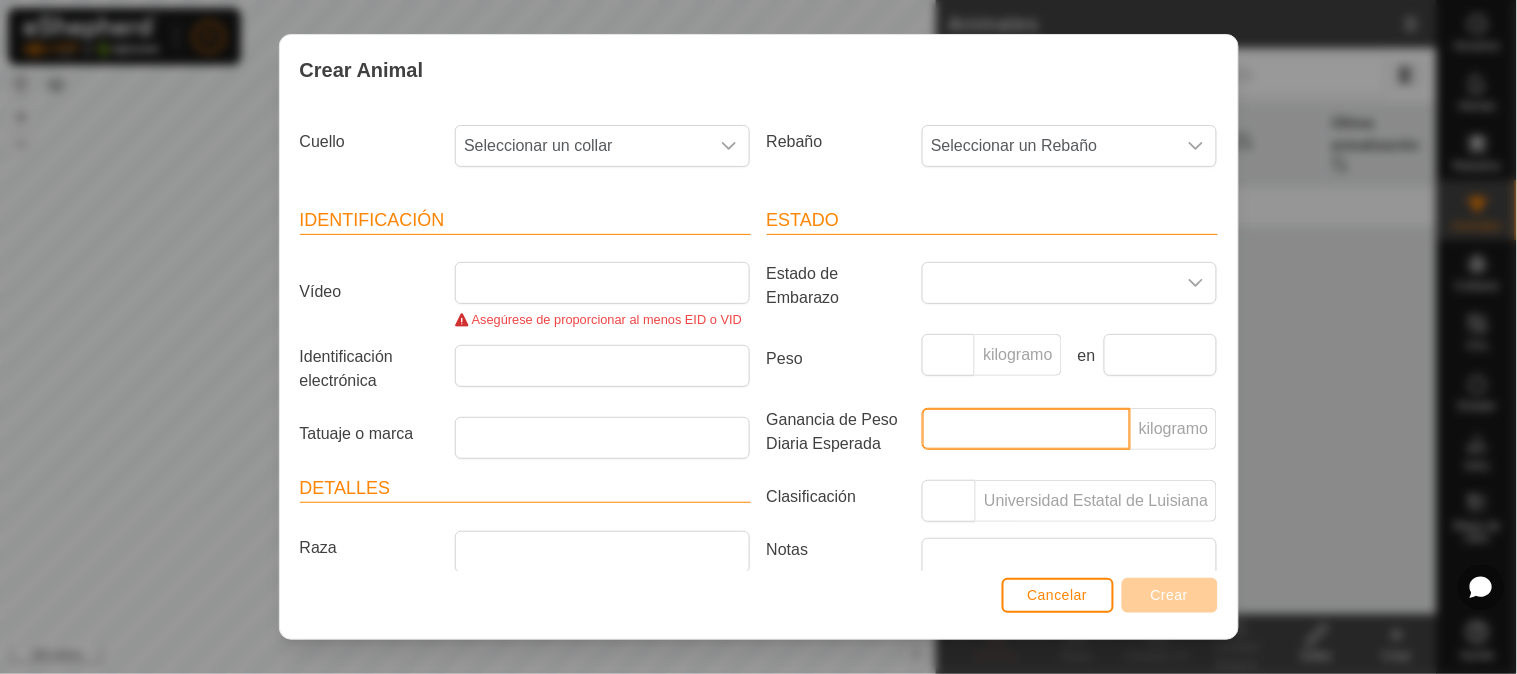 click on "Ganancia de Peso Diaria Esperada" at bounding box center [1026, 429] 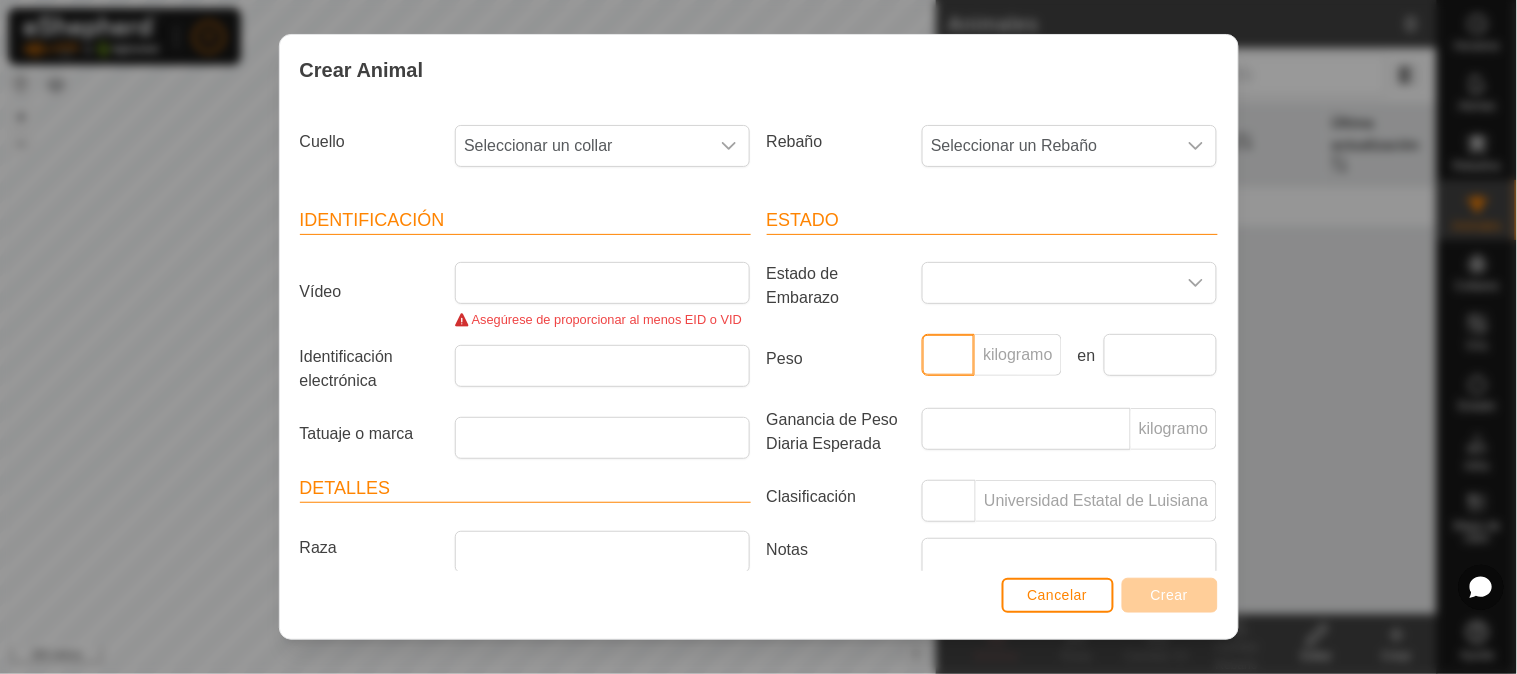click on "Peso" at bounding box center (948, 355) 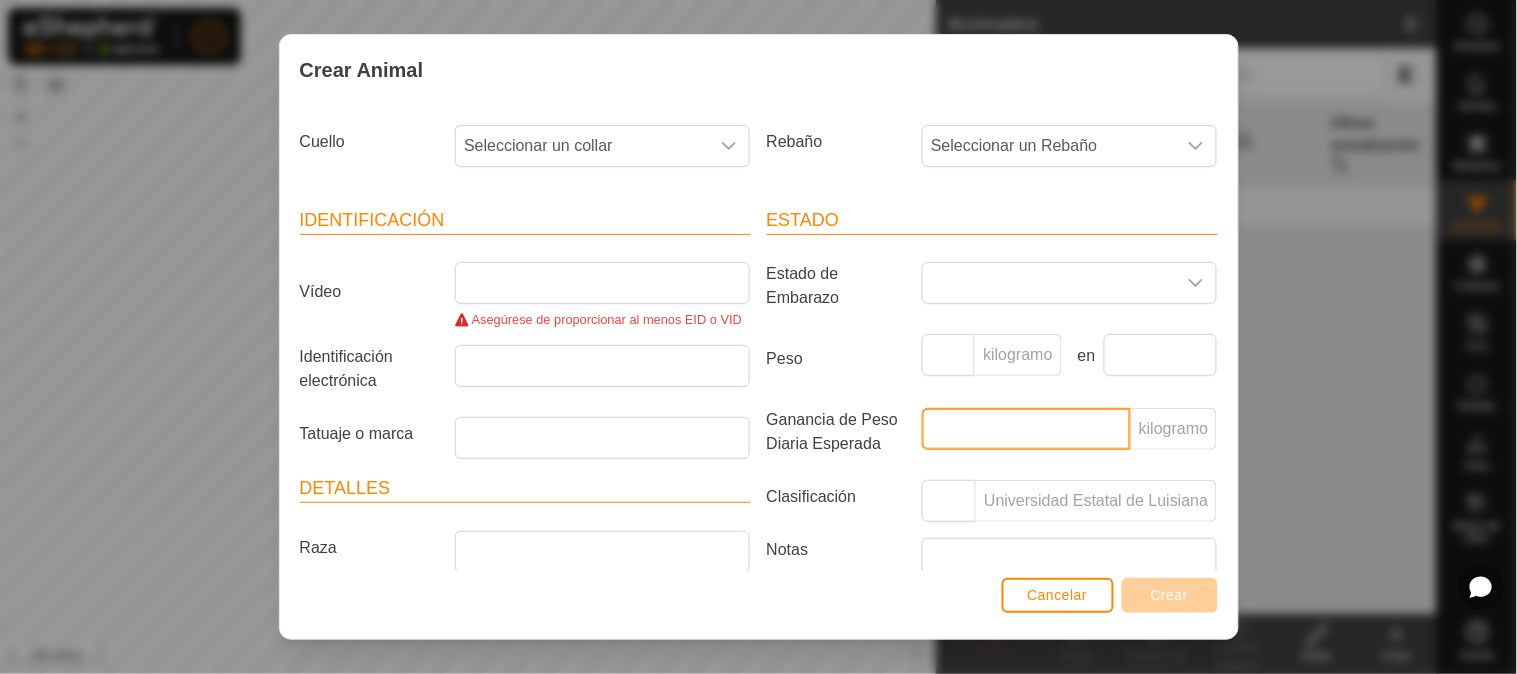 click on "Ganancia de Peso Diaria Esperada" at bounding box center [1026, 429] 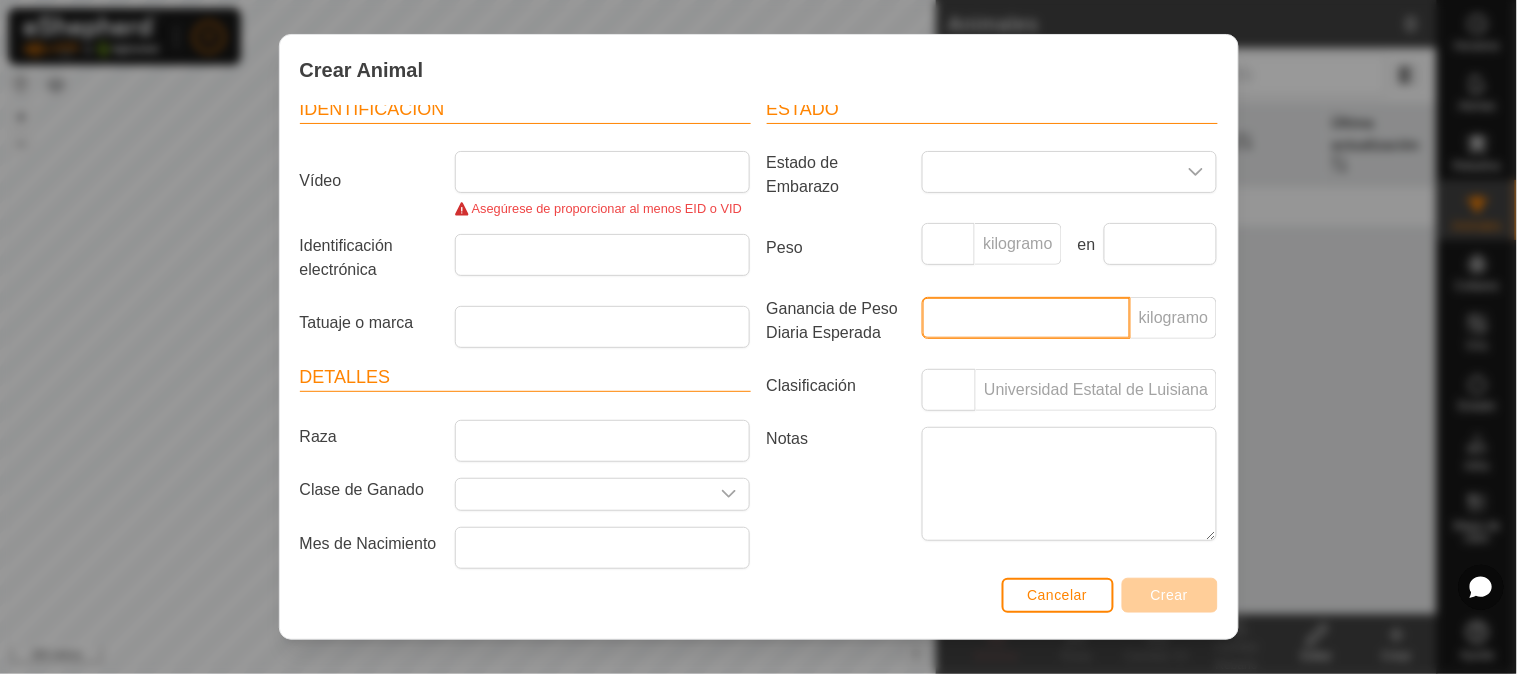 scroll, scrollTop: 195, scrollLeft: 0, axis: vertical 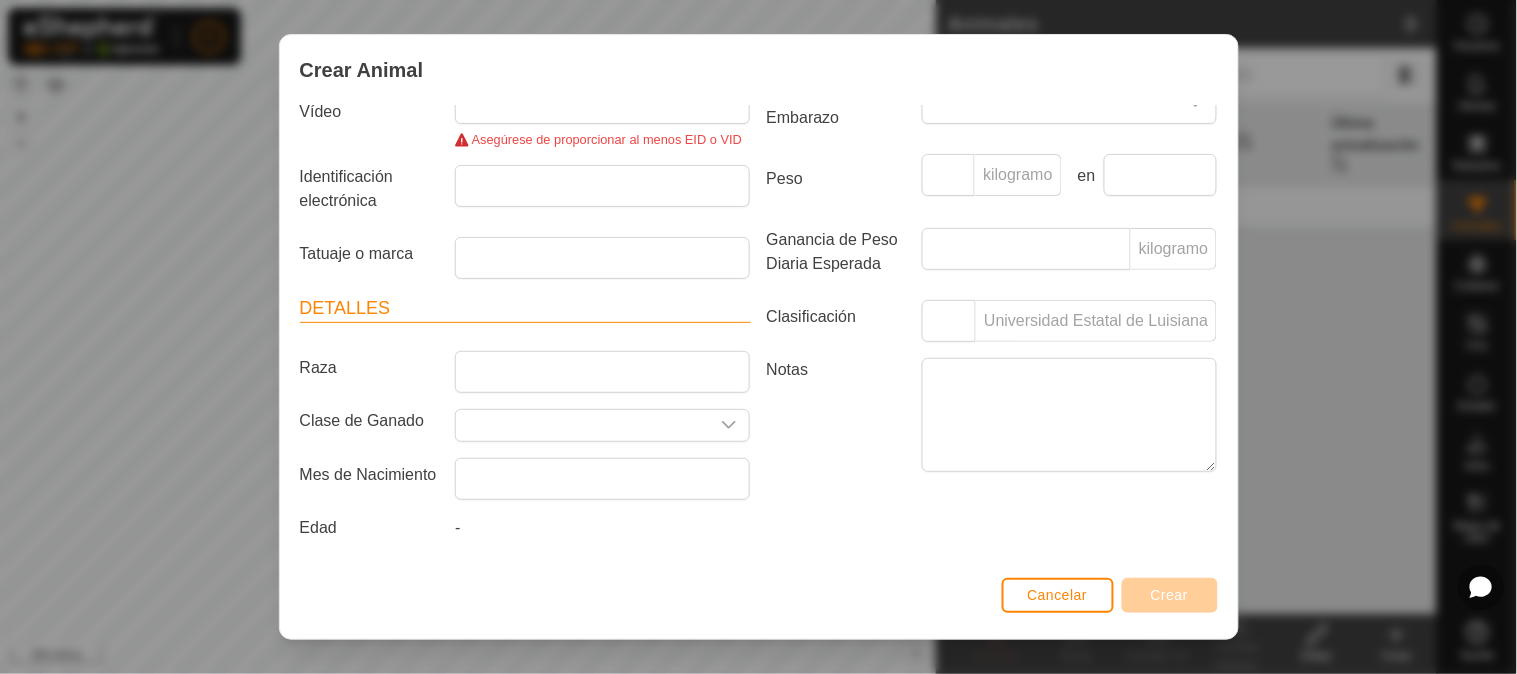 click on "Universidad Estatal de Luisiana" at bounding box center (1096, 320) 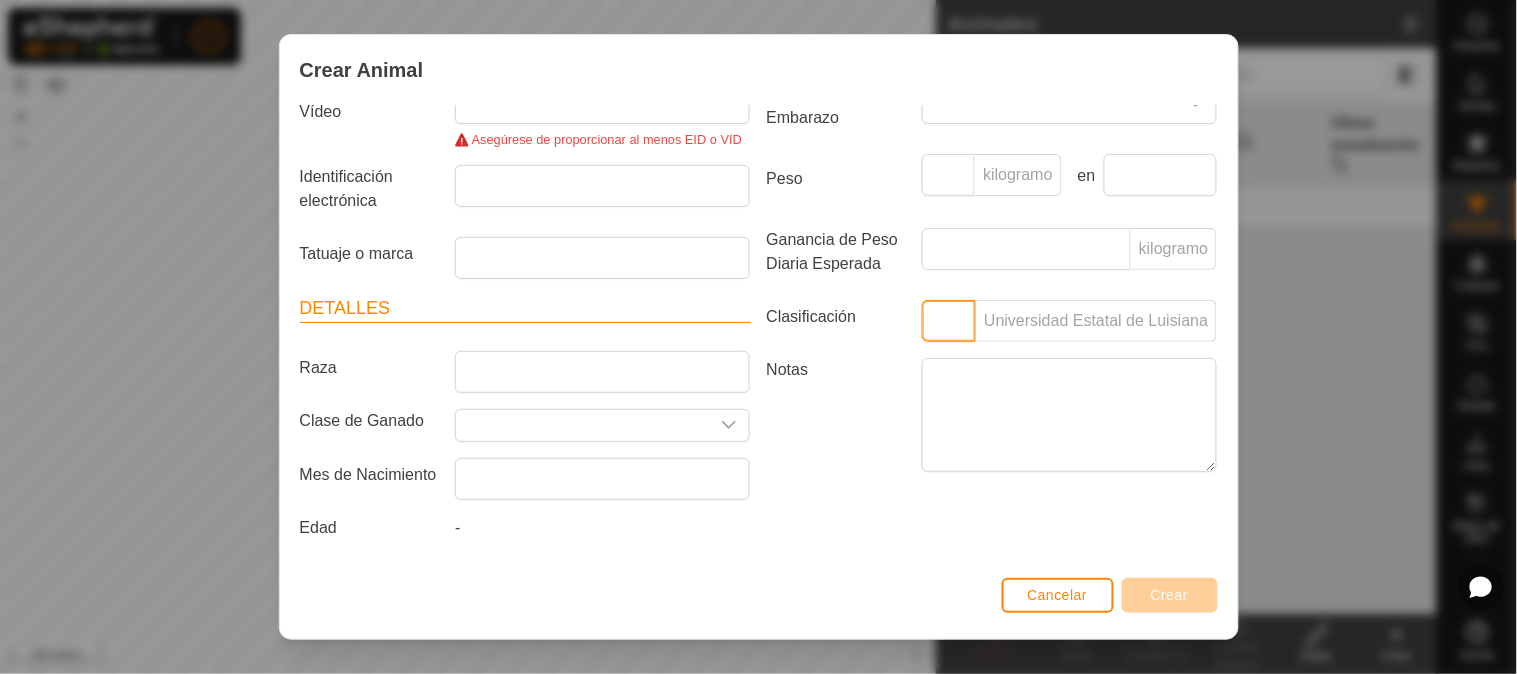 click on "Clasificación" at bounding box center [949, 321] 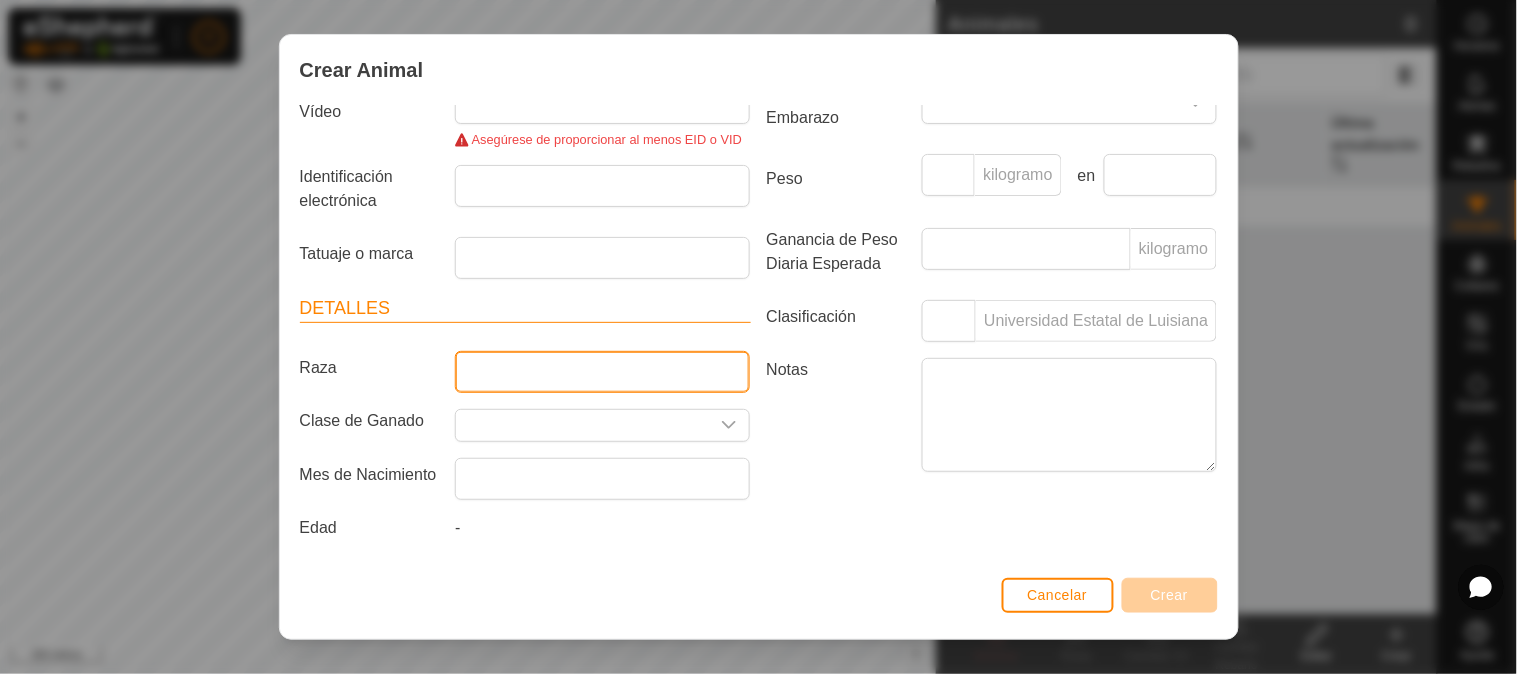 click on "Raza" at bounding box center [602, 372] 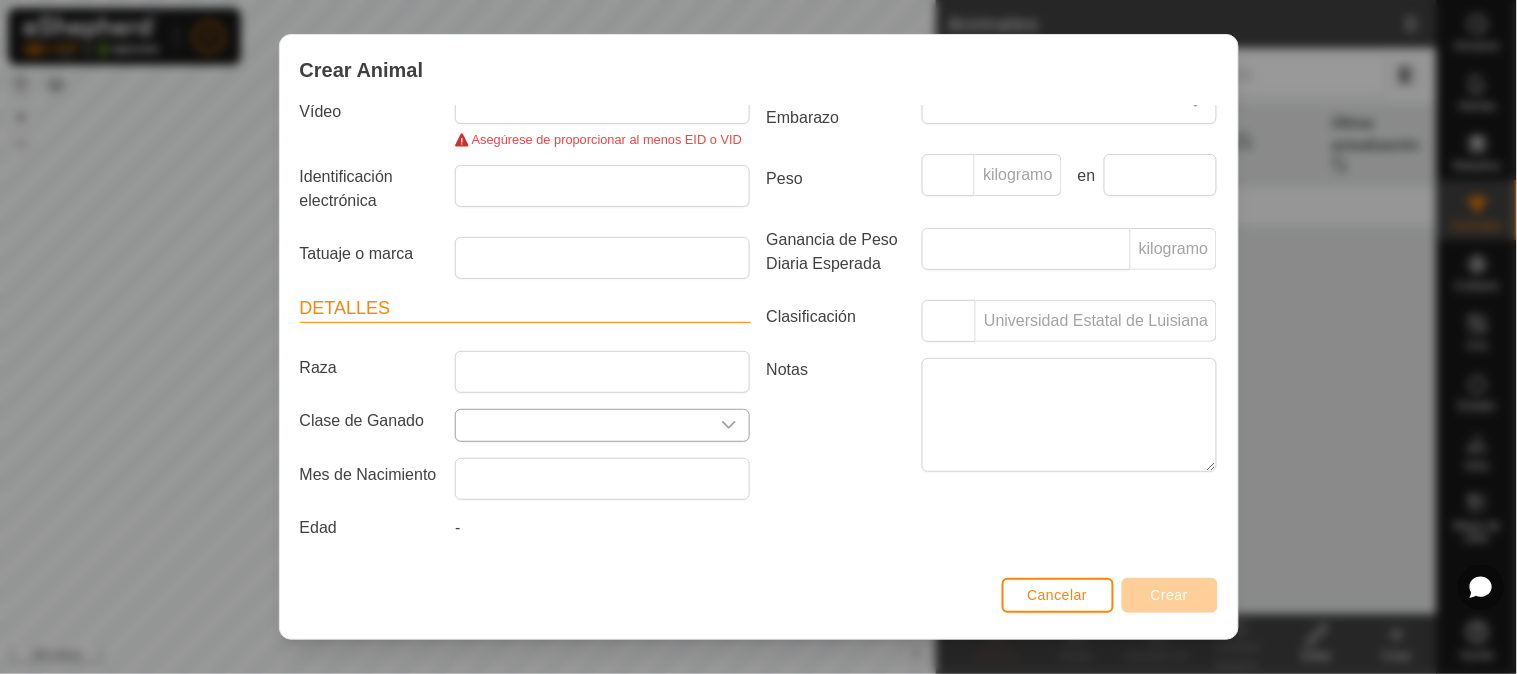 click at bounding box center [729, 425] 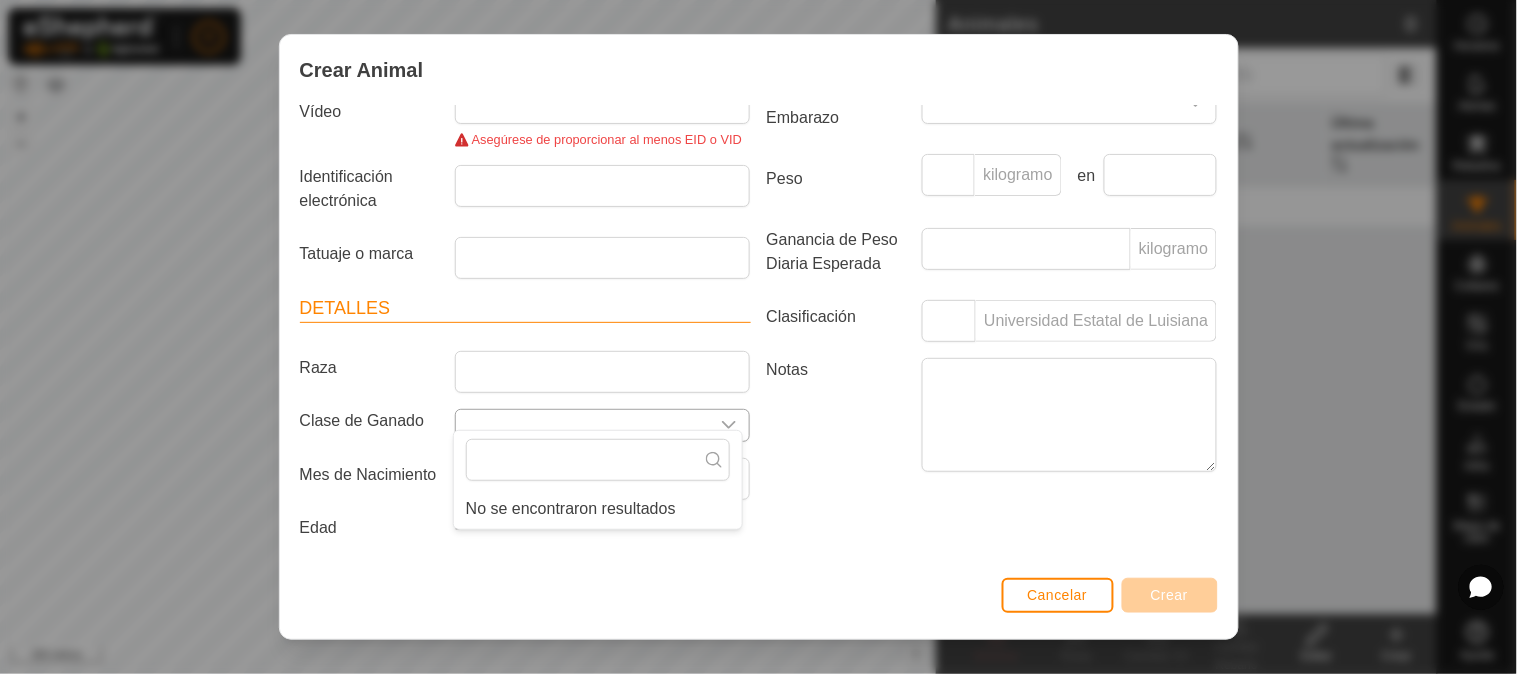 click at bounding box center [729, 425] 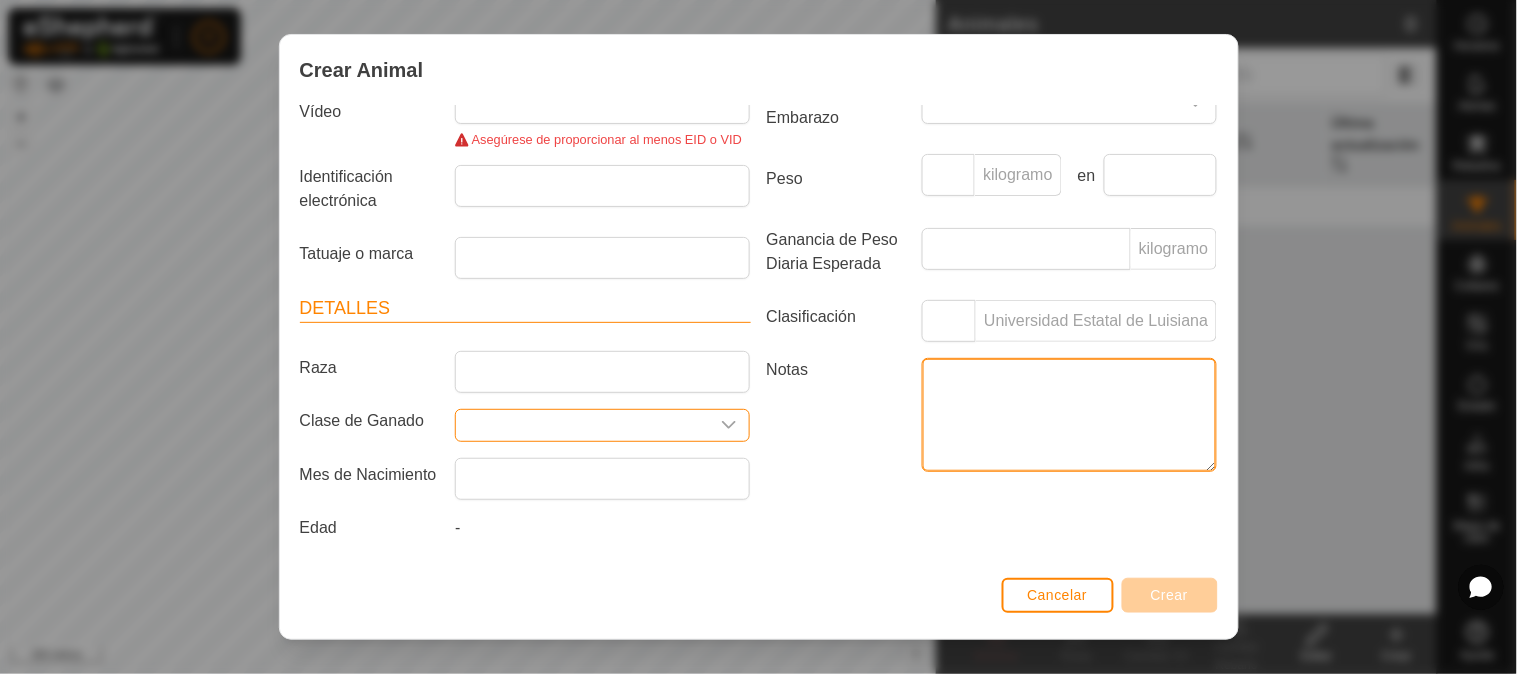 click on "Notas" at bounding box center (1069, 415) 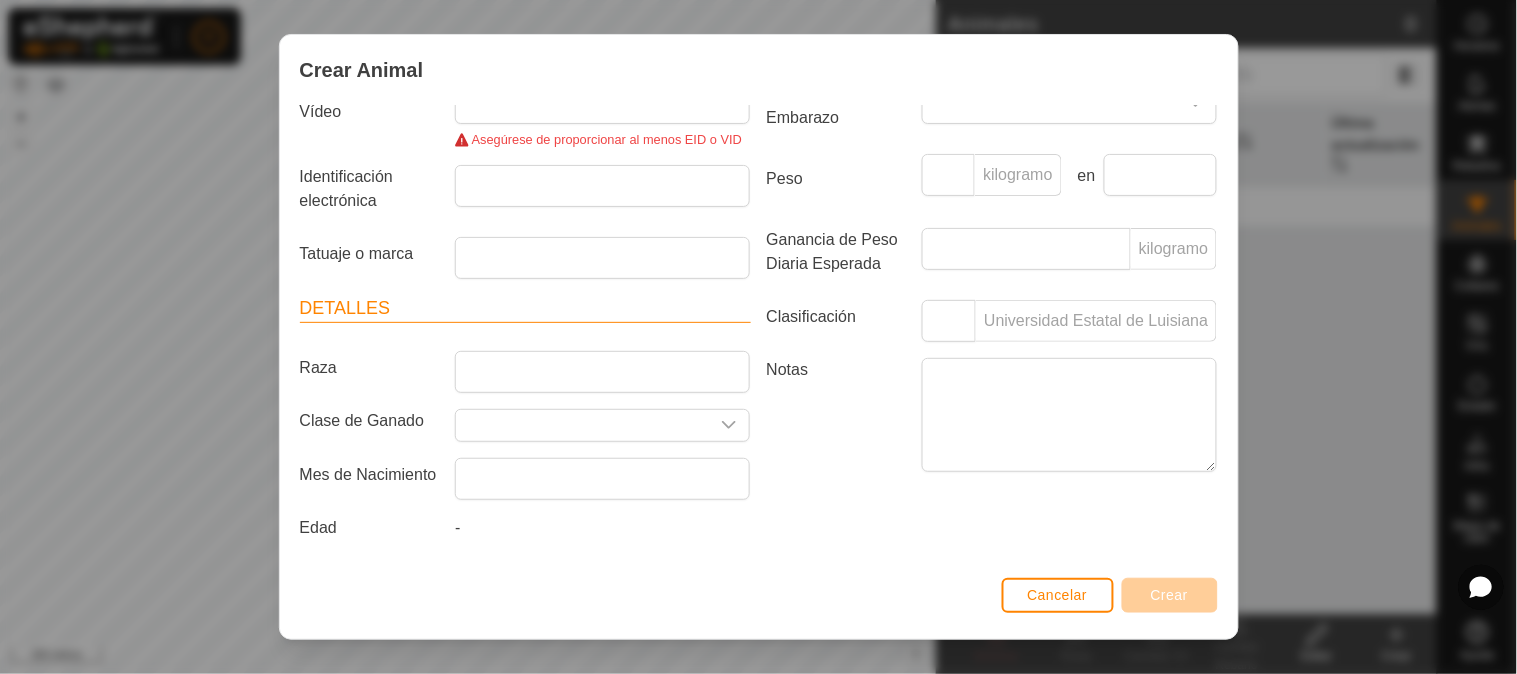click on "Estado Estado de Embarazo   Peso kilogramo en Ganancia de Peso Diaria Esperada kilogramo Clasificación Universidad Estatal de Luisiana Notas" at bounding box center (992, 287) 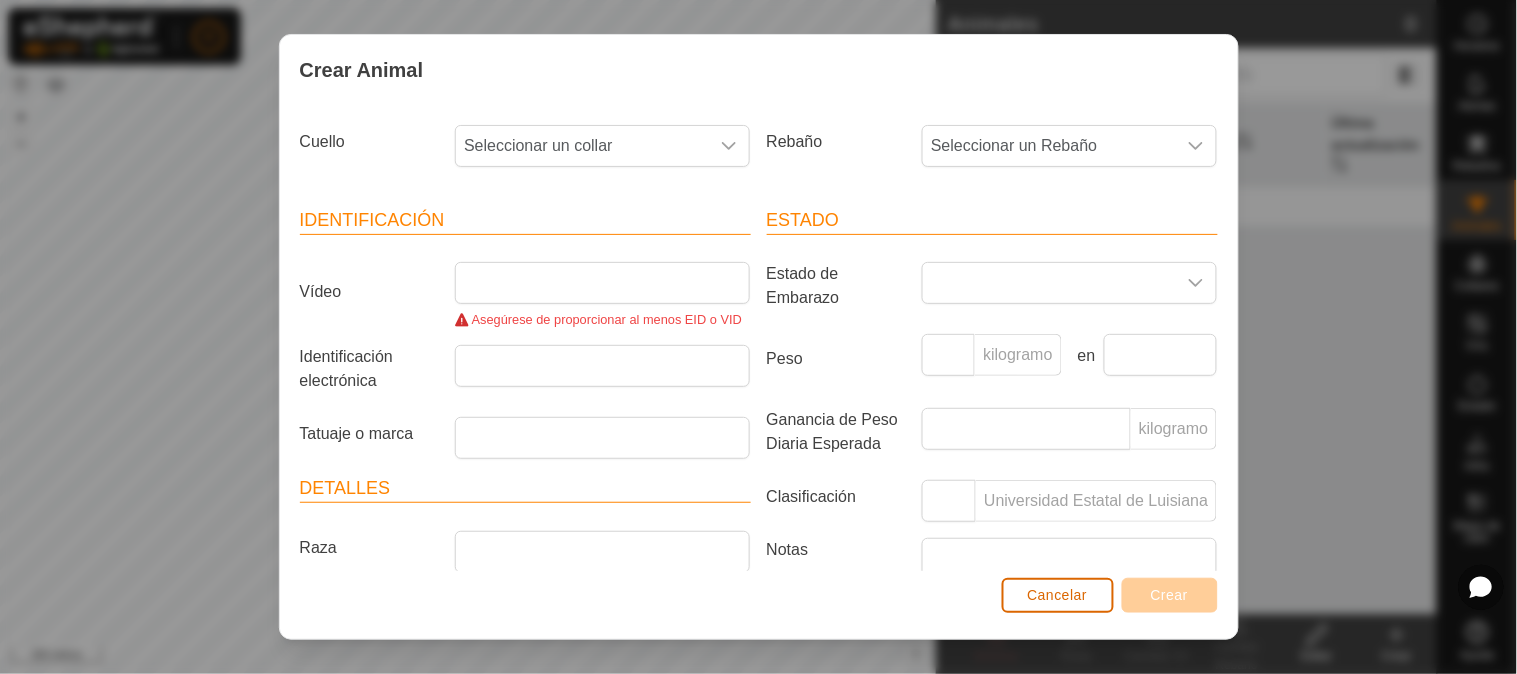 click on "Cancelar" at bounding box center (1058, 595) 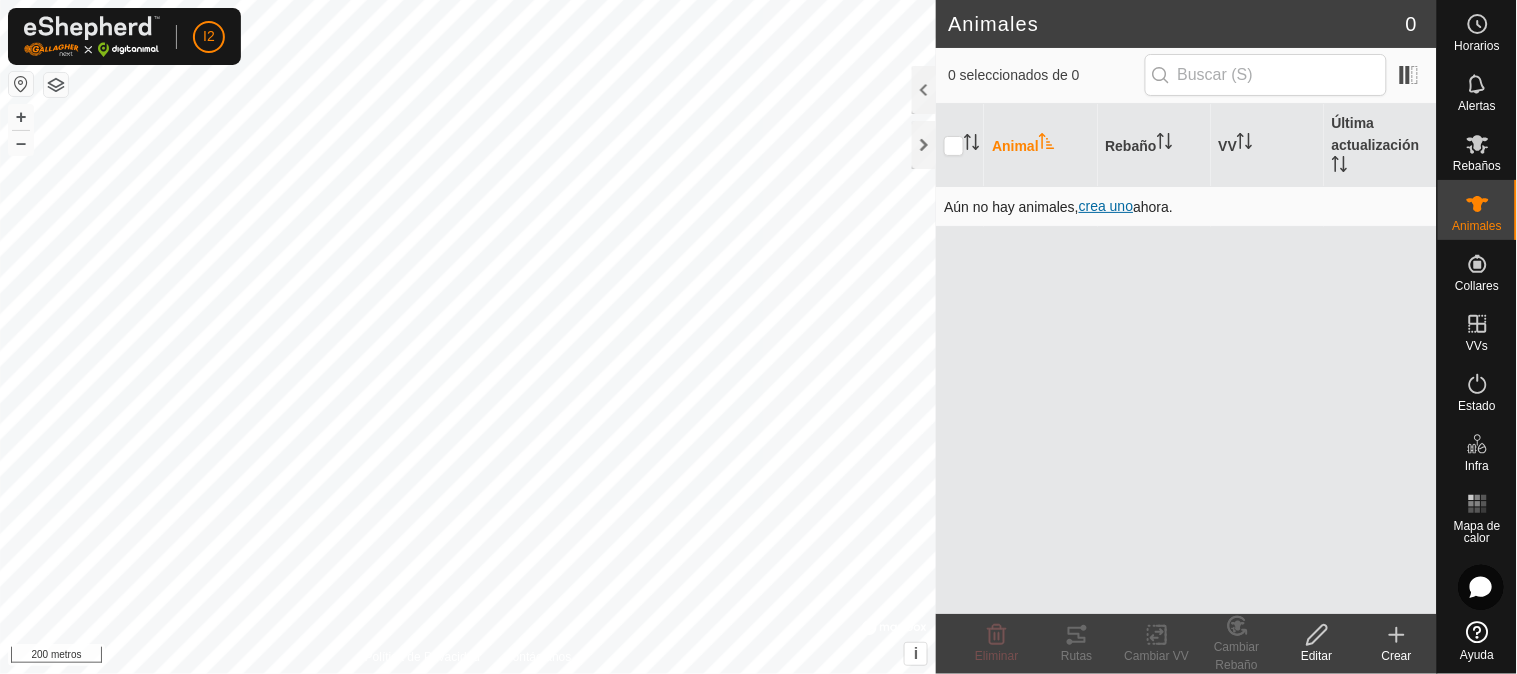 click on "crea uno" at bounding box center [1106, 206] 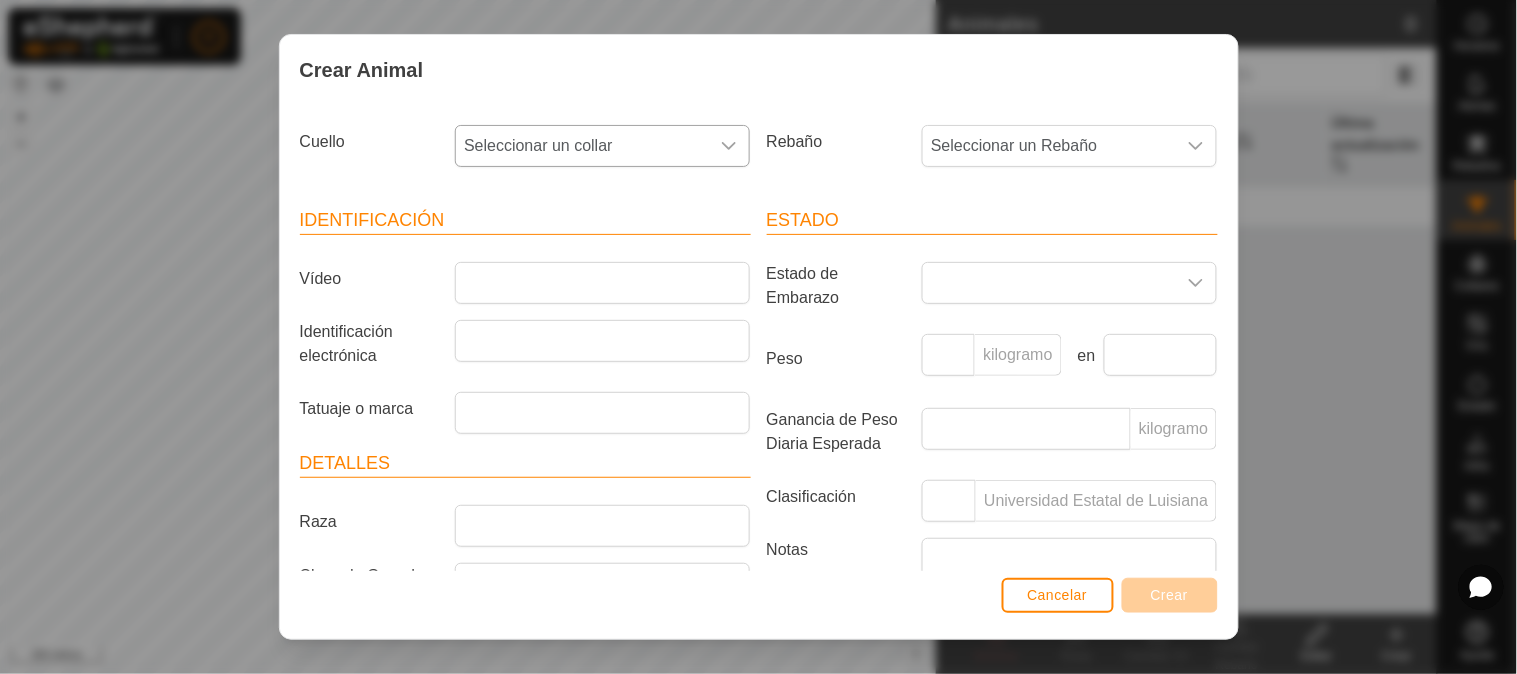 click on "Seleccionar un collar" at bounding box center (538, 145) 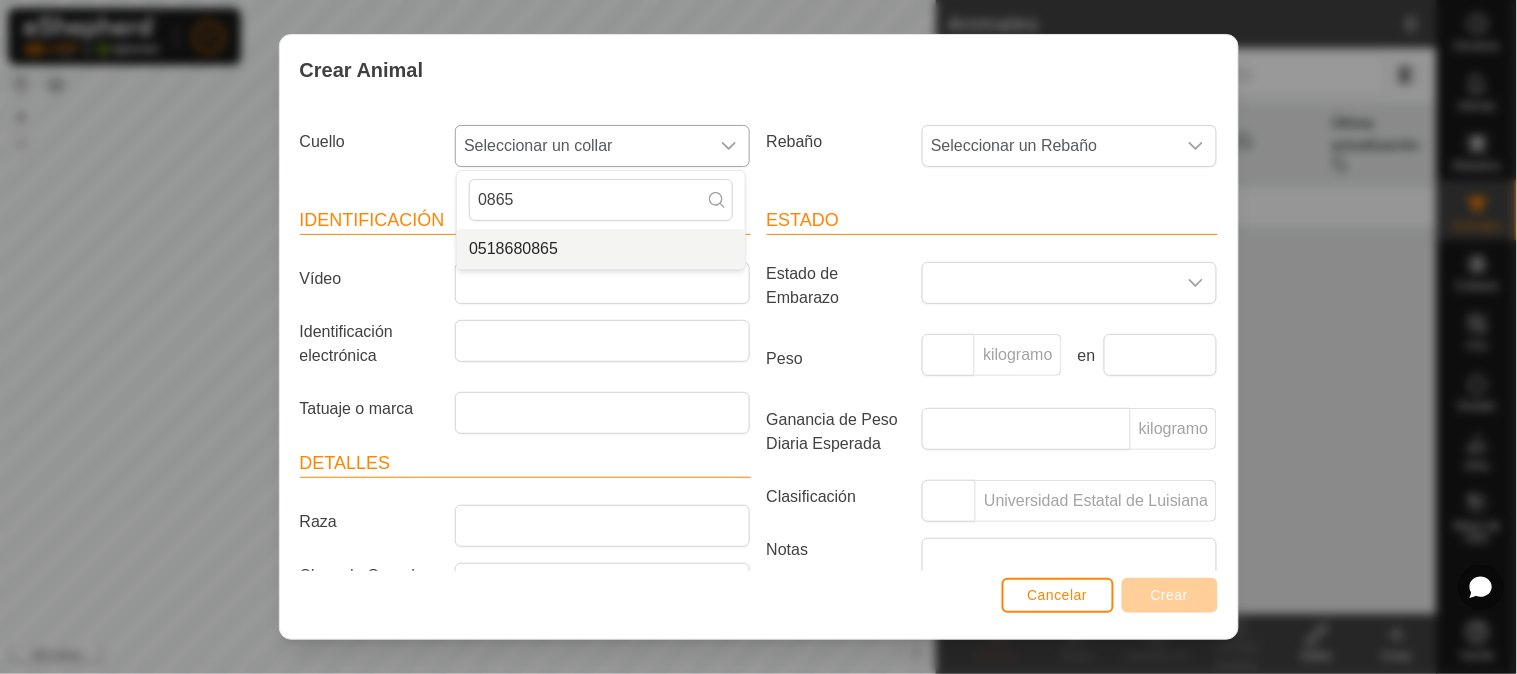 type on "0865" 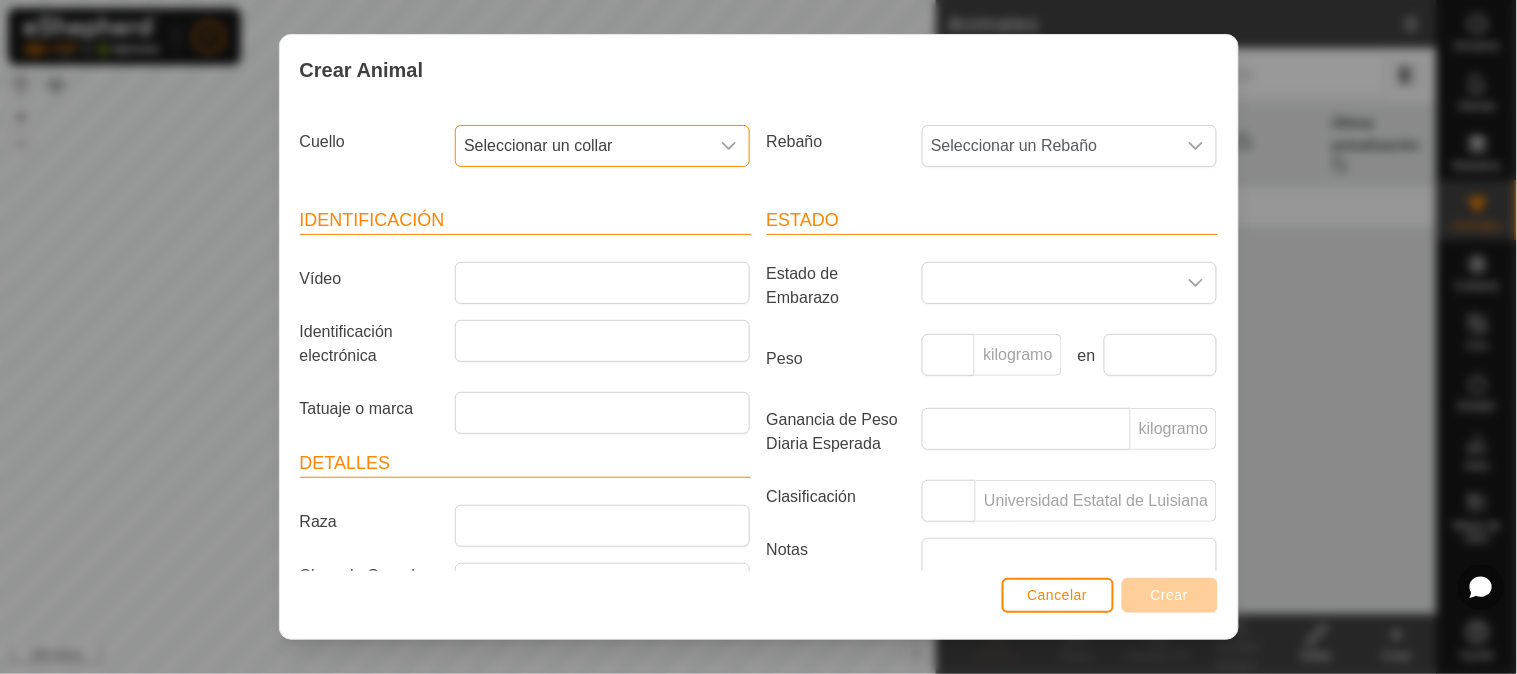 click on "Seleccionar un collar" at bounding box center [538, 145] 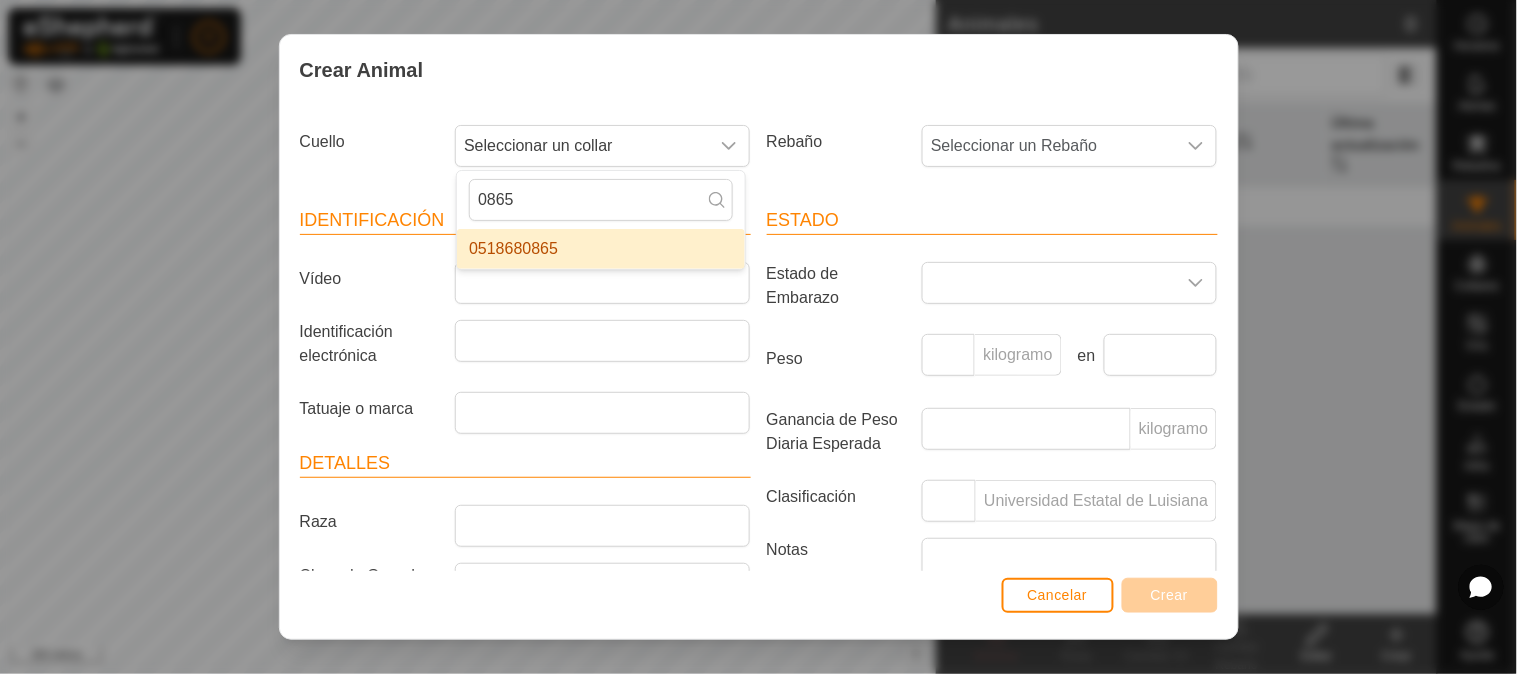 click on "0518680865" at bounding box center [601, 249] 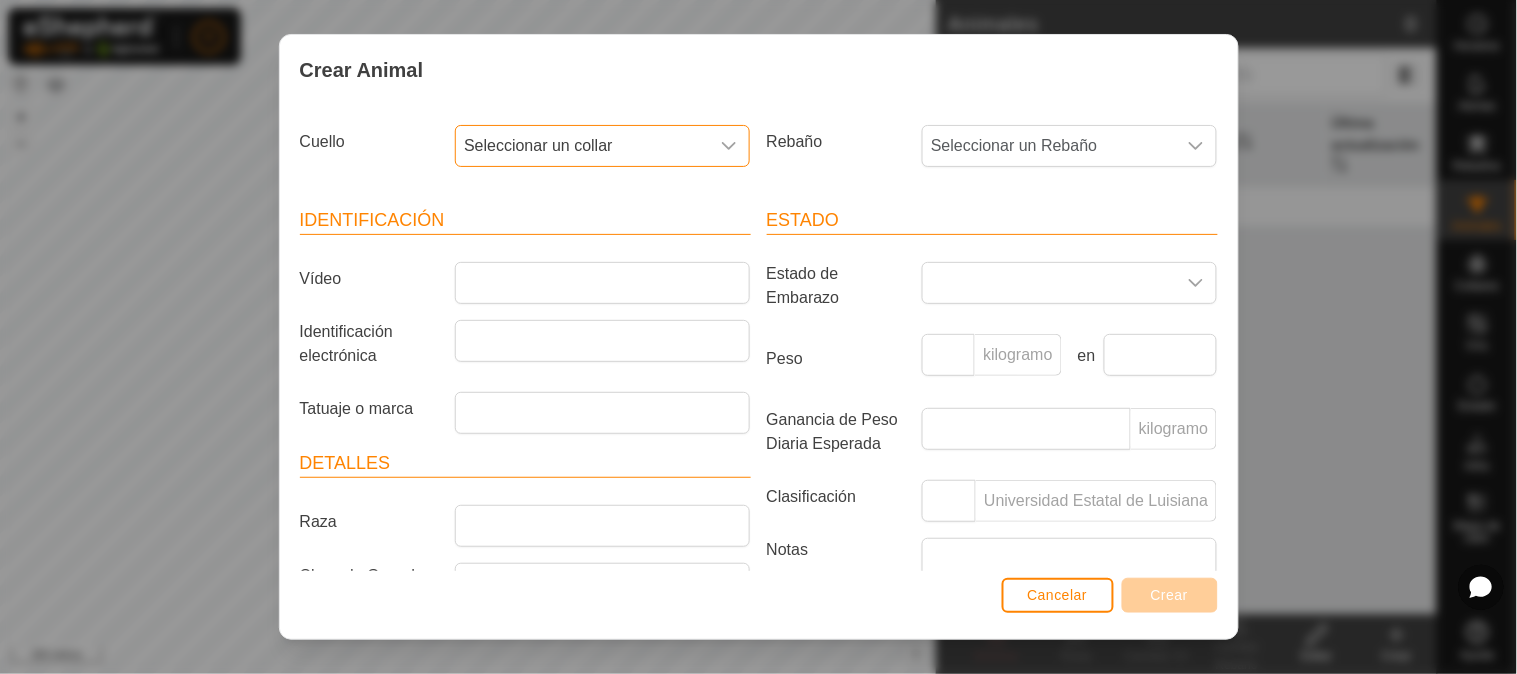 click on "Seleccionar un collar" at bounding box center (538, 145) 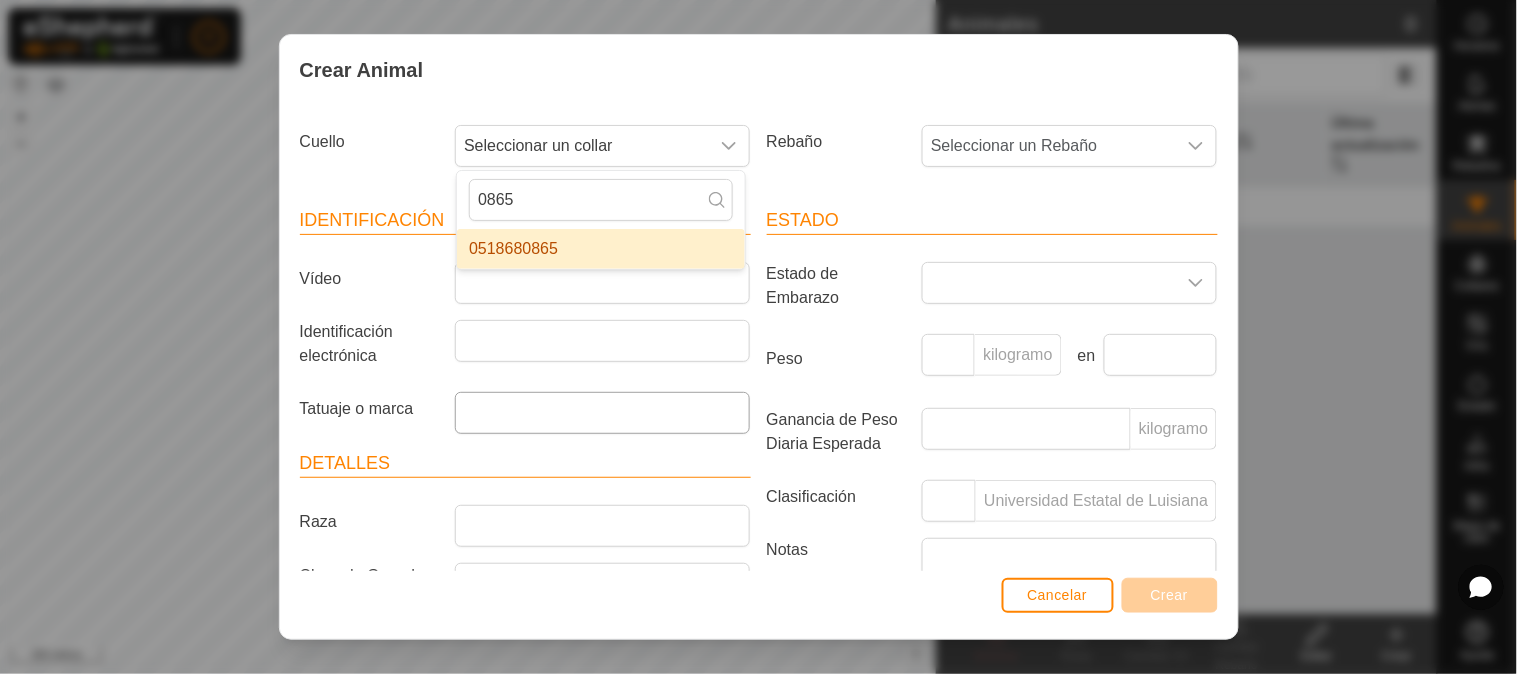 scroll, scrollTop: 111, scrollLeft: 0, axis: vertical 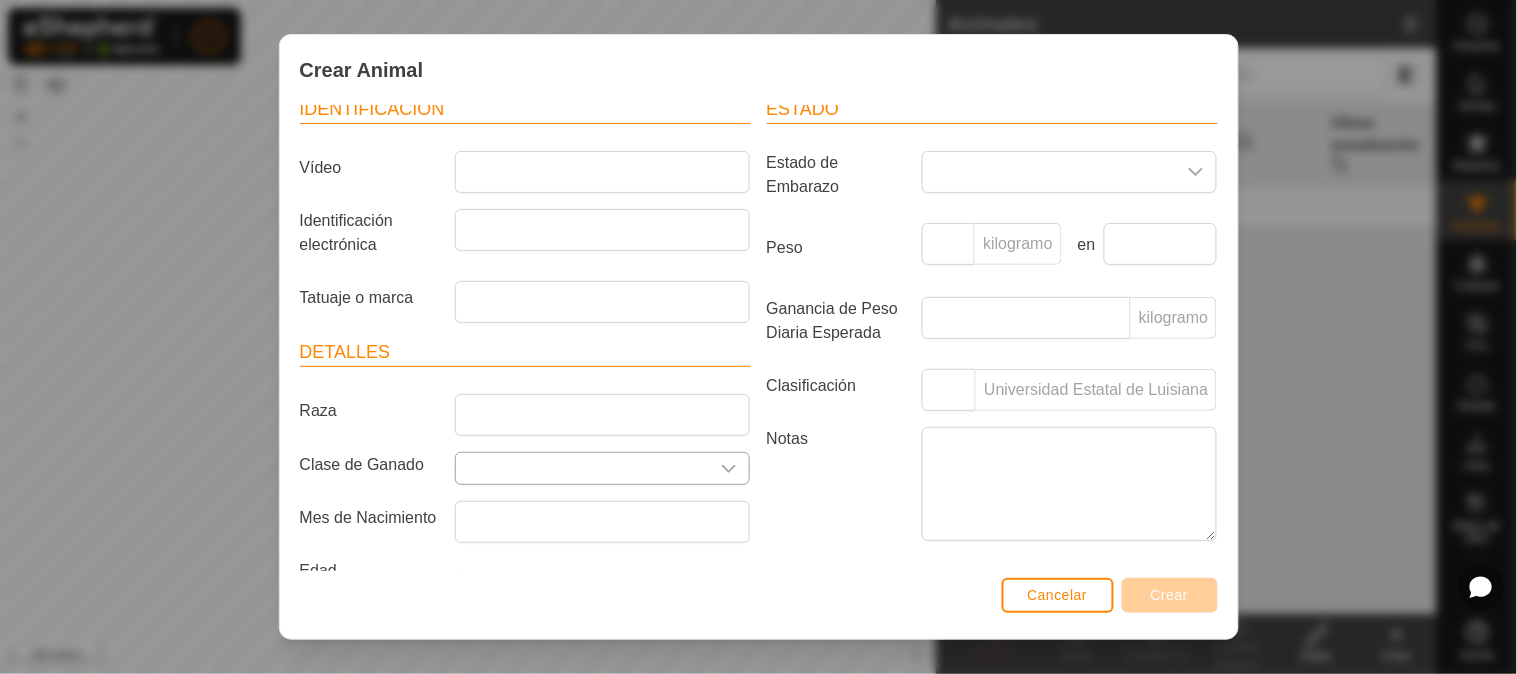 click at bounding box center (582, 468) 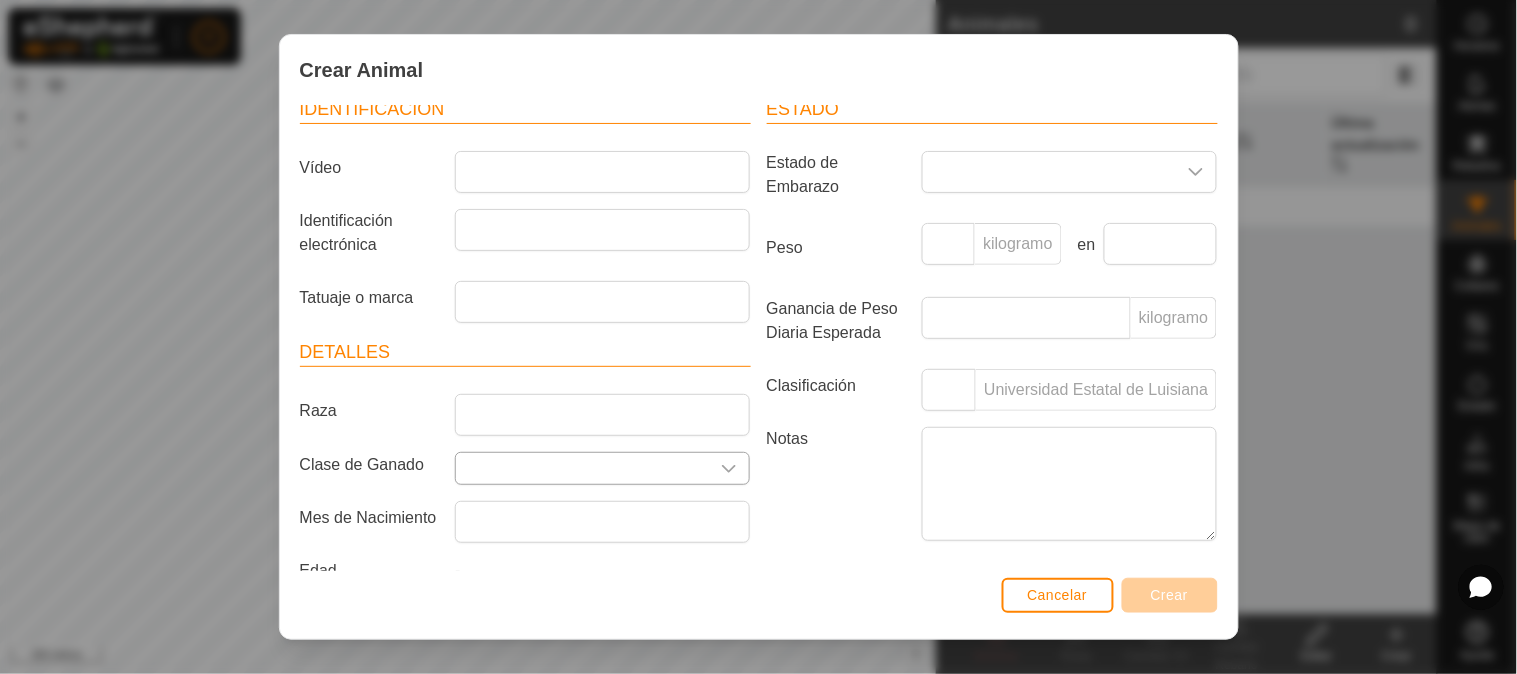 click 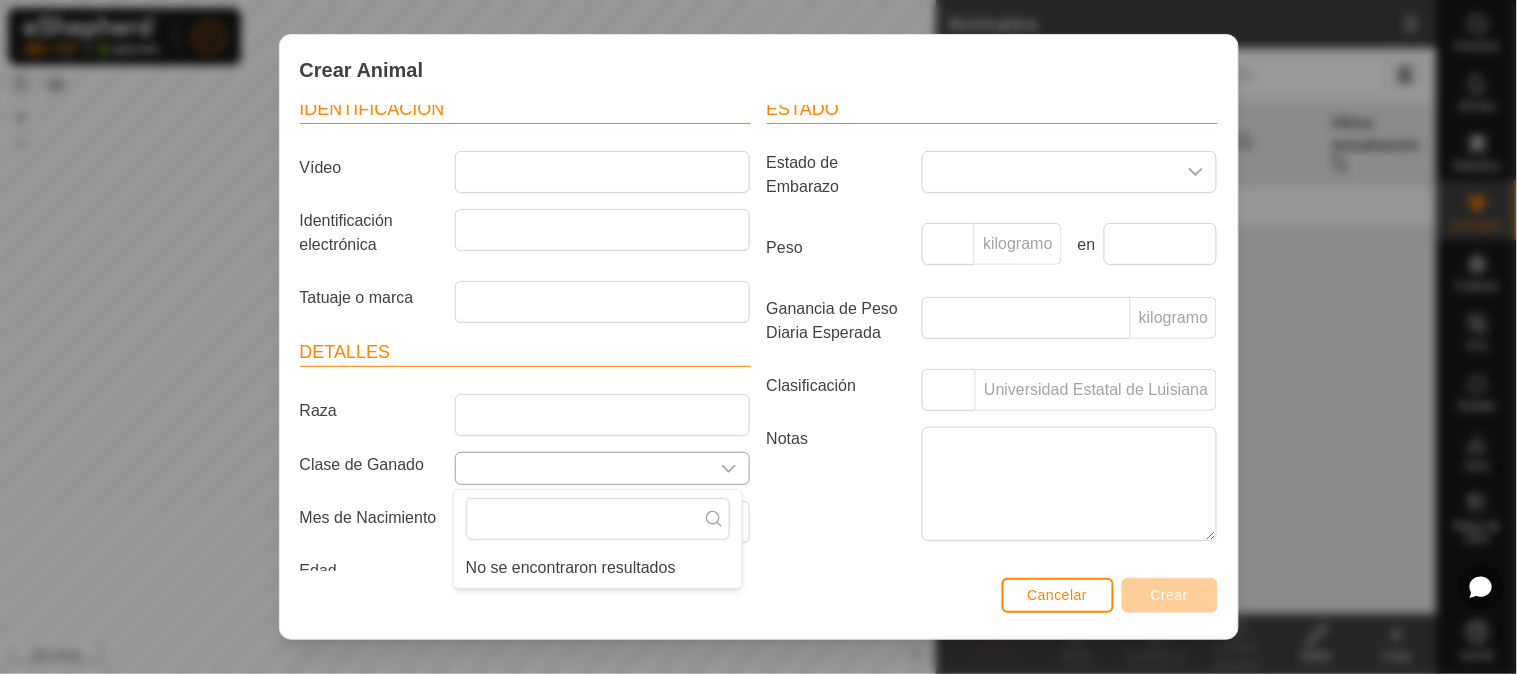 click 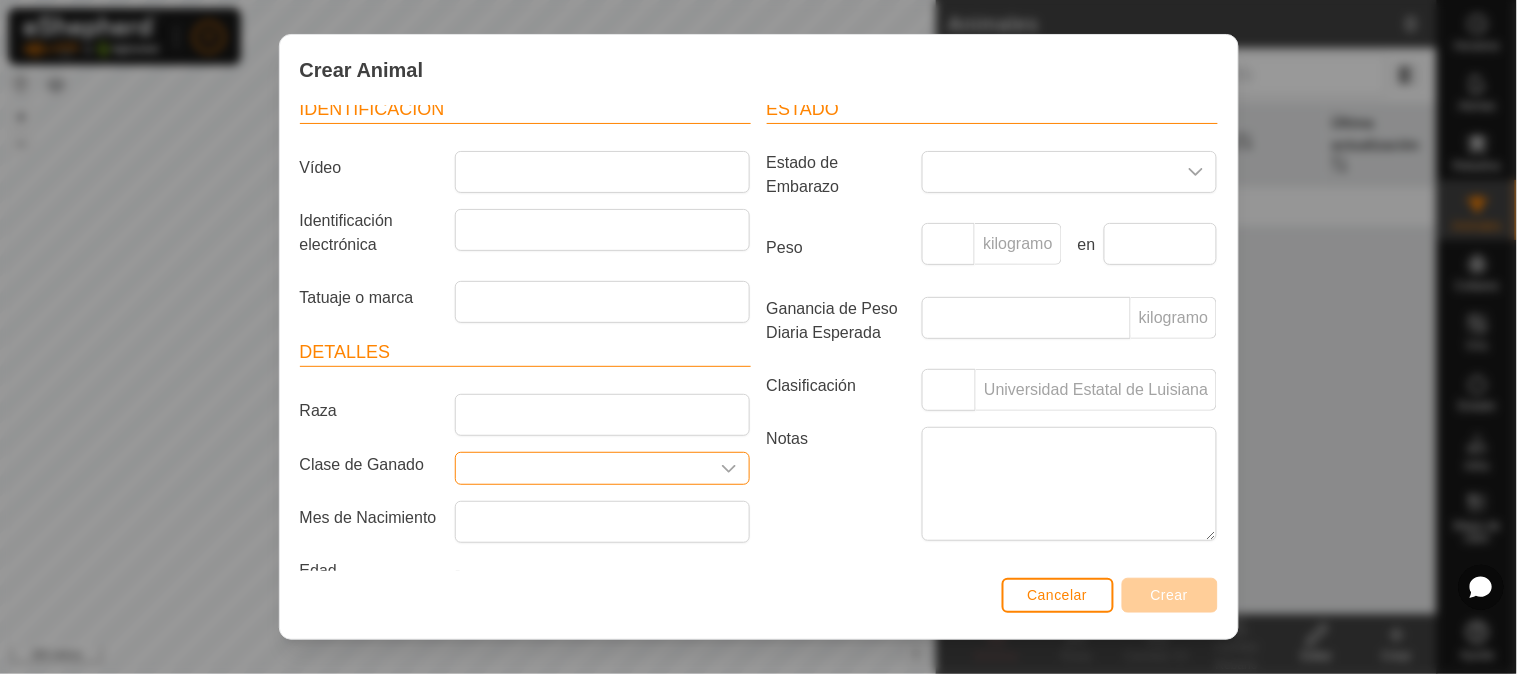 scroll, scrollTop: 170, scrollLeft: 0, axis: vertical 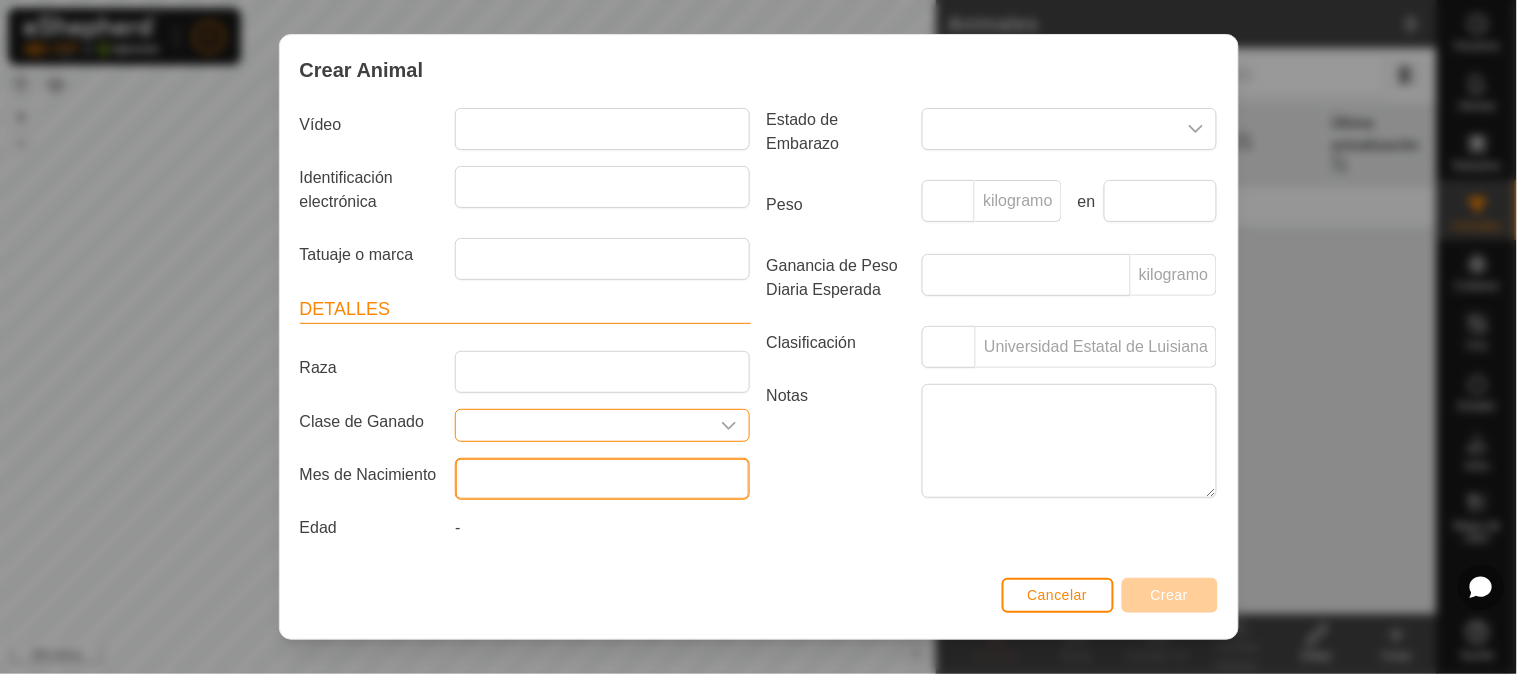 click at bounding box center [602, 479] 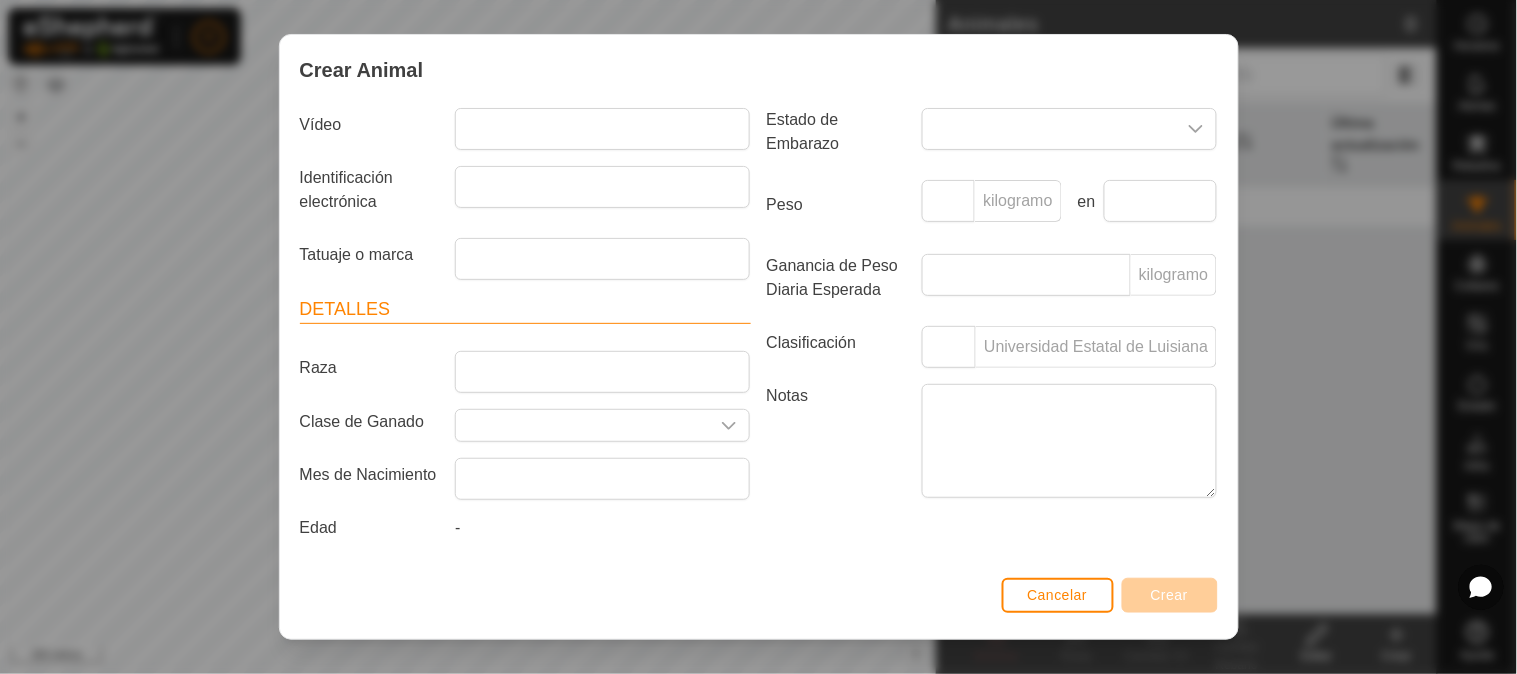 click on "Detalles Raza Clase de Ganado Mes de Nacimiento Edad -" at bounding box center (525, 422) 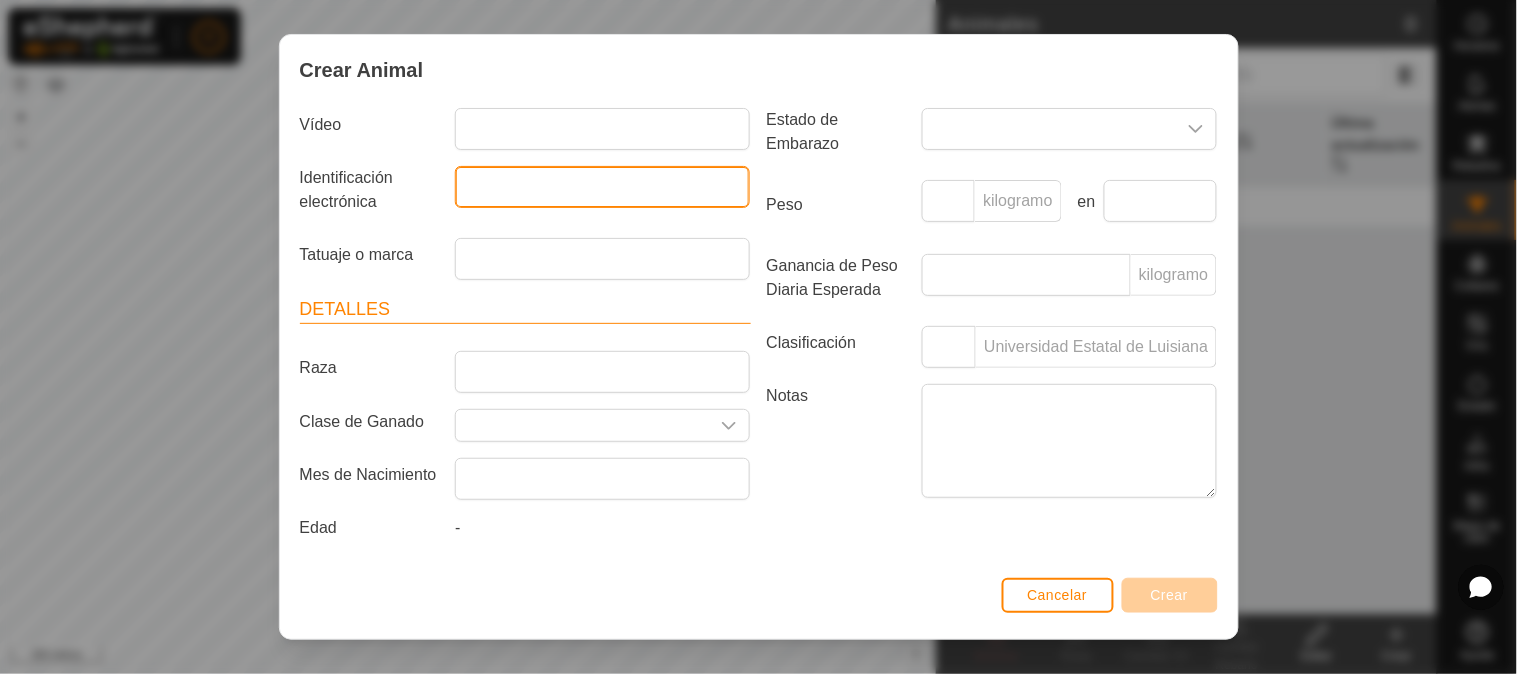 click on "Identificación electrónica" at bounding box center (602, 187) 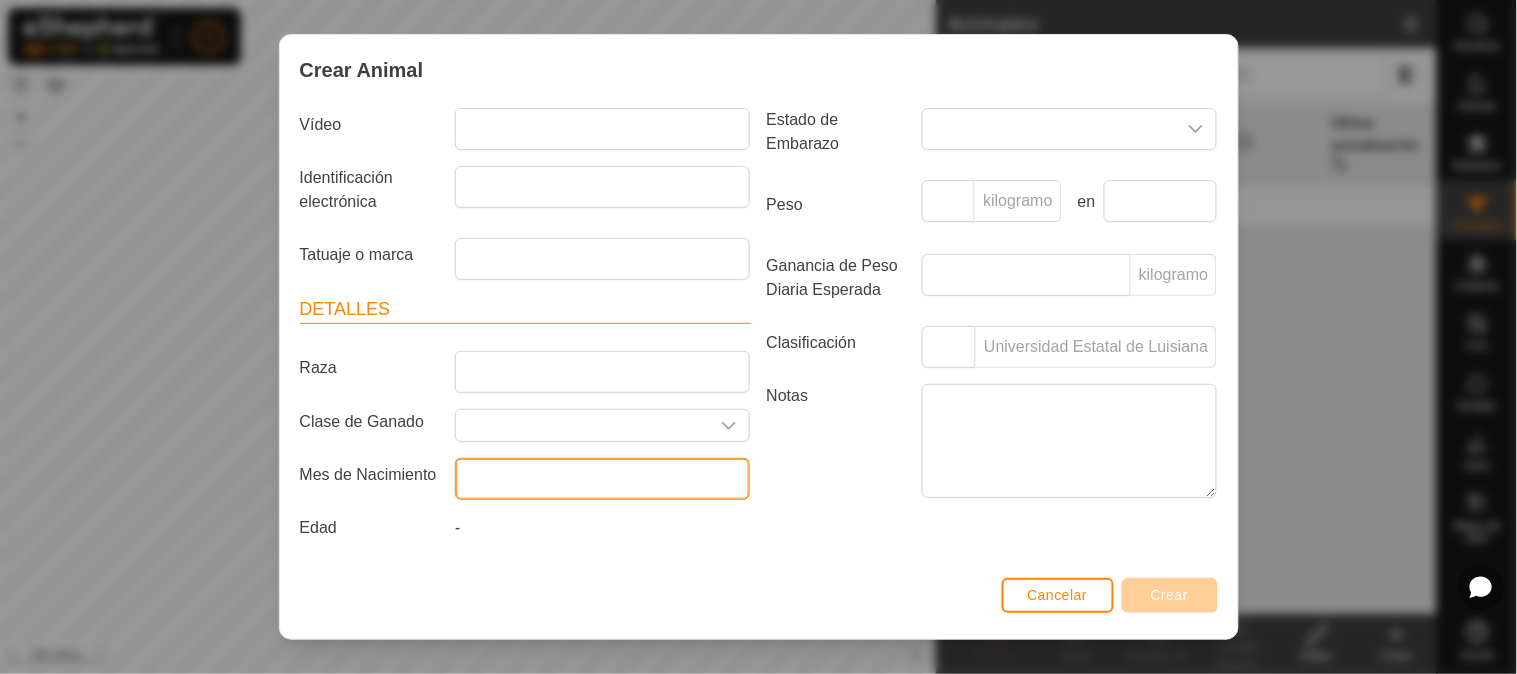 click at bounding box center [602, 479] 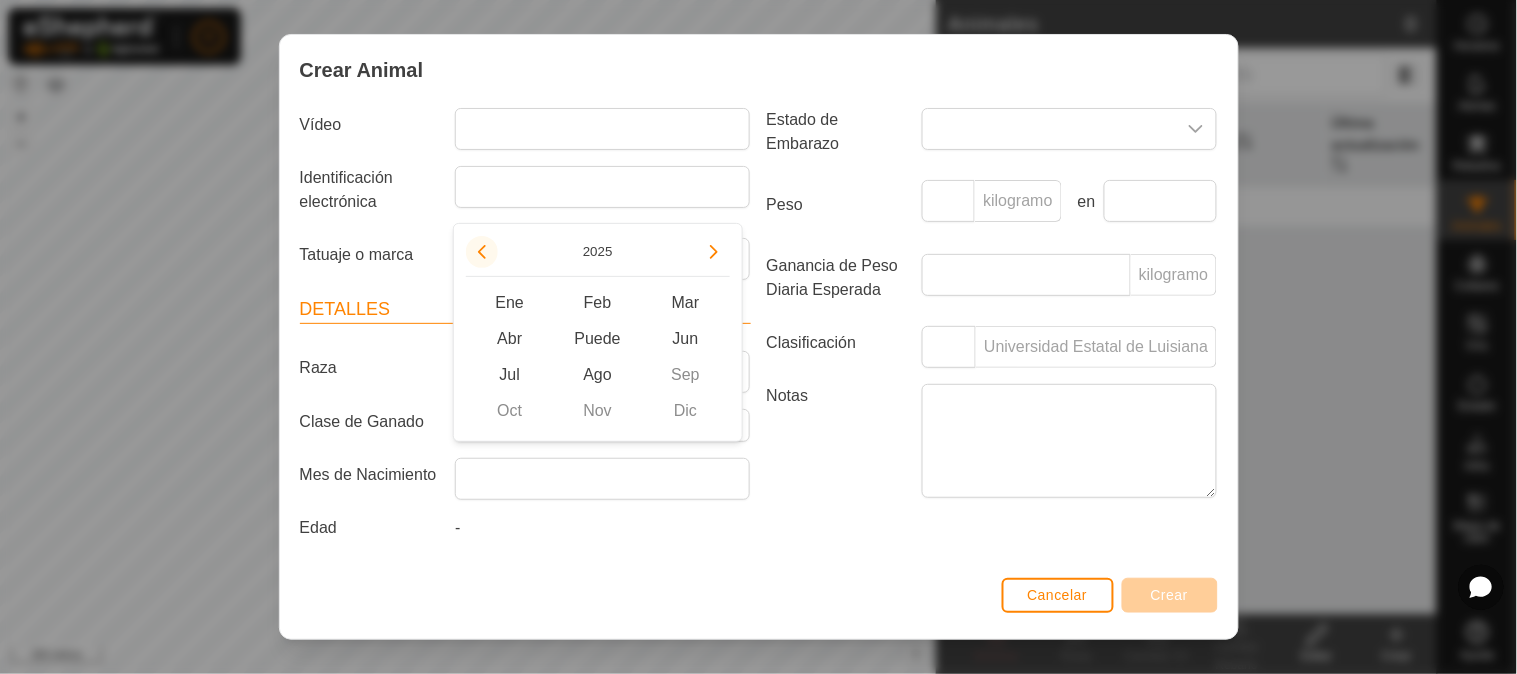 click at bounding box center (482, 252) 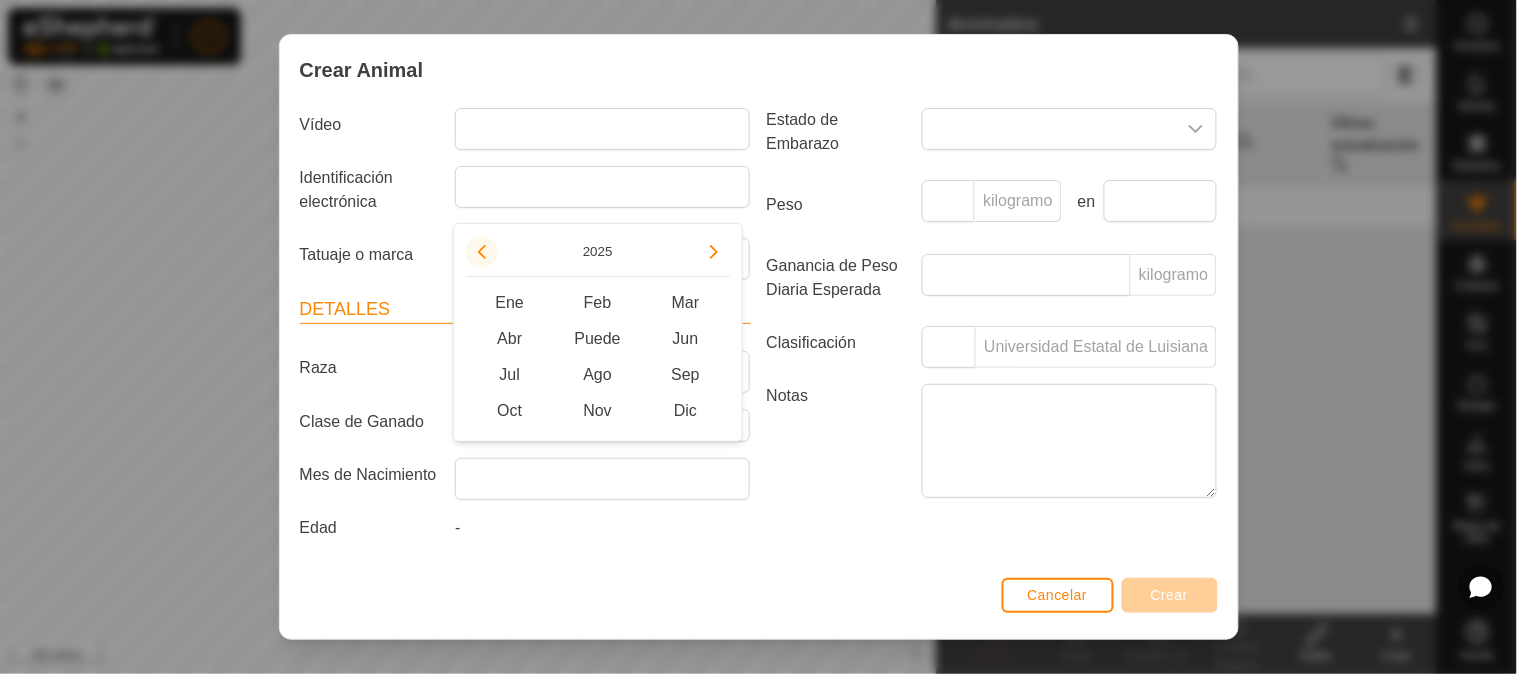 click at bounding box center [482, 252] 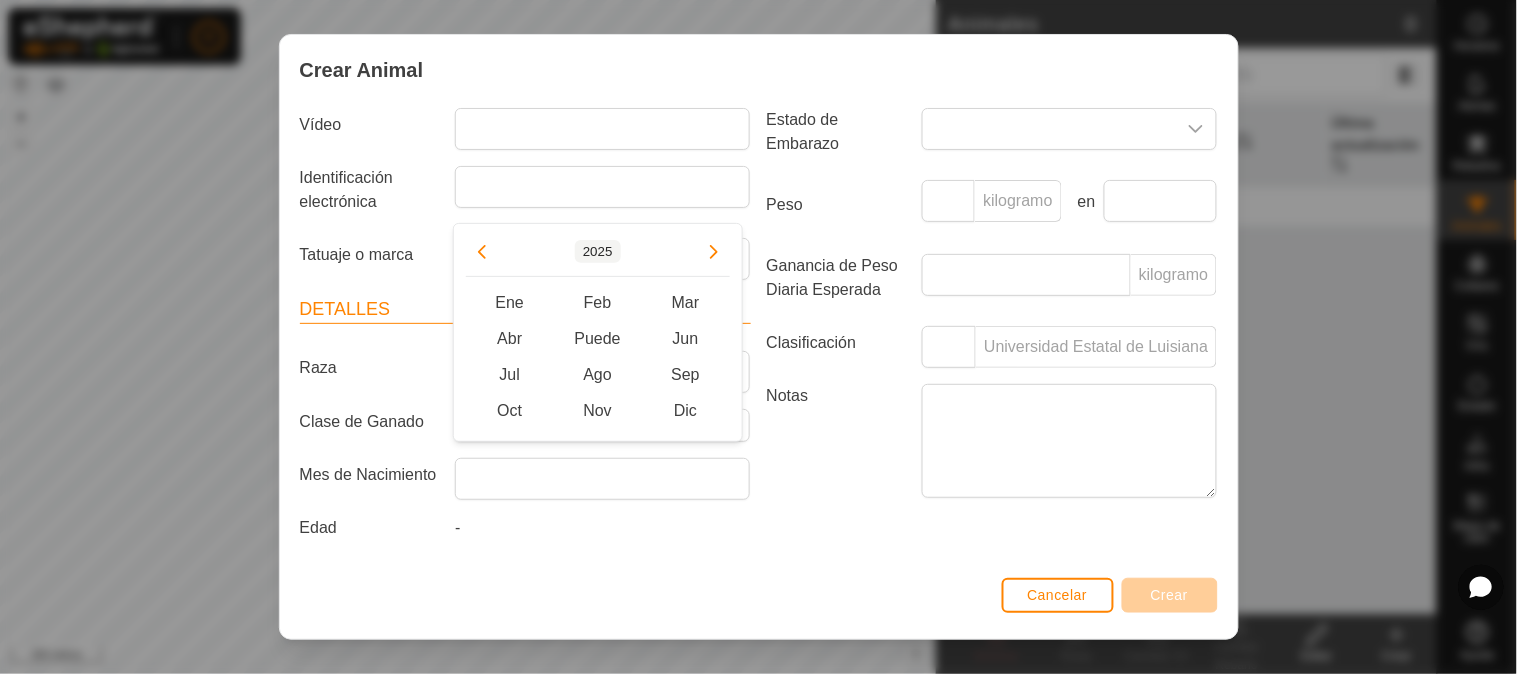 click on "2025" at bounding box center [598, 251] 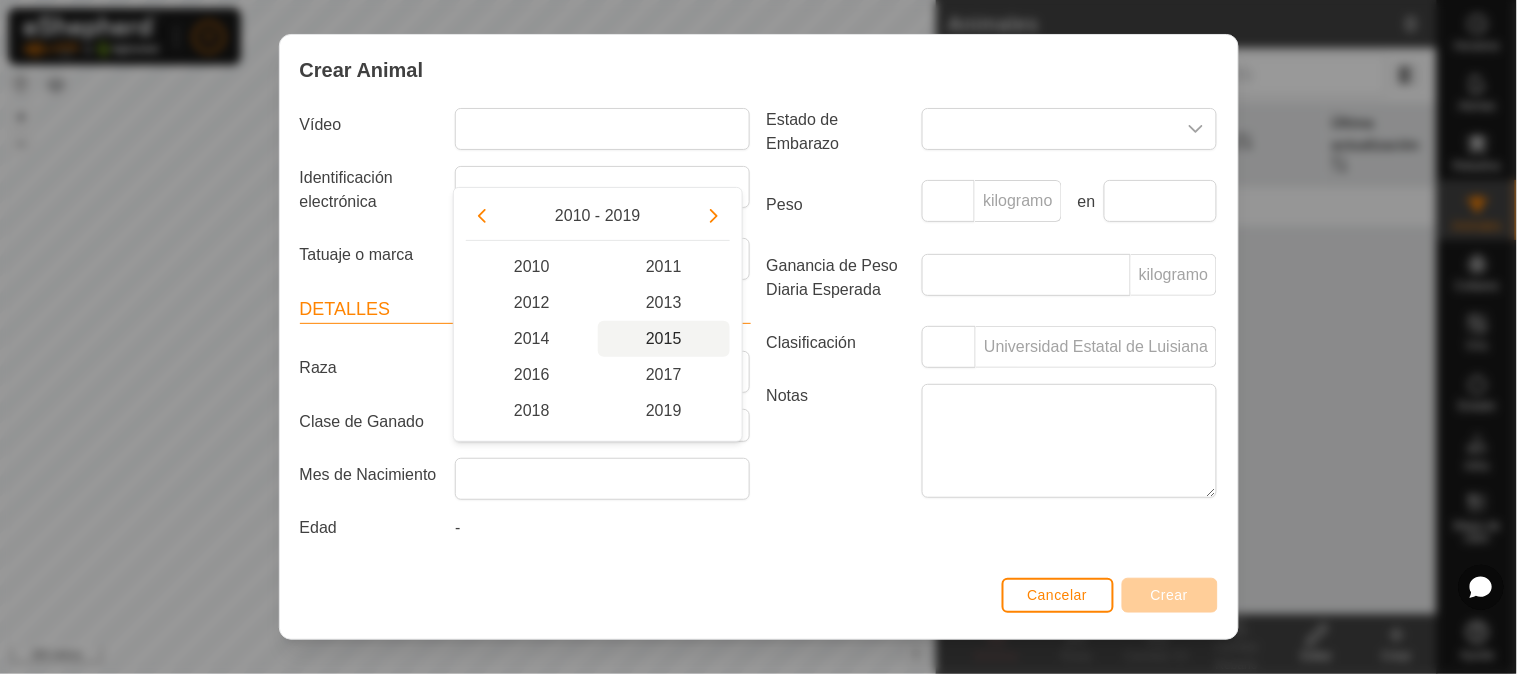 click on "2015" at bounding box center (664, 339) 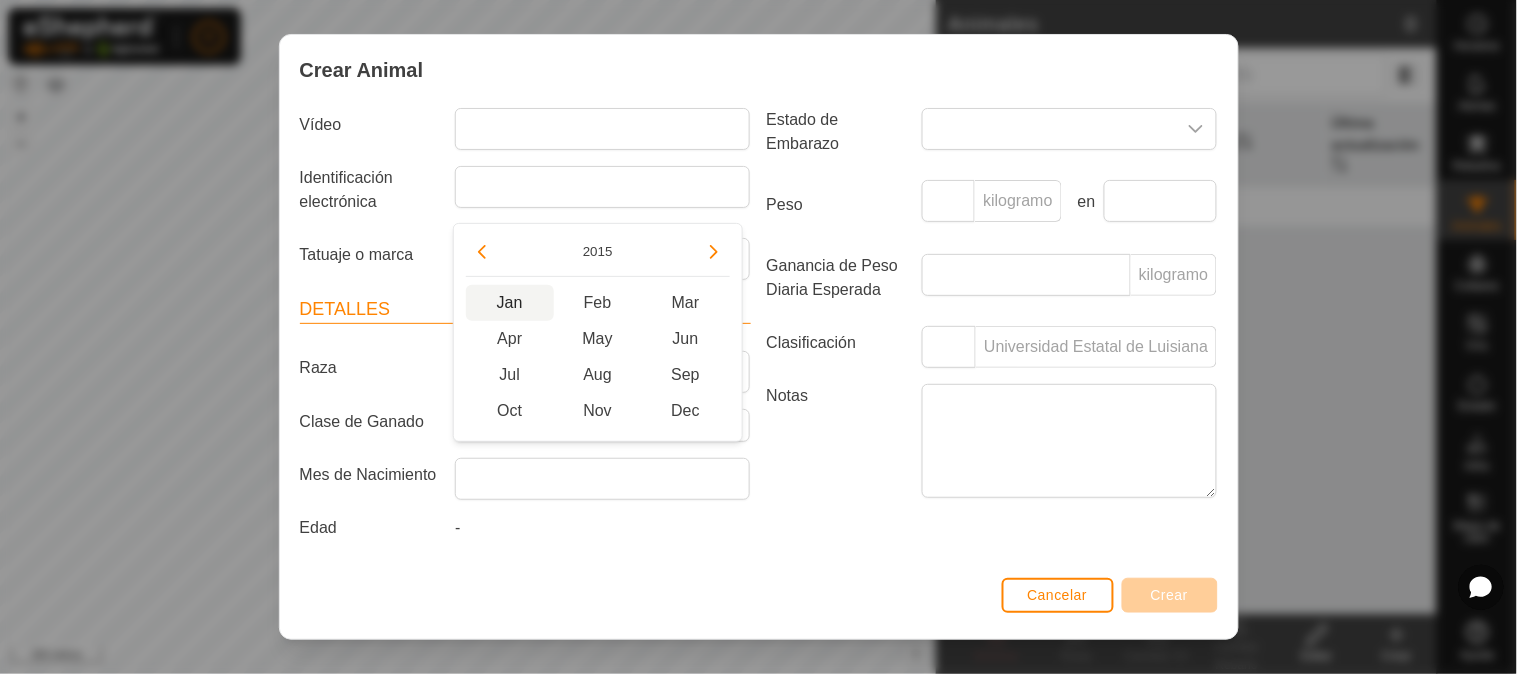 click on "Jan" at bounding box center (510, 303) 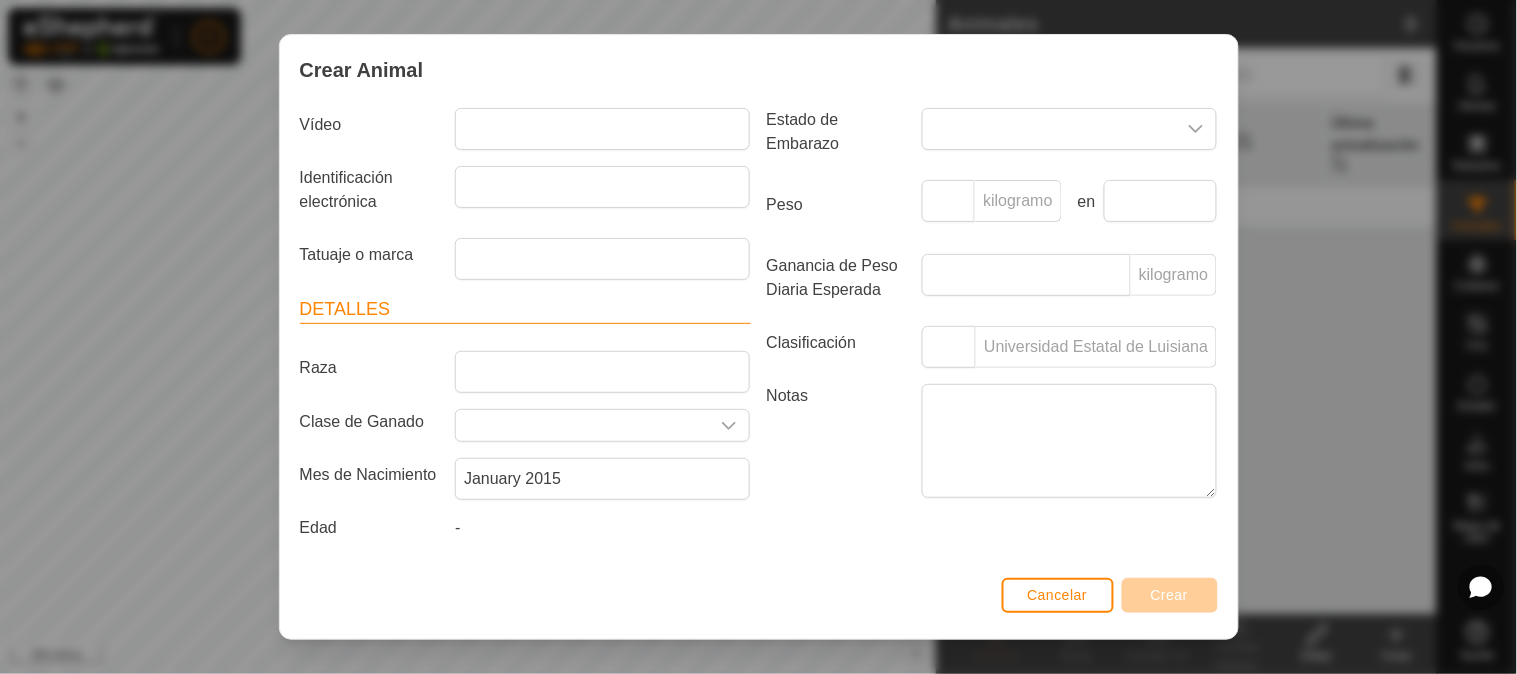 click on "-" at bounding box center (602, 532) 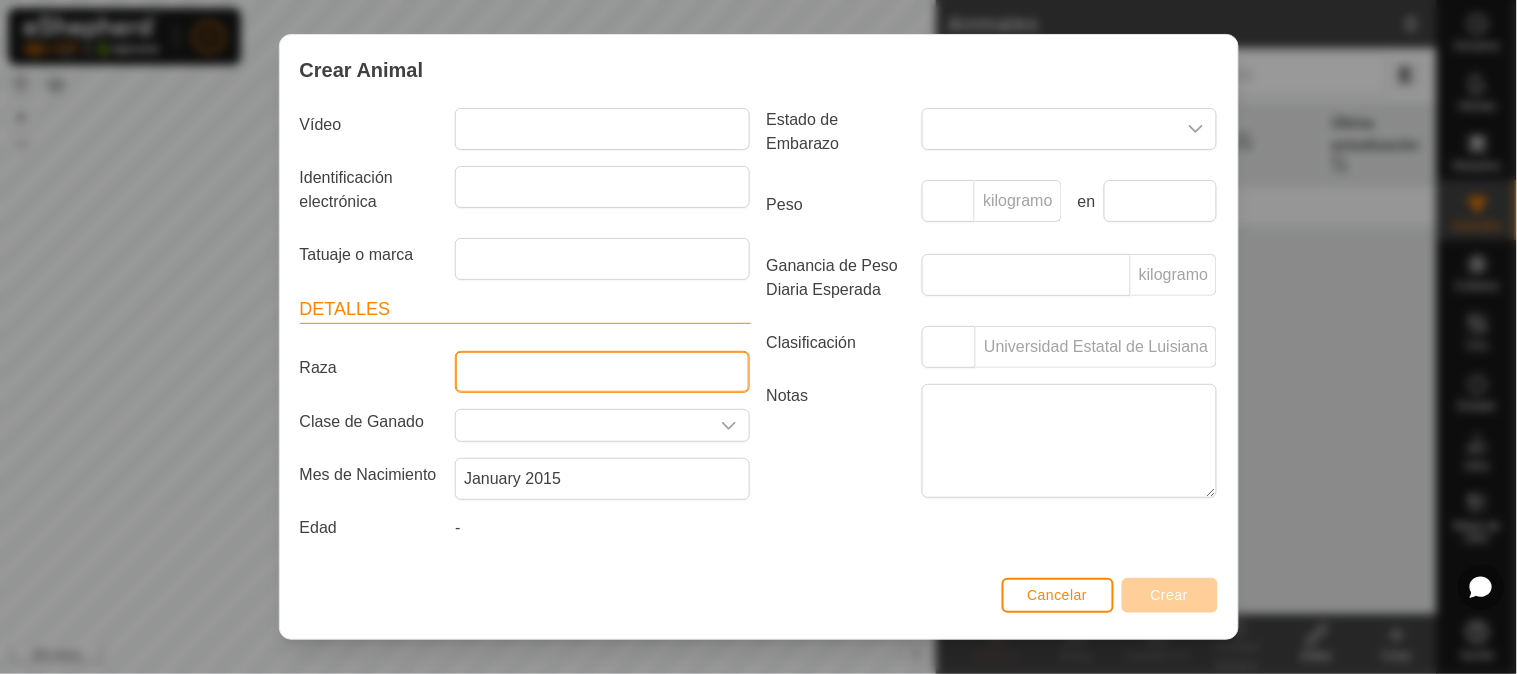 click on "Raza" at bounding box center [602, 372] 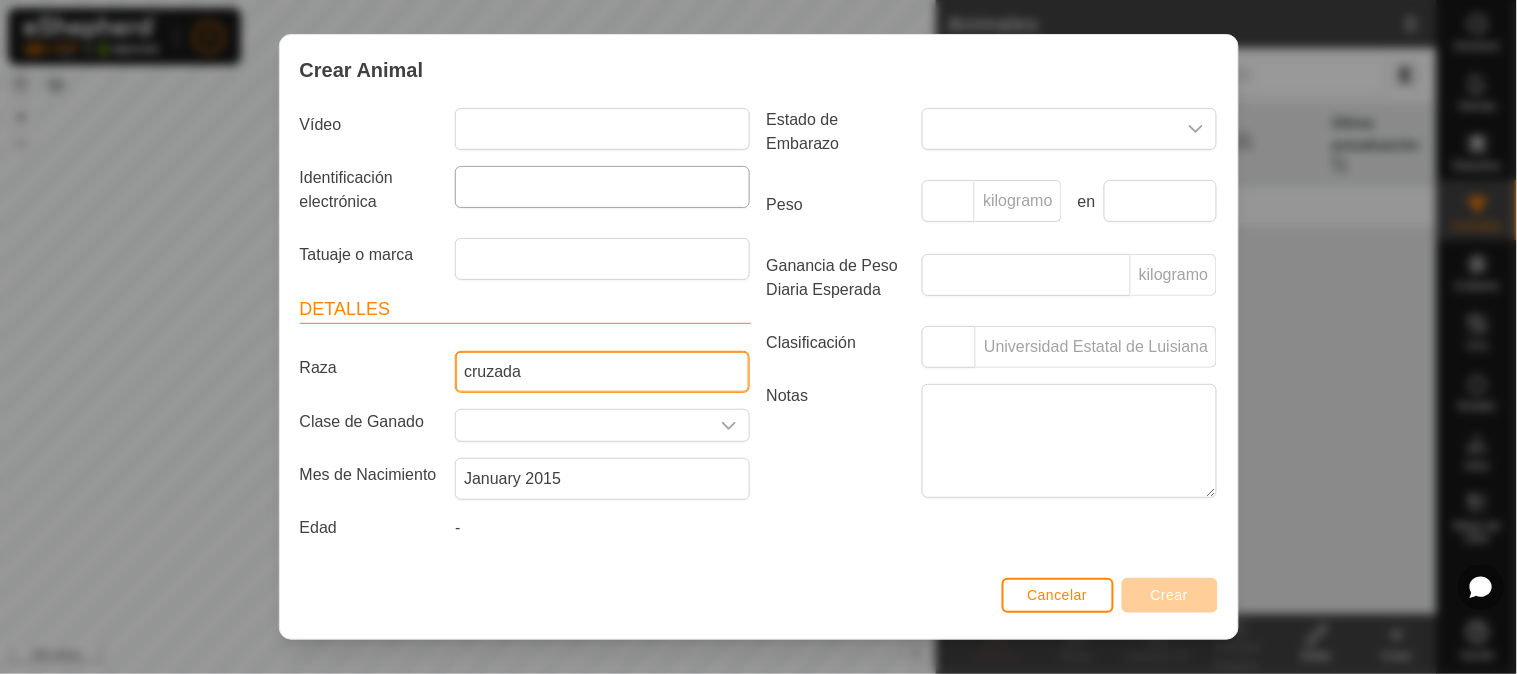type on "cruzada" 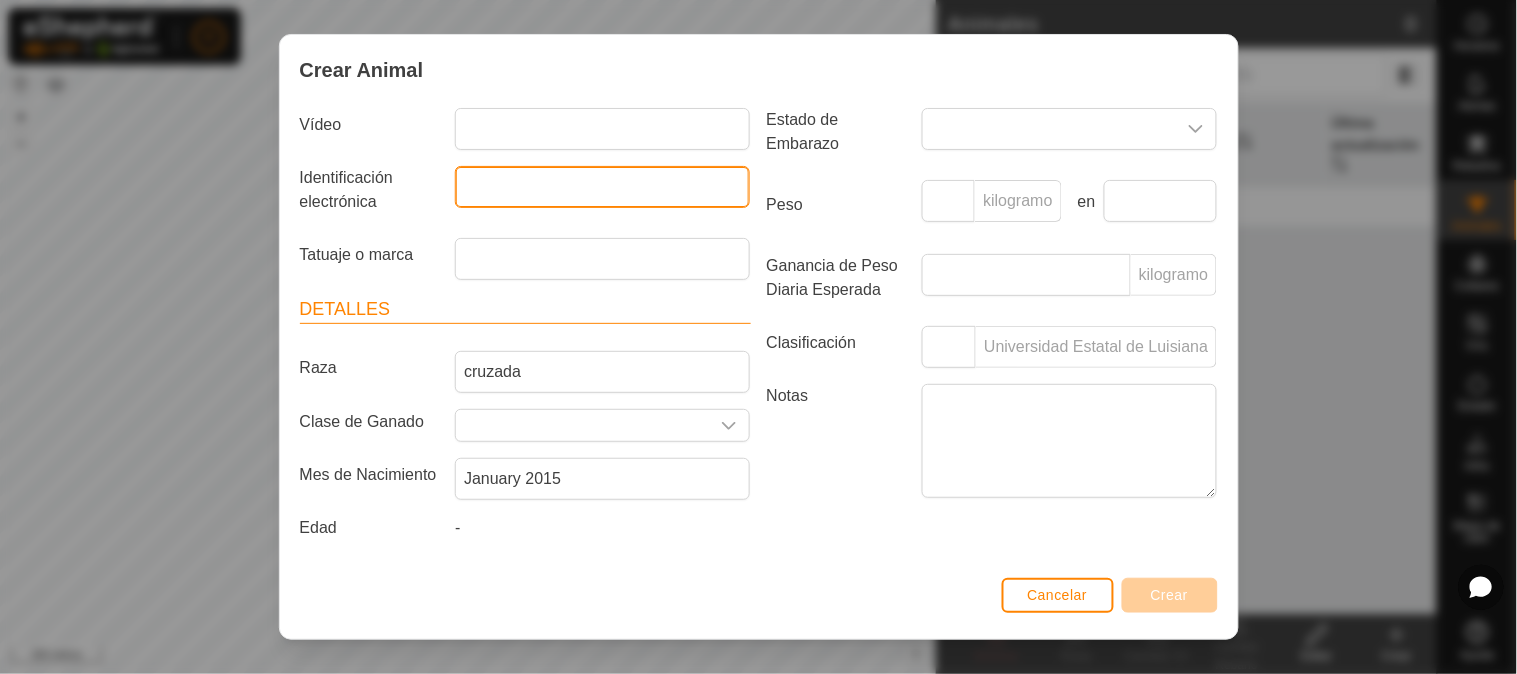 click on "Identificación electrónica" at bounding box center (602, 187) 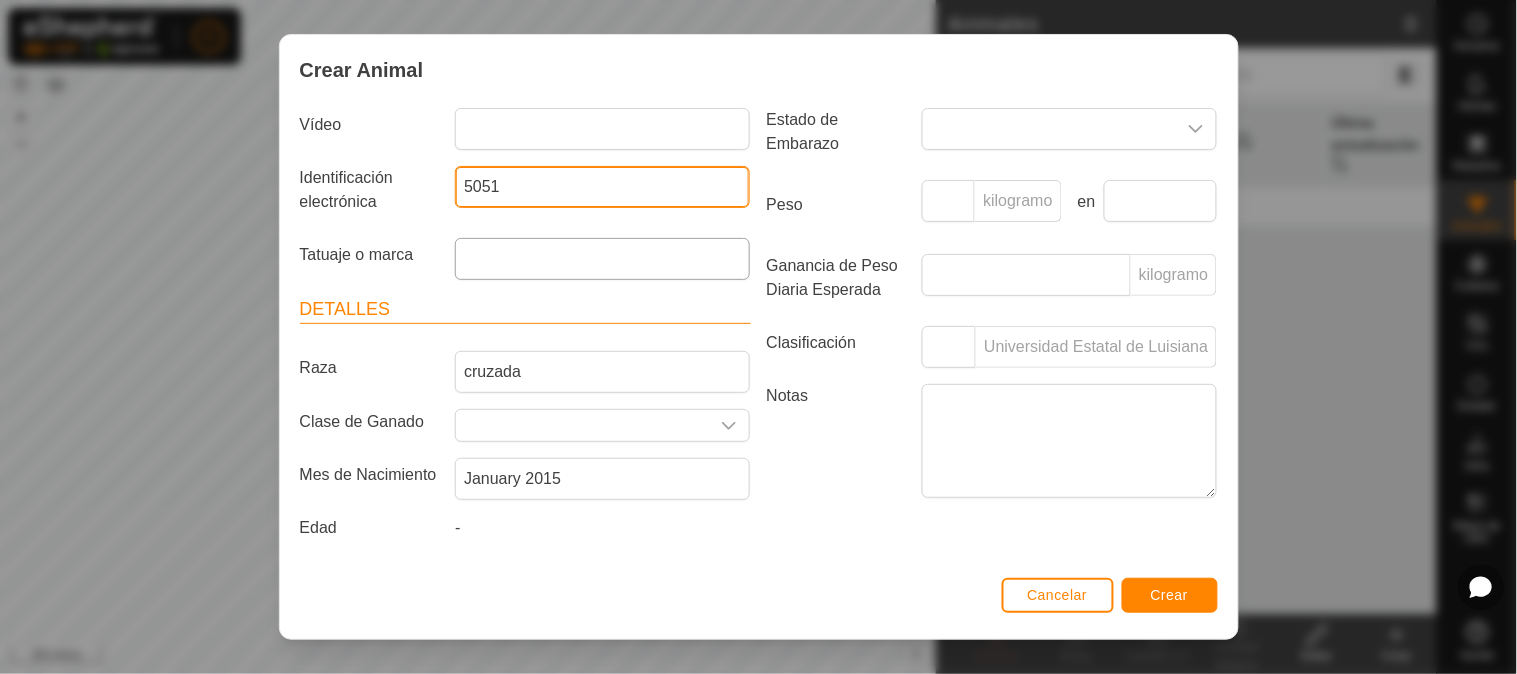 type on "5051" 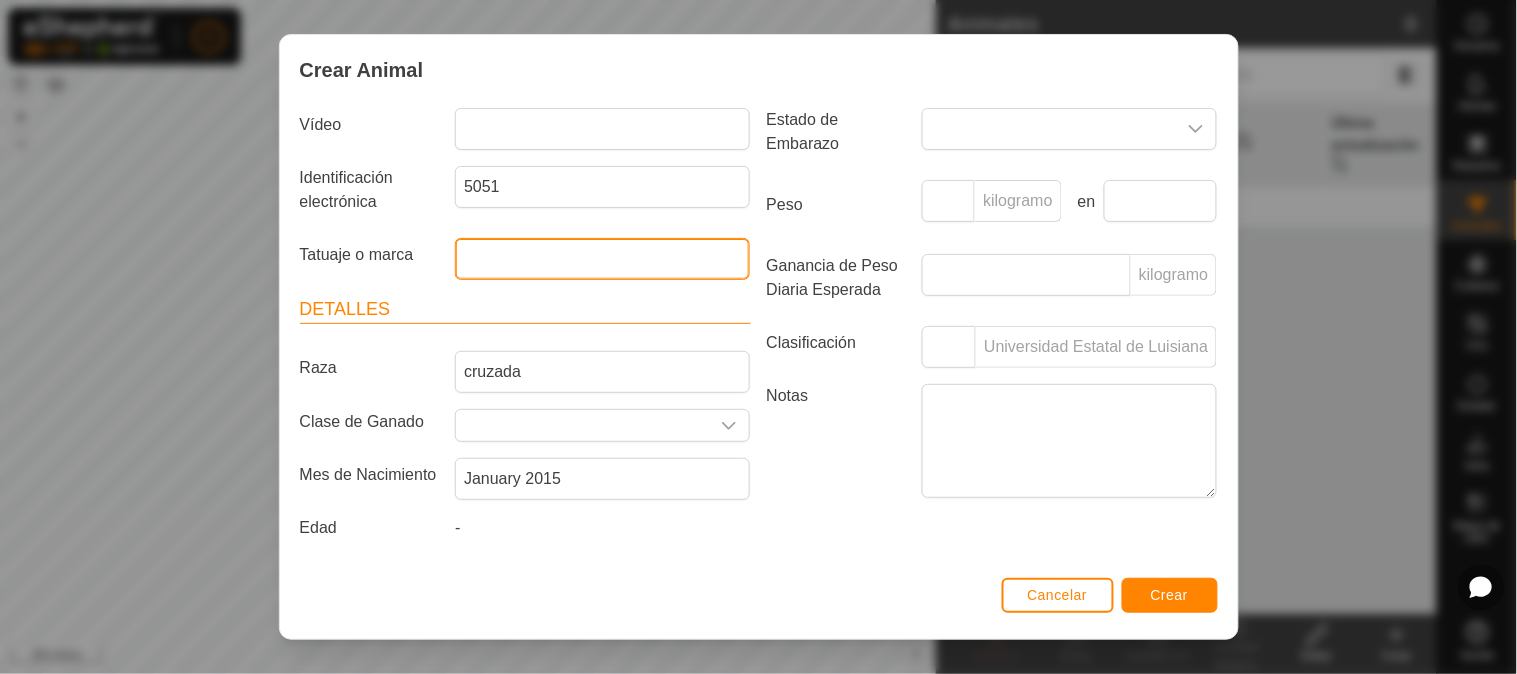 click on "Tatuaje o marca" at bounding box center [602, 259] 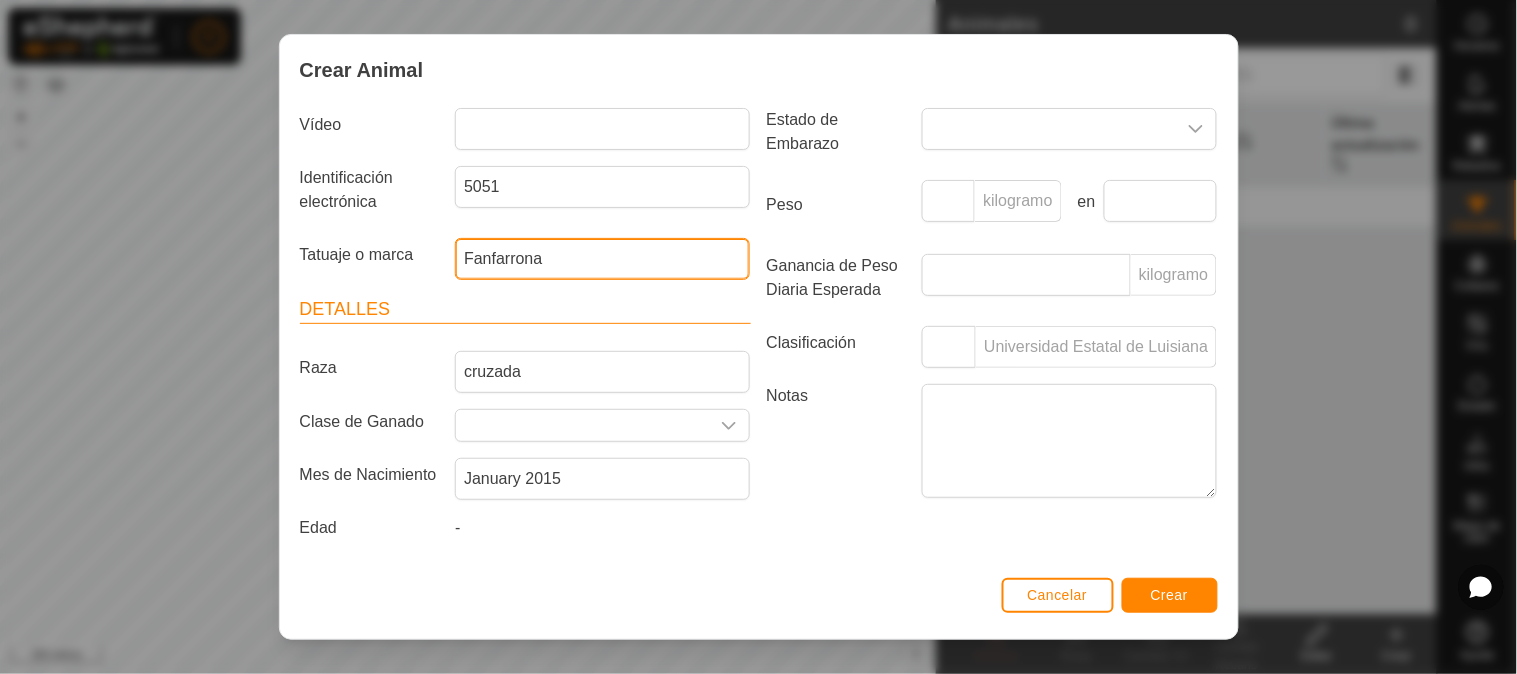 scroll, scrollTop: 0, scrollLeft: 0, axis: both 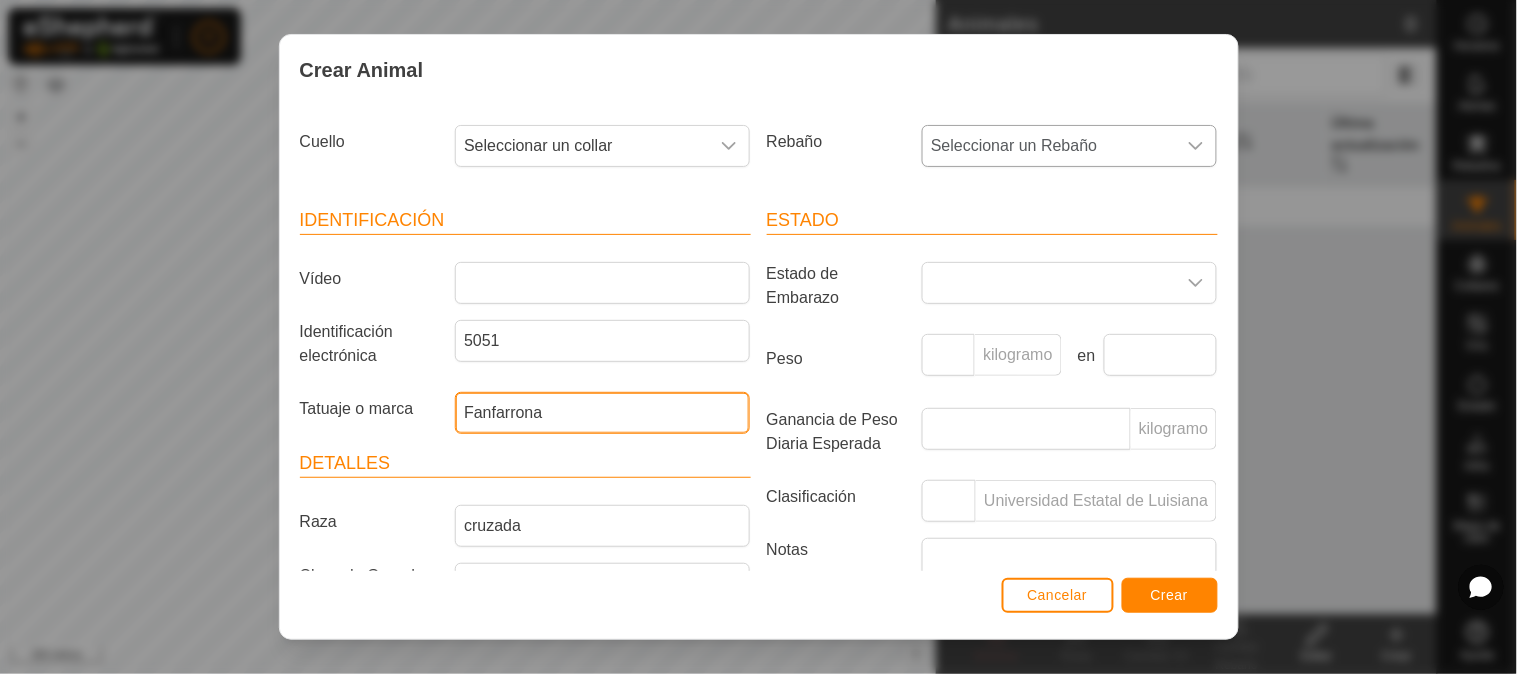 type on "Fanfarrona" 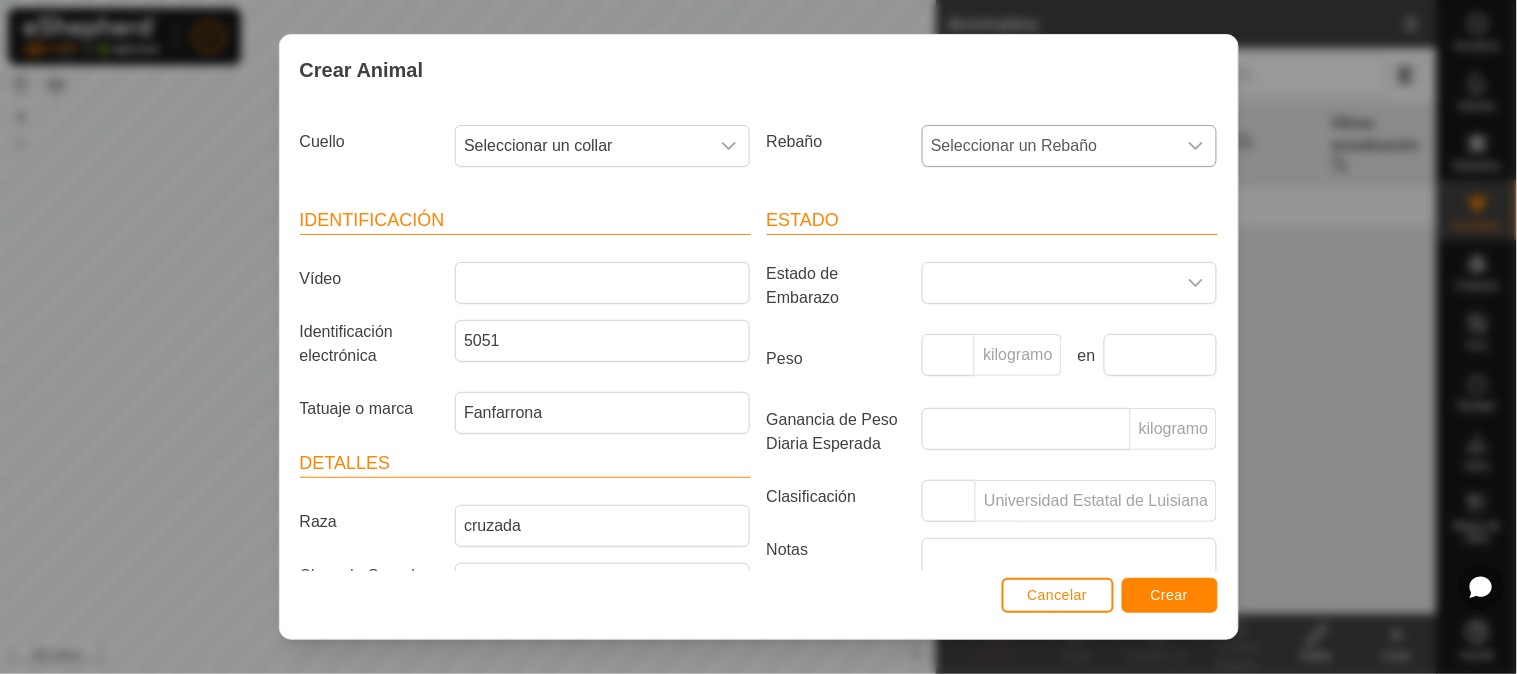 click on "Seleccionar un Rebaño" at bounding box center [1014, 145] 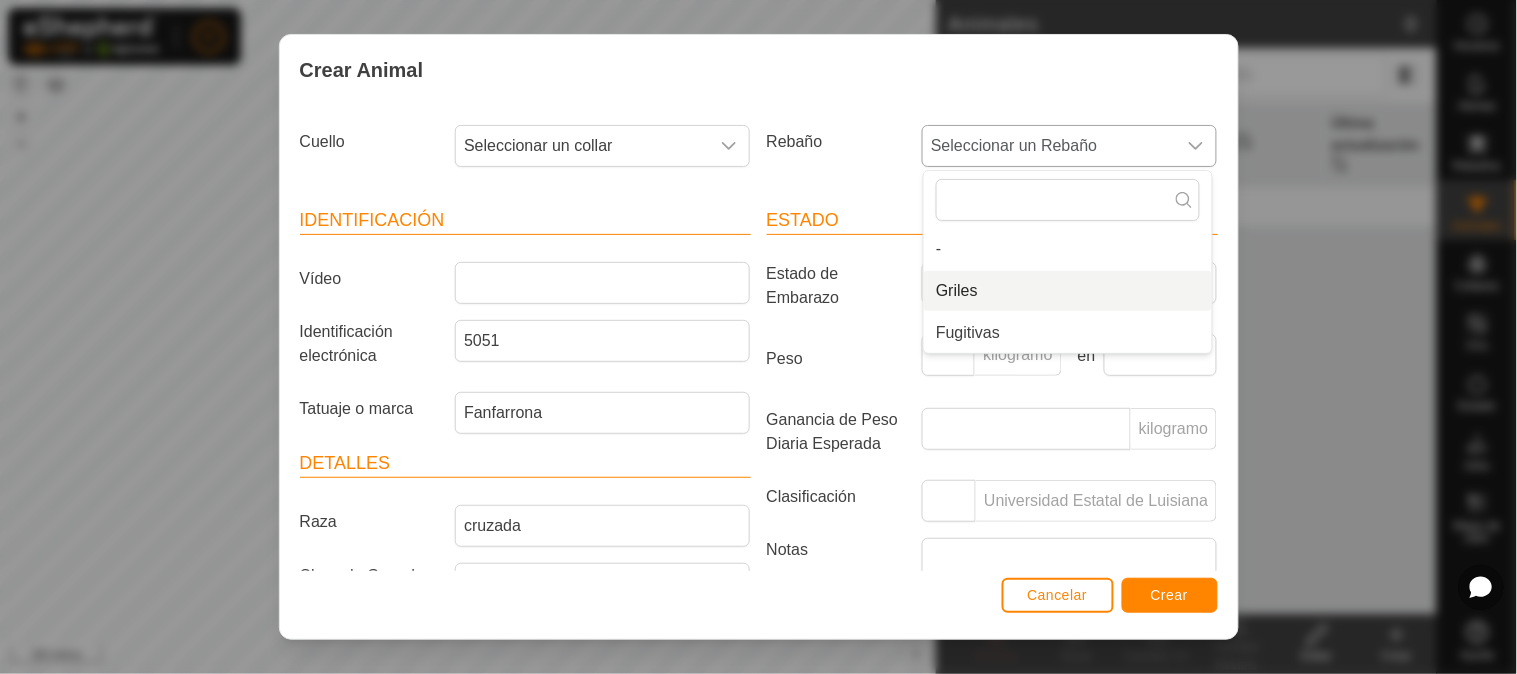 click on "Griles" at bounding box center [1068, 291] 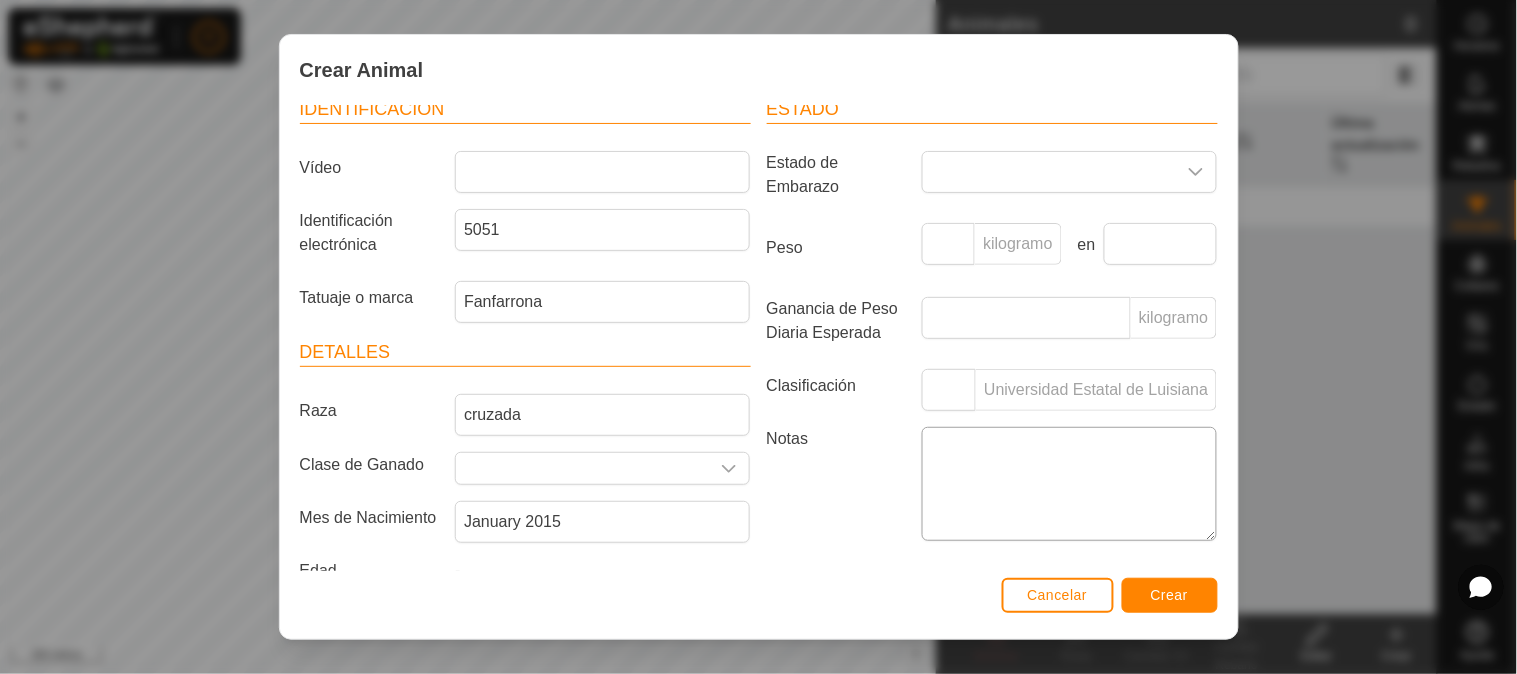 scroll, scrollTop: 170, scrollLeft: 0, axis: vertical 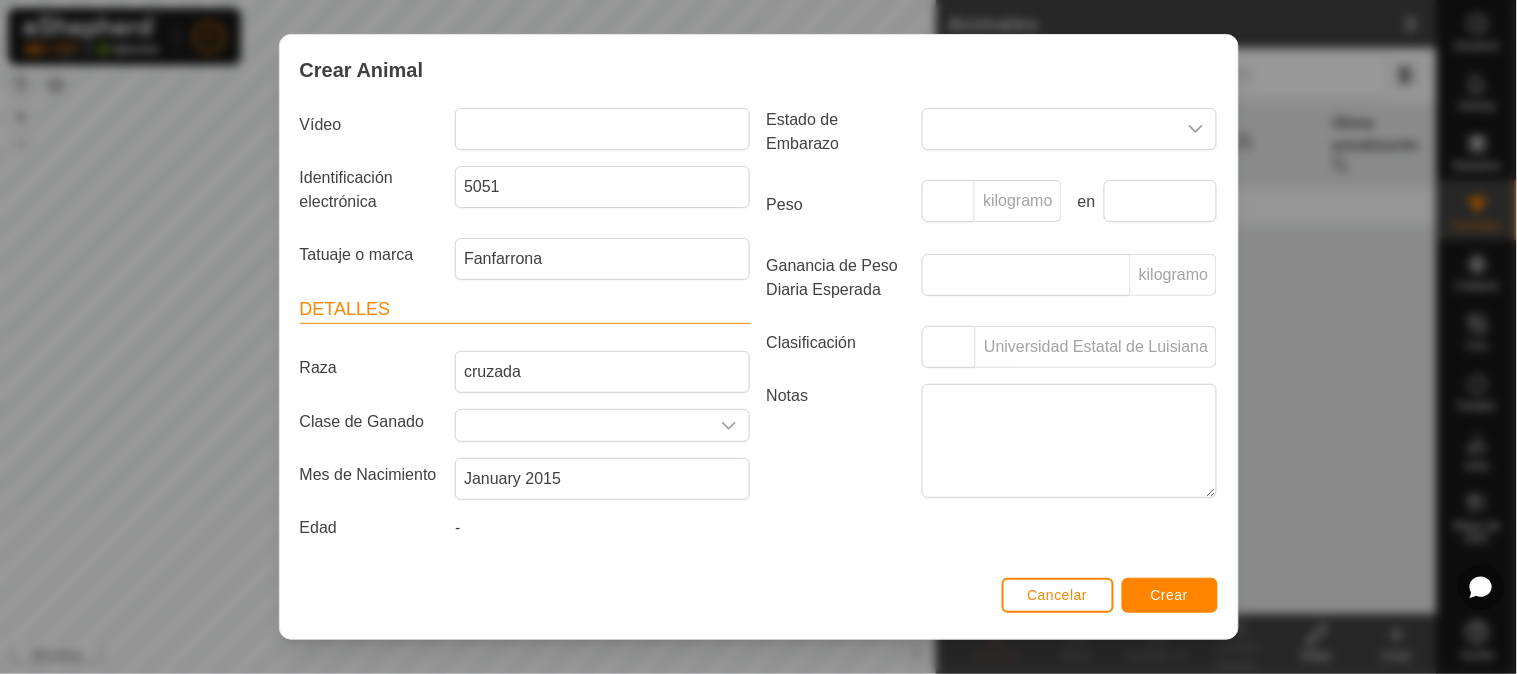 click on "-" at bounding box center [602, 532] 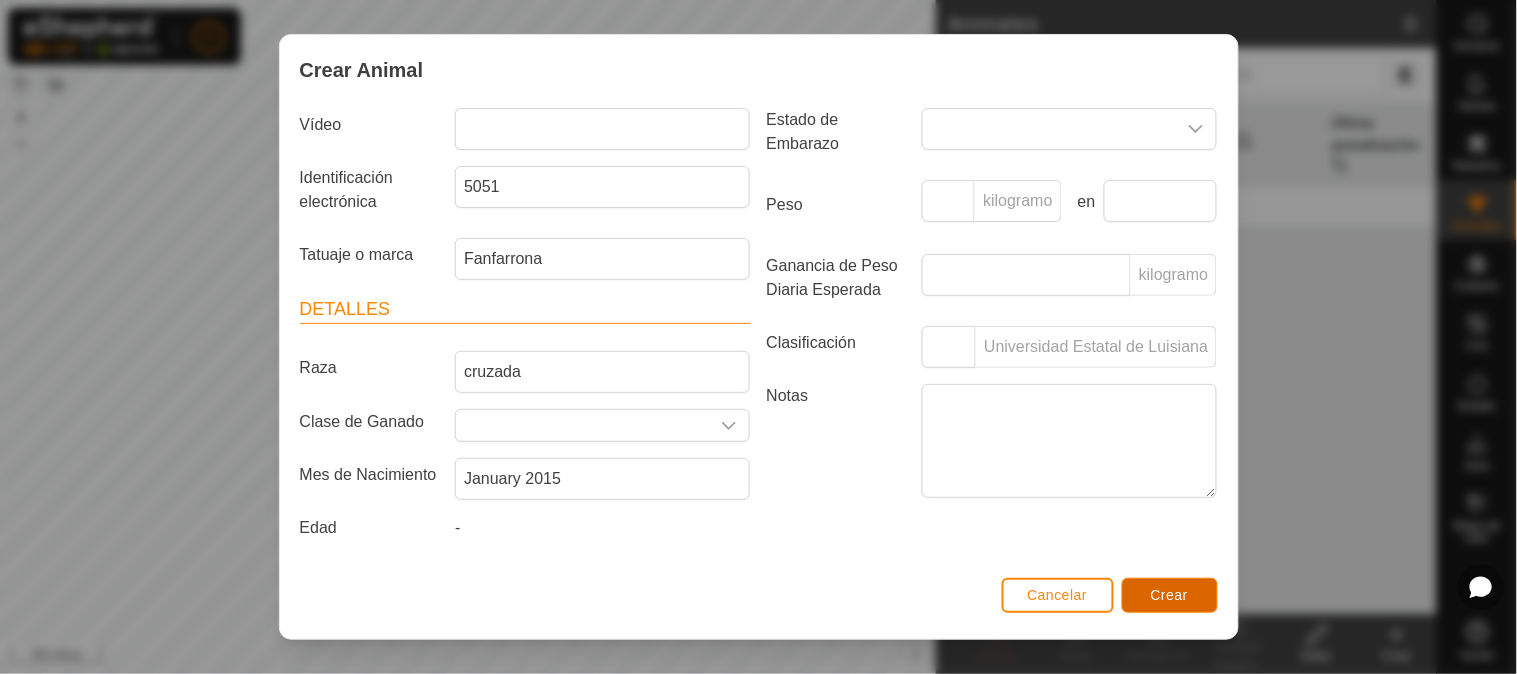 click on "Crear" at bounding box center [1170, 595] 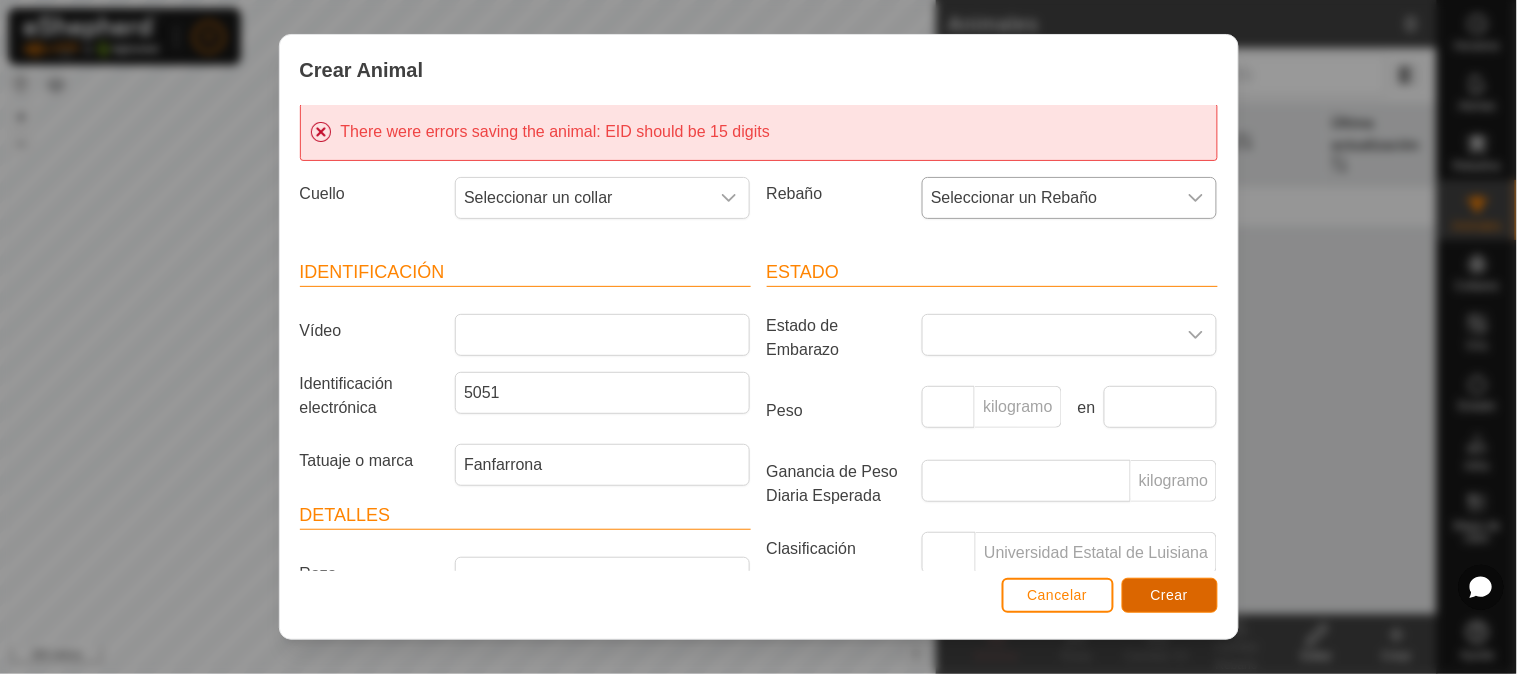 scroll, scrollTop: 0, scrollLeft: 0, axis: both 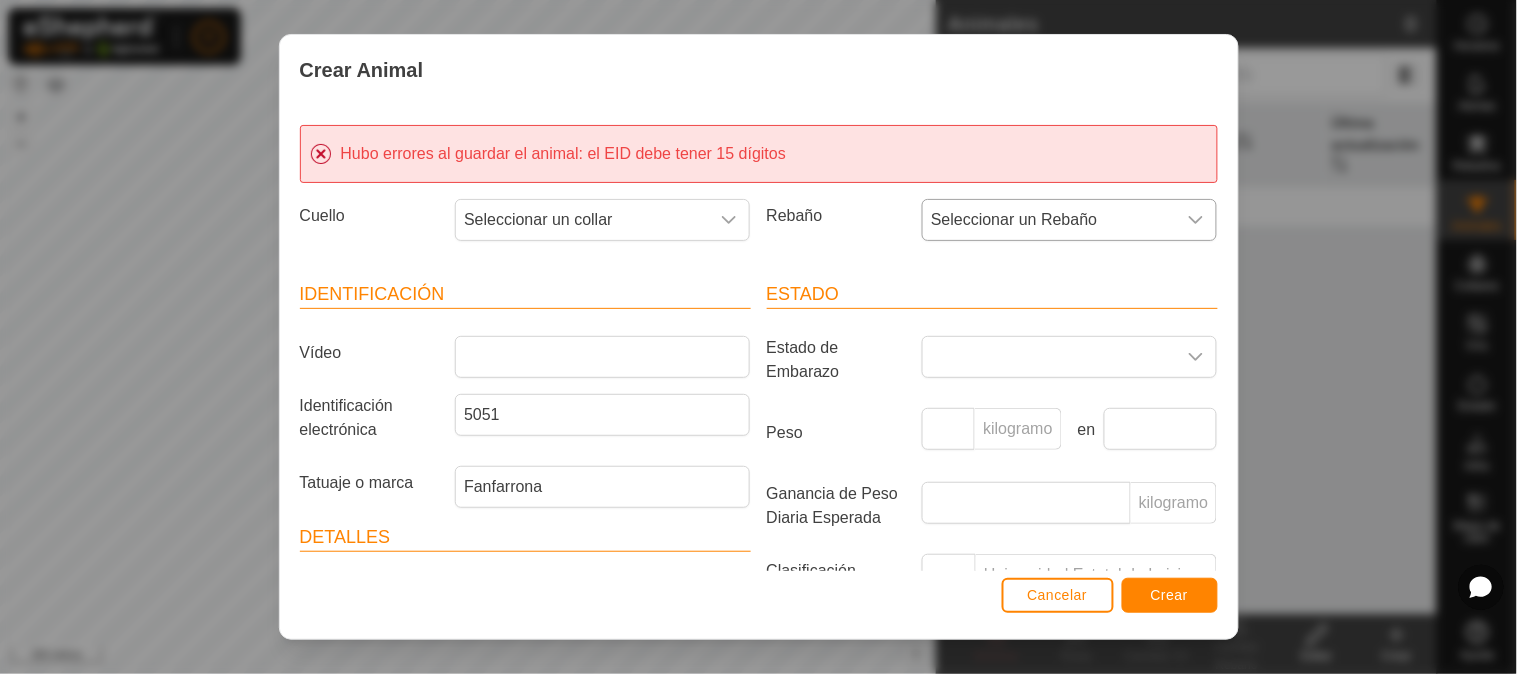 click on "Seleccionar un Rebaño" at bounding box center [1014, 219] 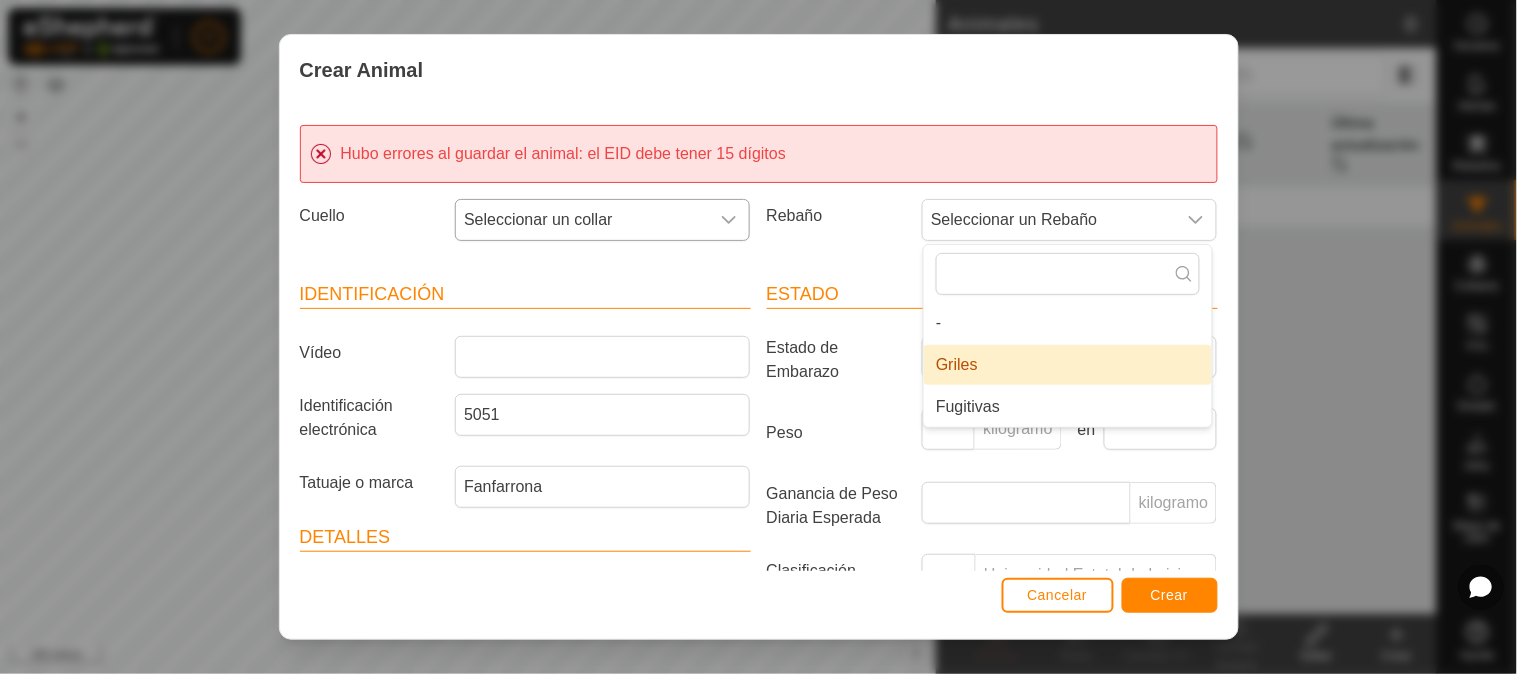 click on "Seleccionar un collar" at bounding box center [538, 219] 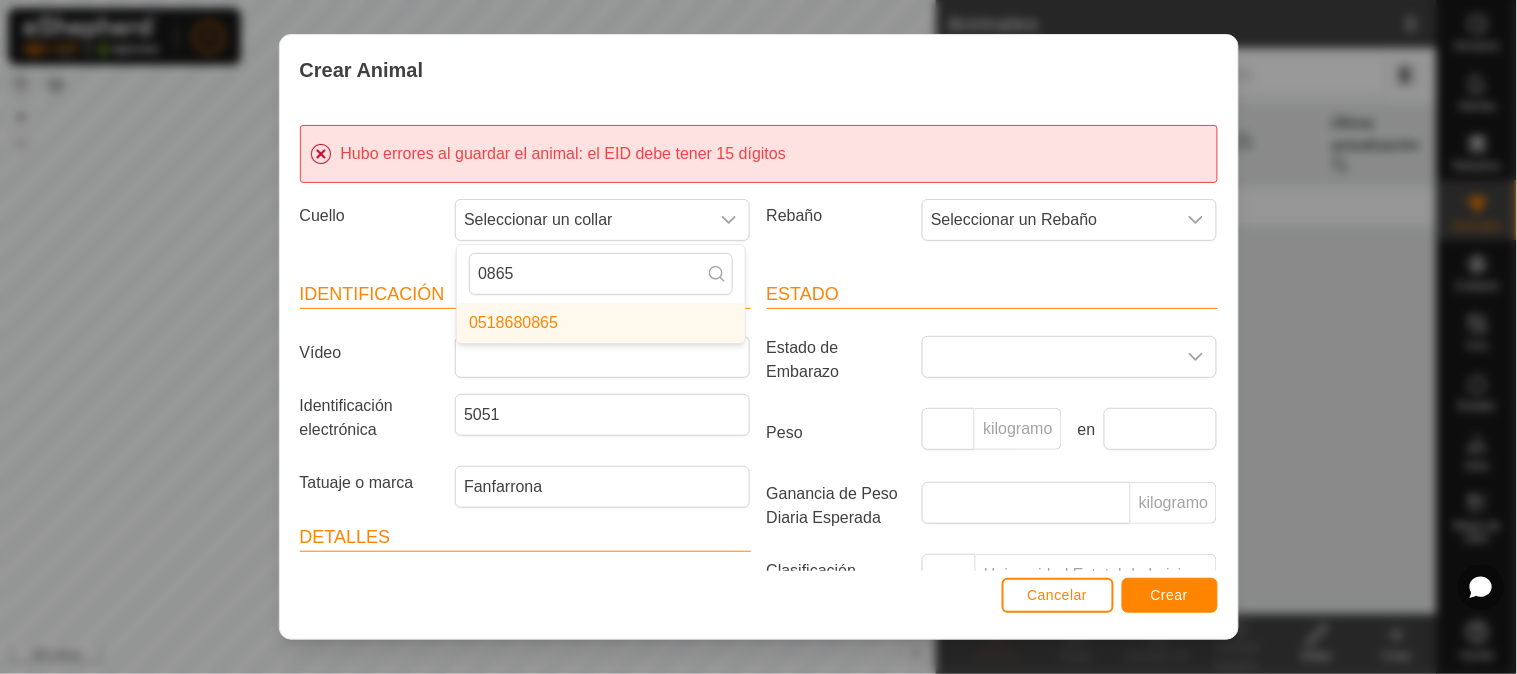 click on "0518680865" at bounding box center [601, 323] 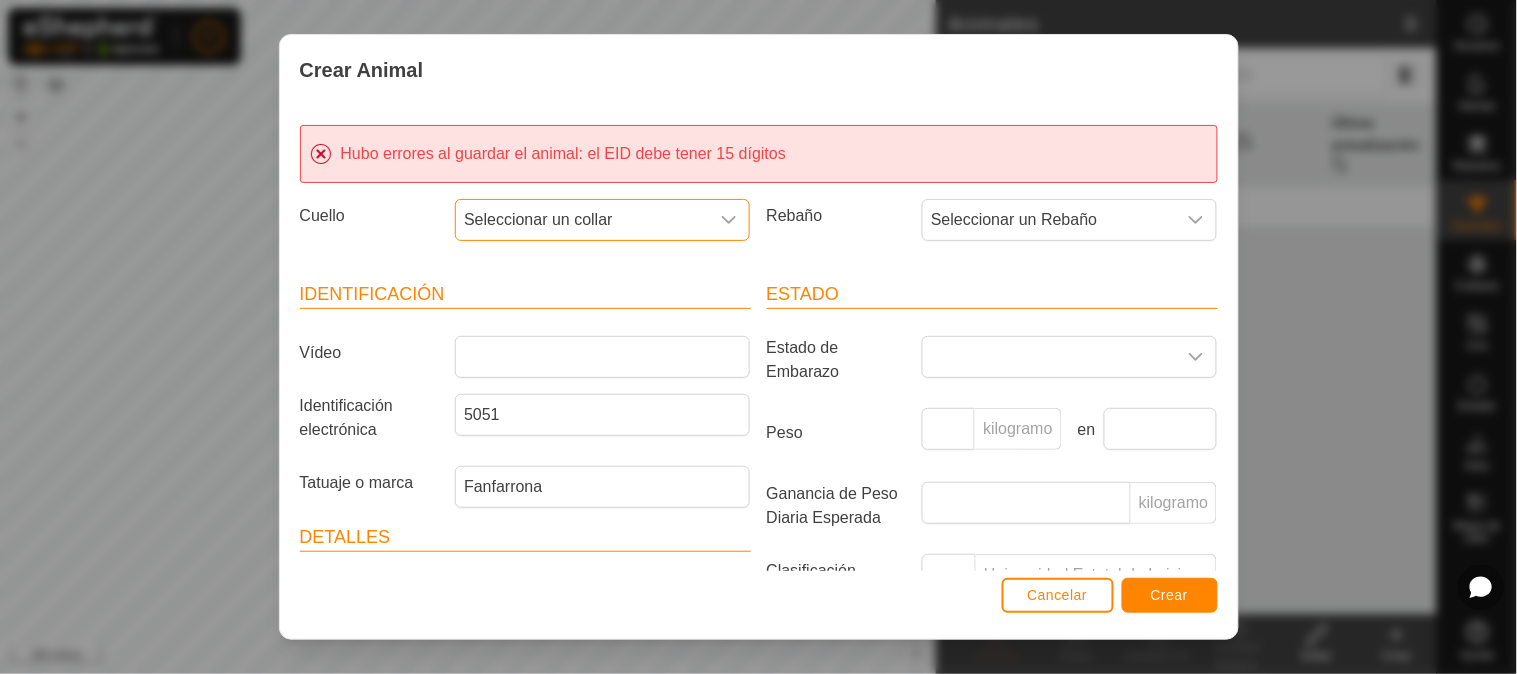 click 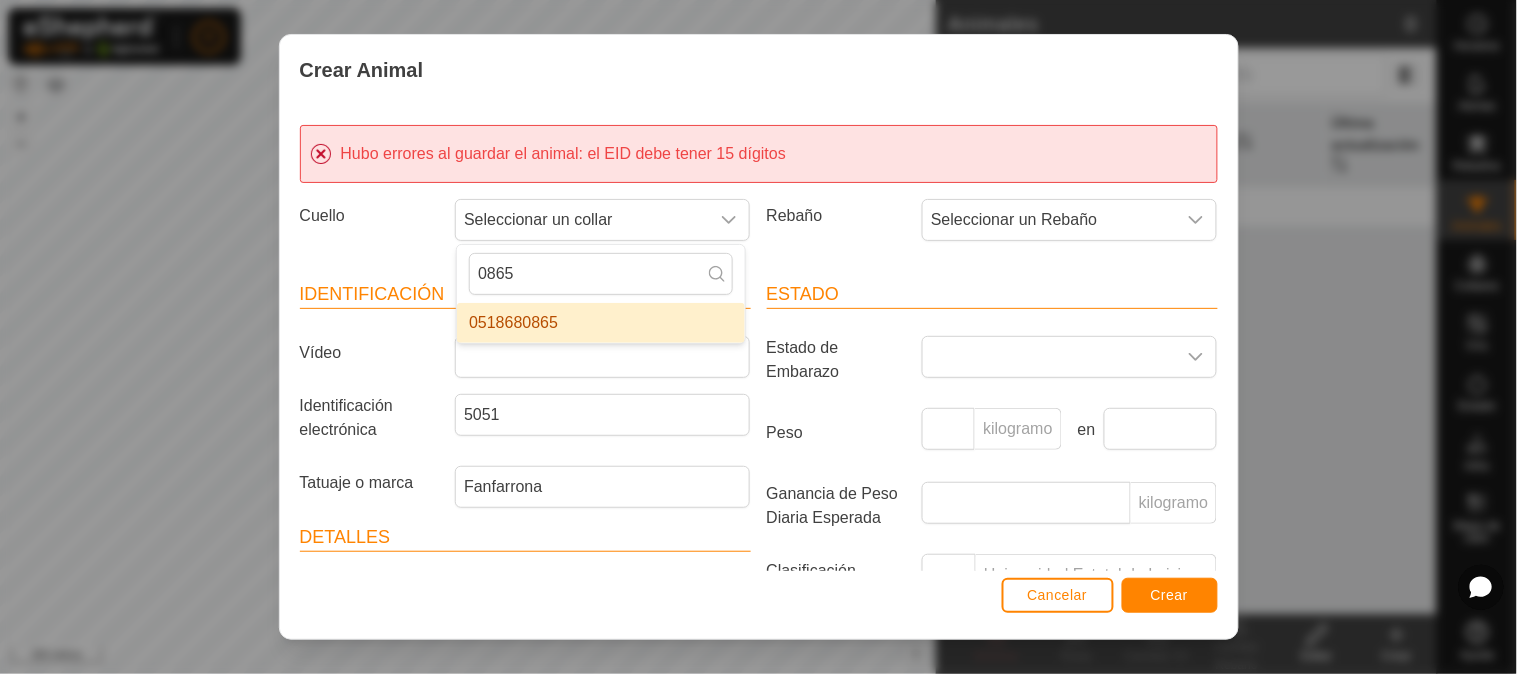 drag, startPoint x: 564, startPoint y: 280, endPoint x: 465, endPoint y: 285, distance: 99.12618 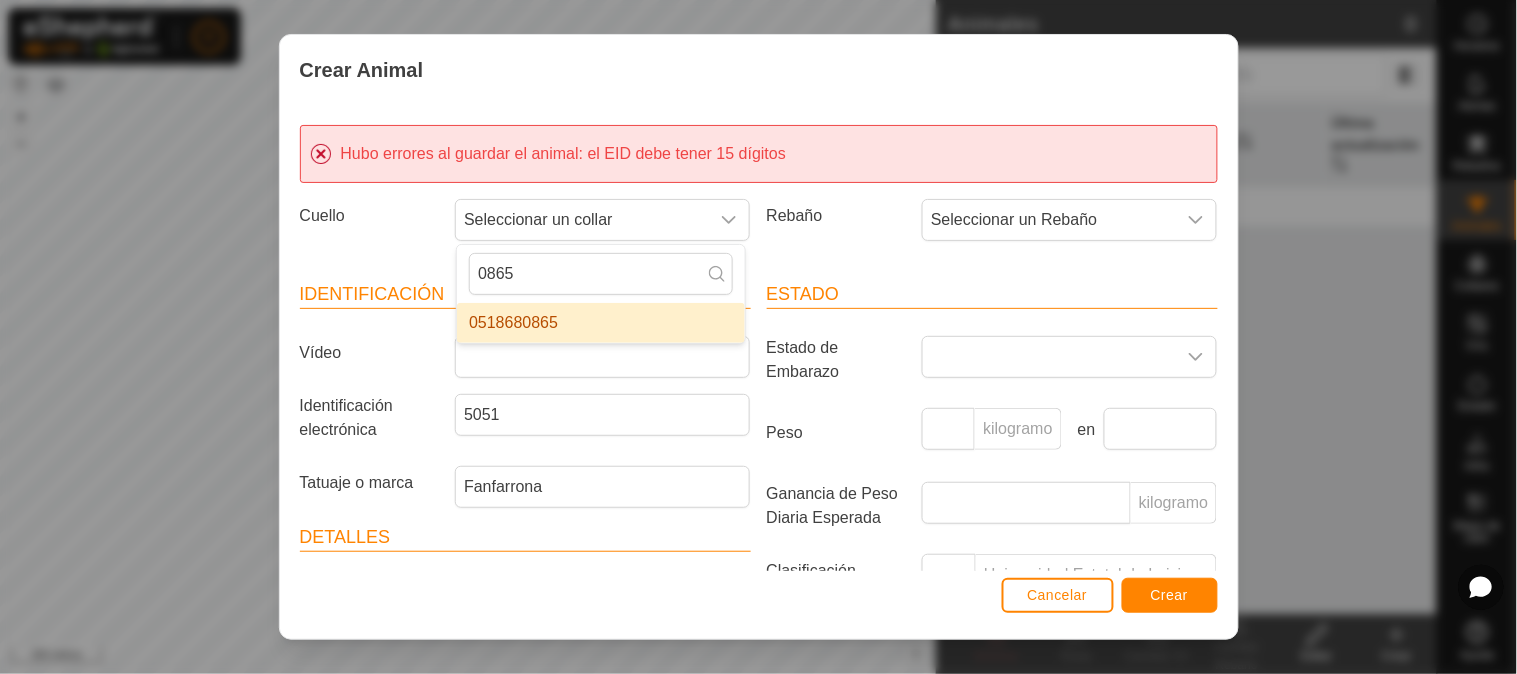 click on "0865" at bounding box center [601, 274] 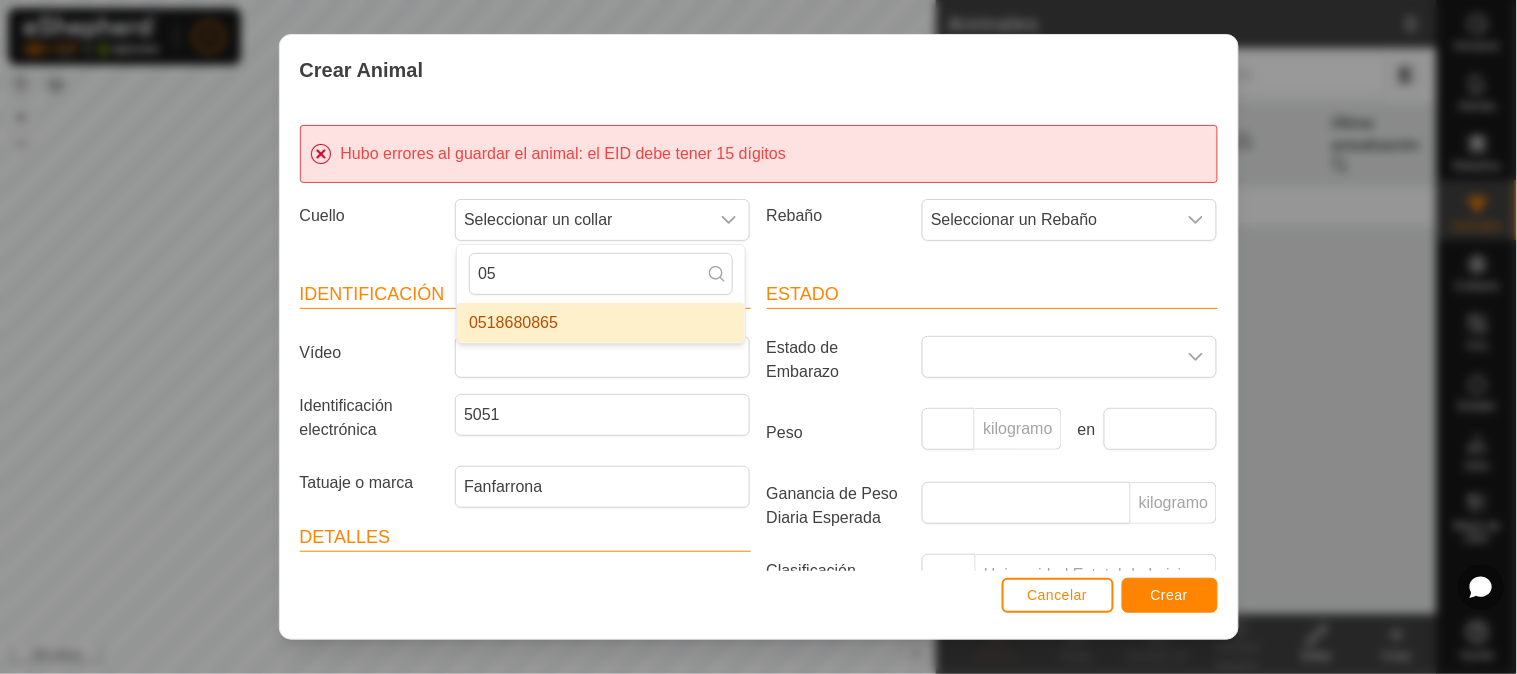 type on "05" 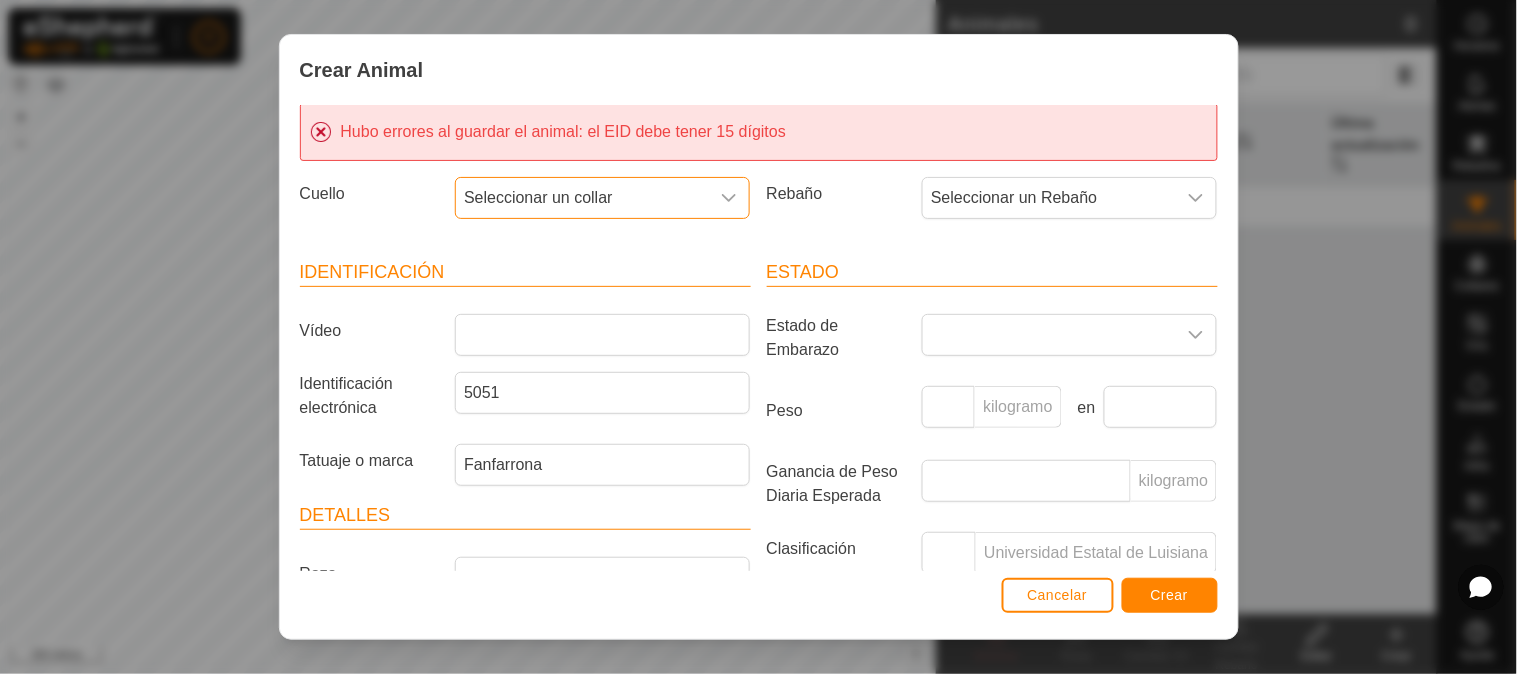 scroll, scrollTop: 0, scrollLeft: 0, axis: both 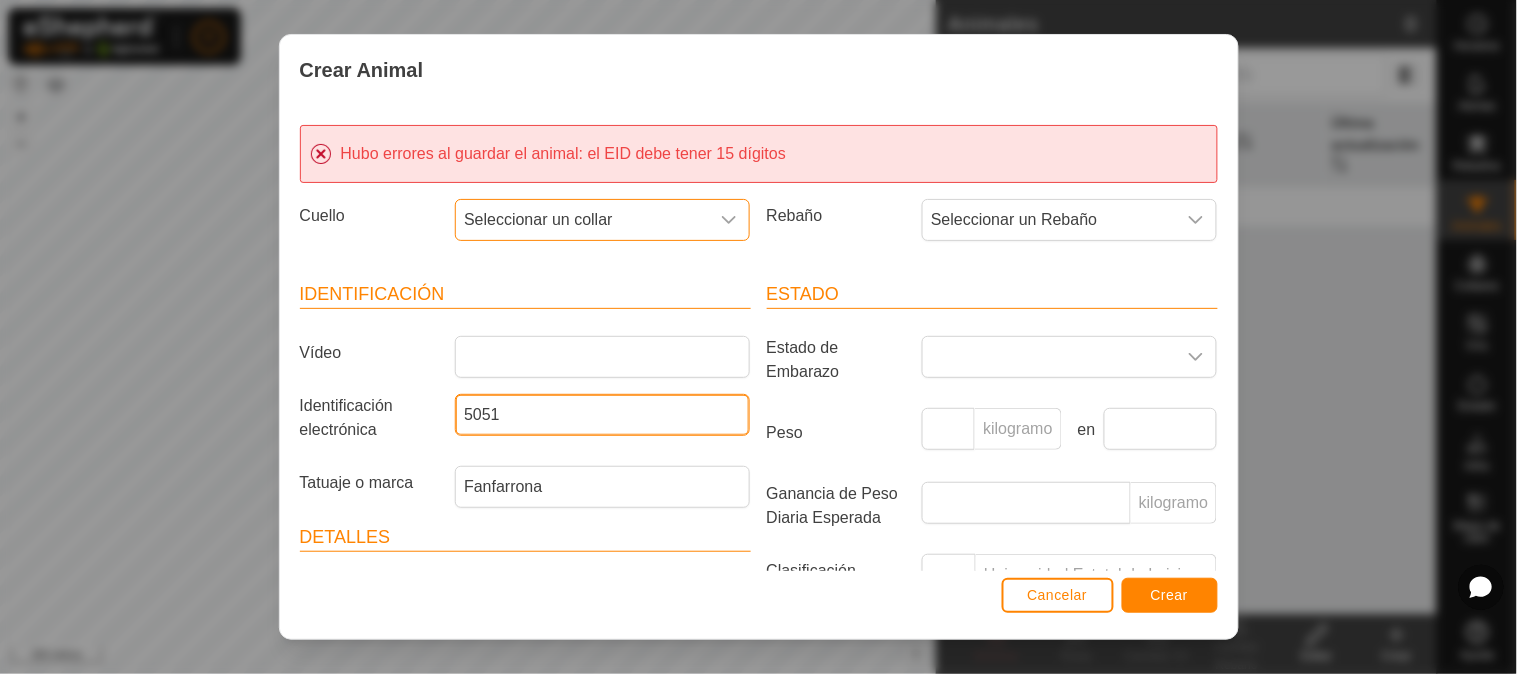 click on "5051" at bounding box center [602, 415] 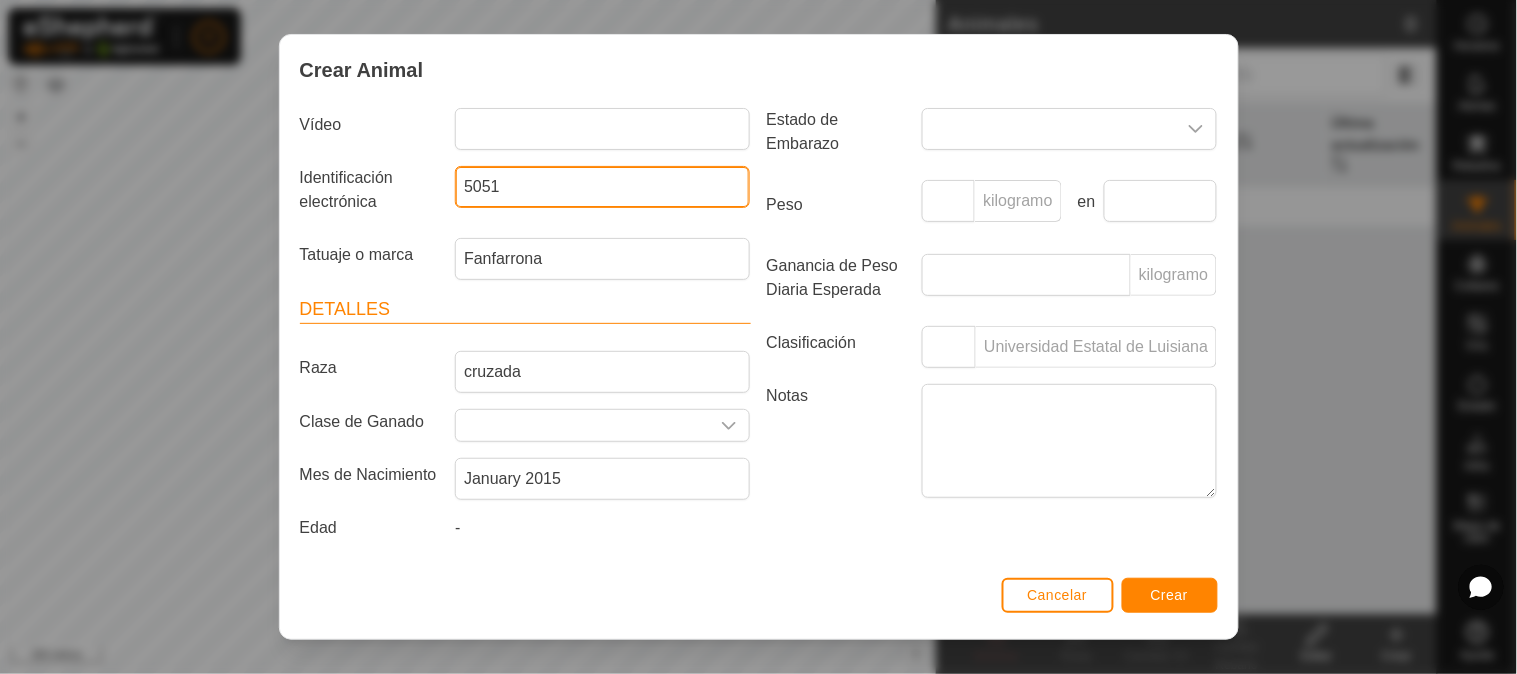 scroll, scrollTop: 0, scrollLeft: 0, axis: both 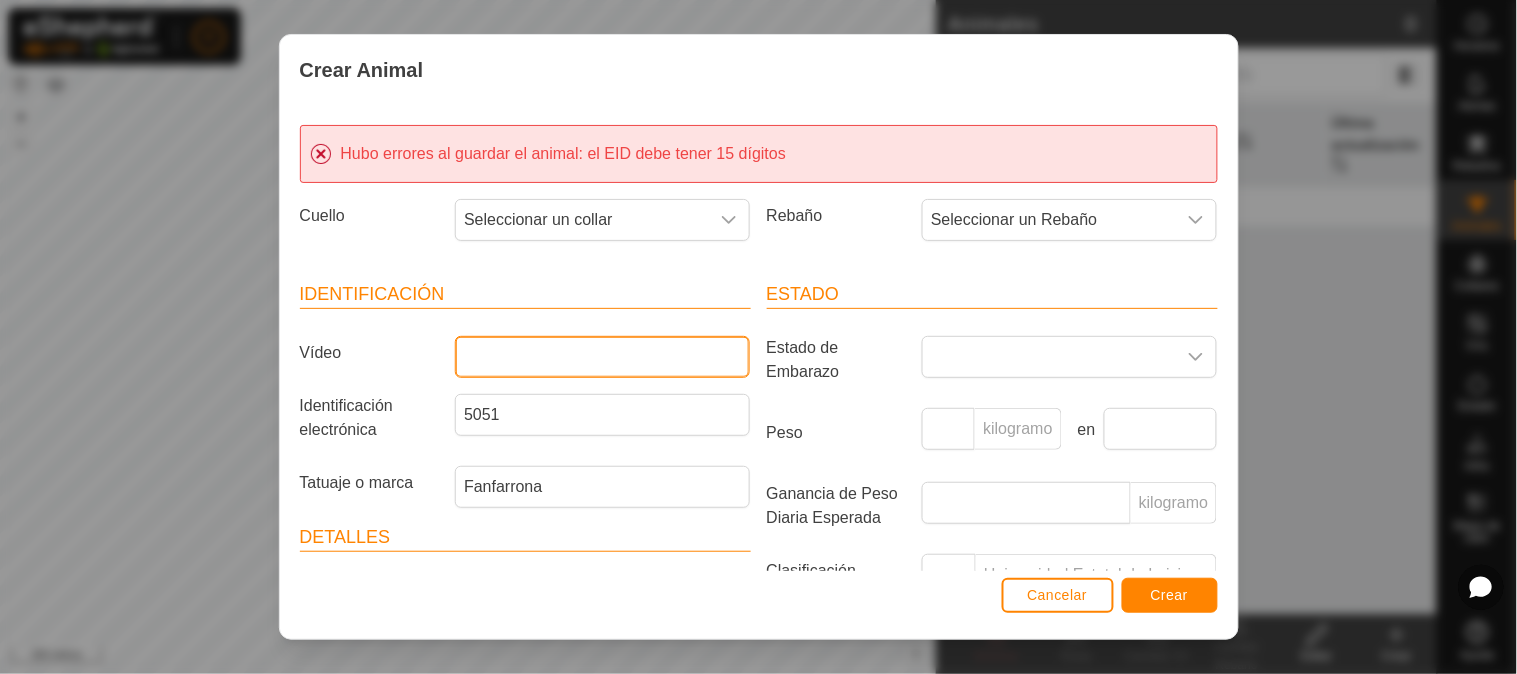 click on "Vídeo" at bounding box center (602, 357) 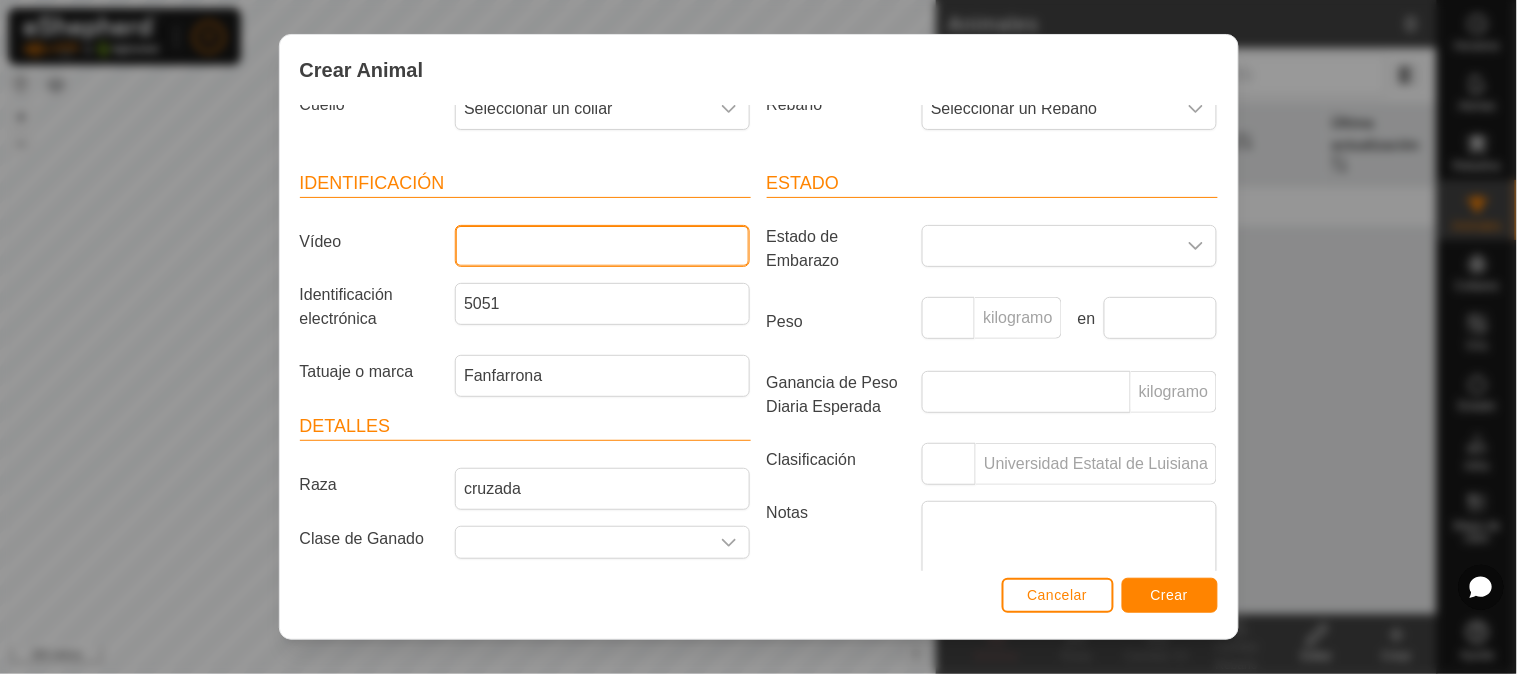 scroll, scrollTop: 222, scrollLeft: 0, axis: vertical 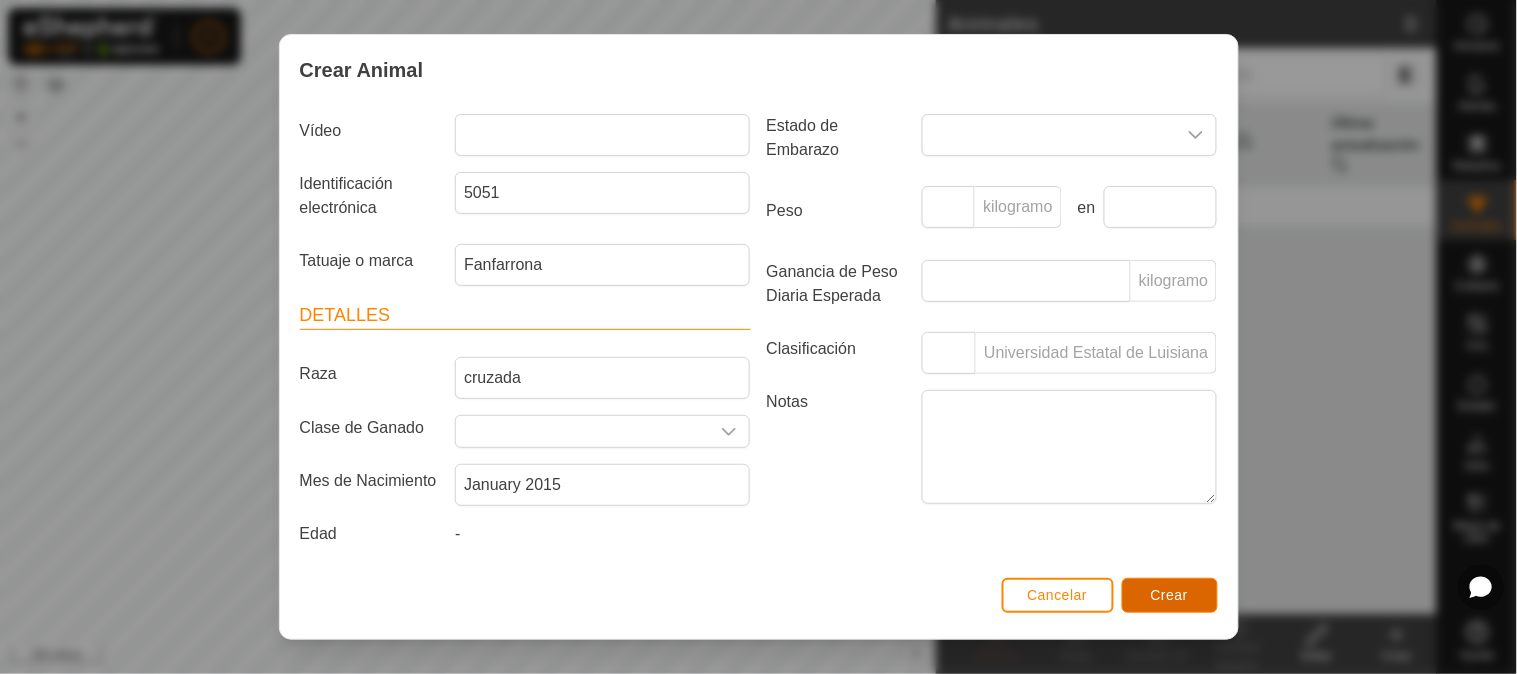 click on "Crear" at bounding box center (1170, 595) 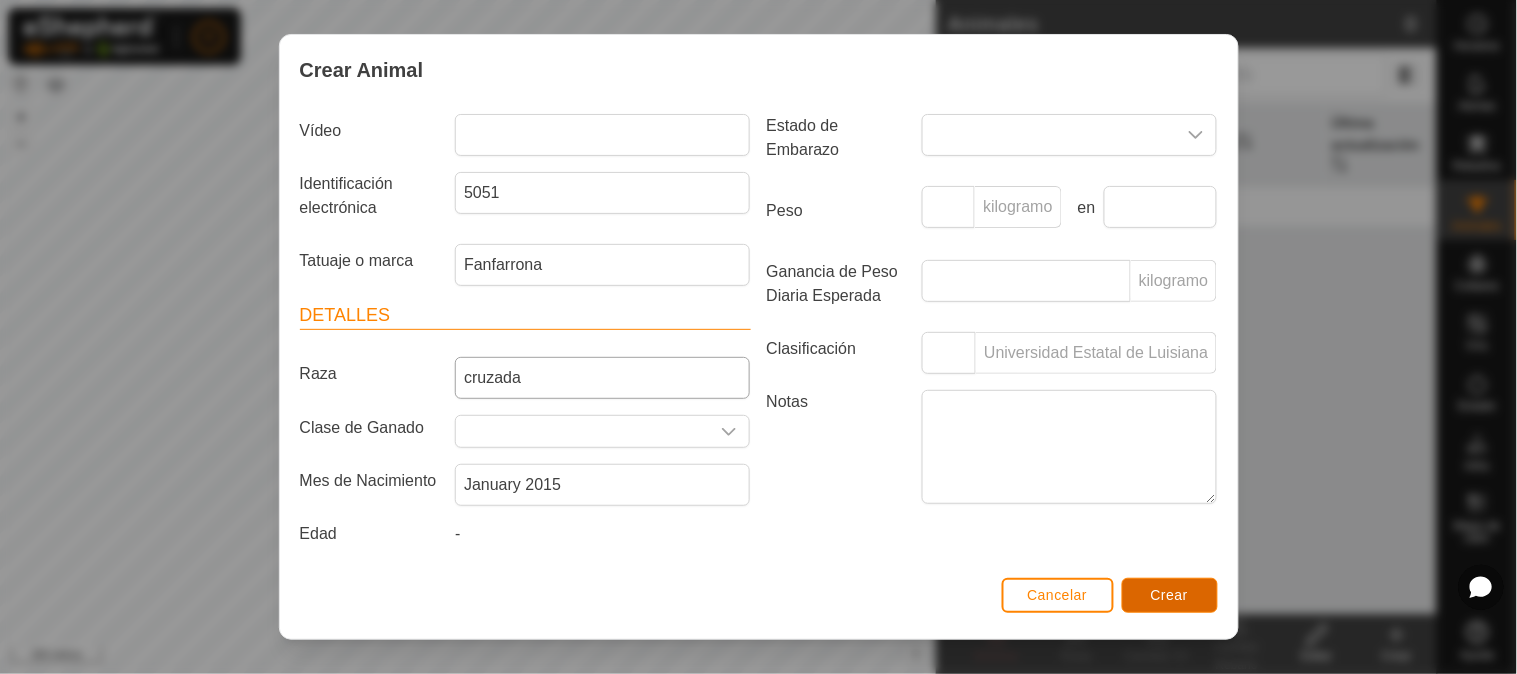 scroll, scrollTop: 0, scrollLeft: 0, axis: both 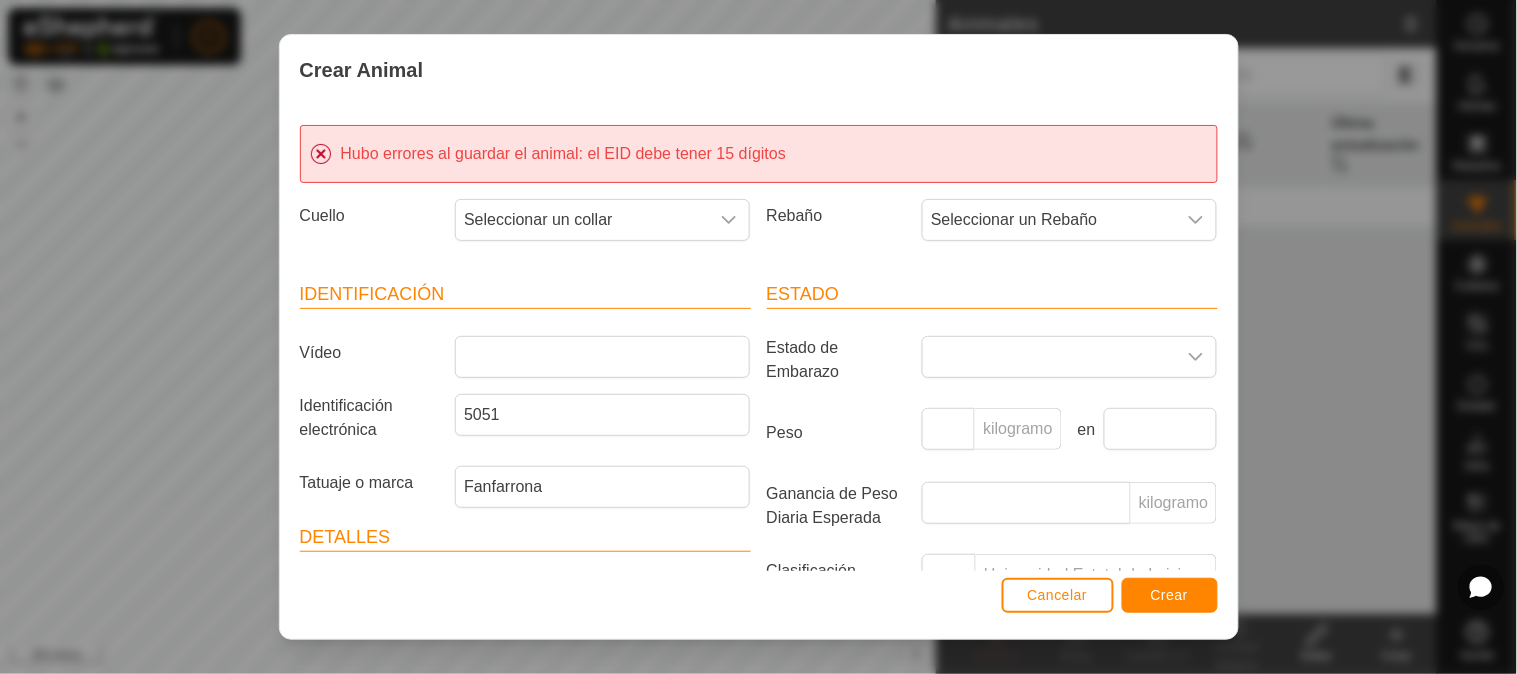 click on ": el EID debe tener 15 dígitos" at bounding box center (682, 153) 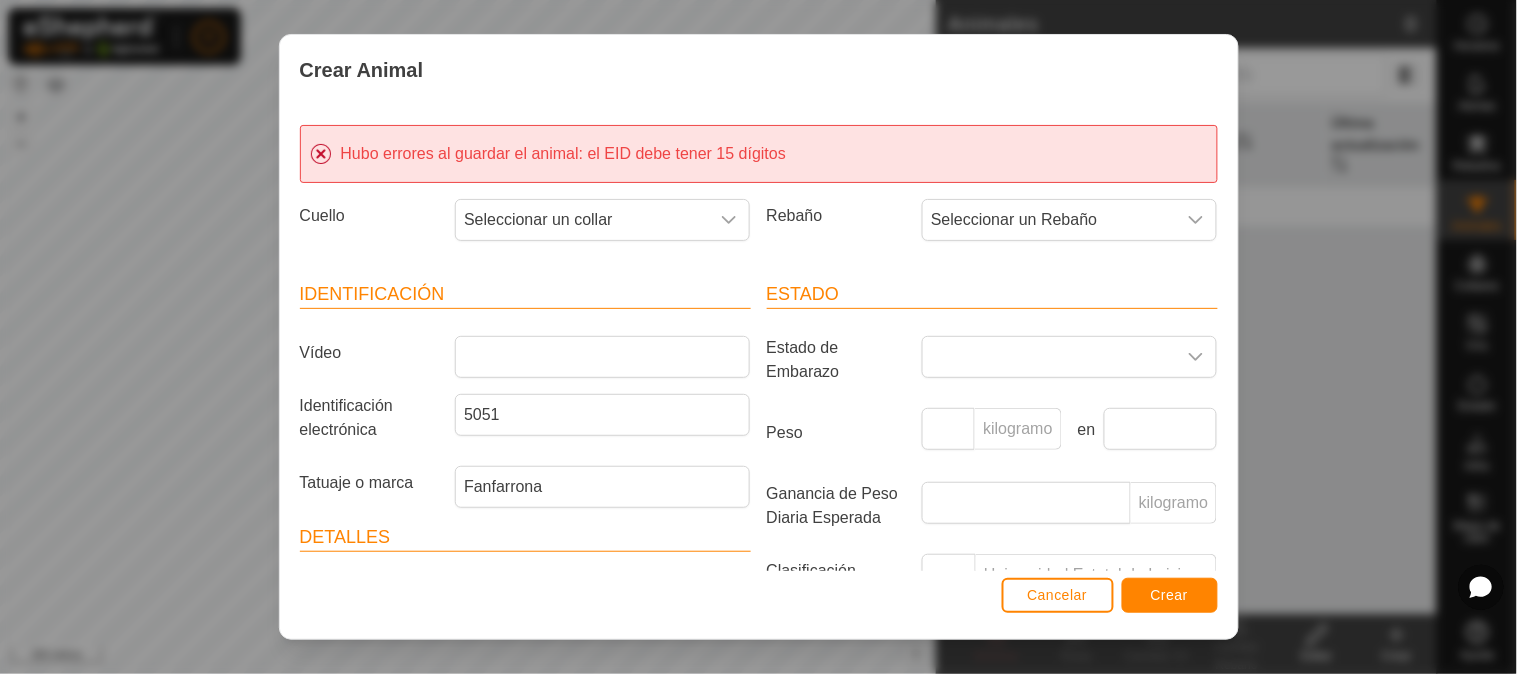 click on "Hubo errores al guardar el animal  : el EID debe tener 15 dígitos" at bounding box center (759, 154) 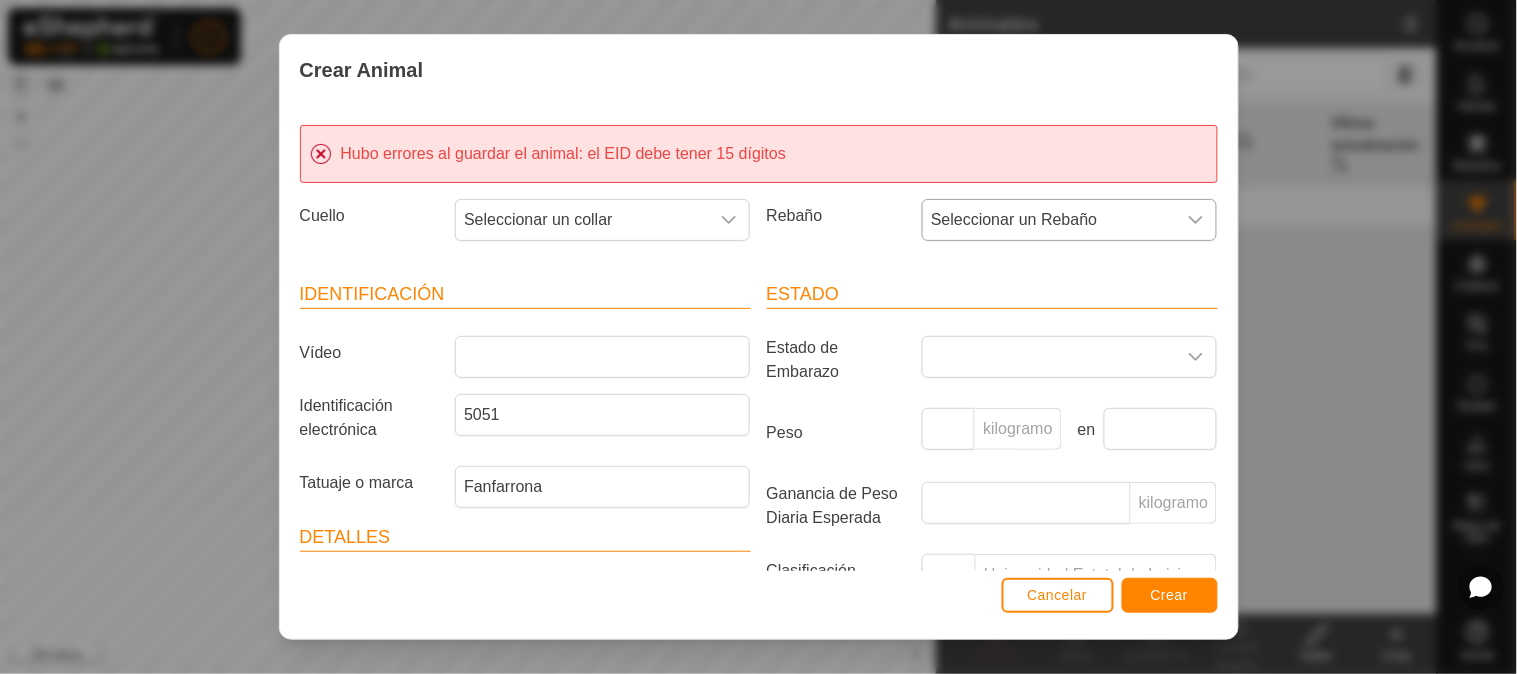 click on "Seleccionar un Rebaño" at bounding box center [1014, 219] 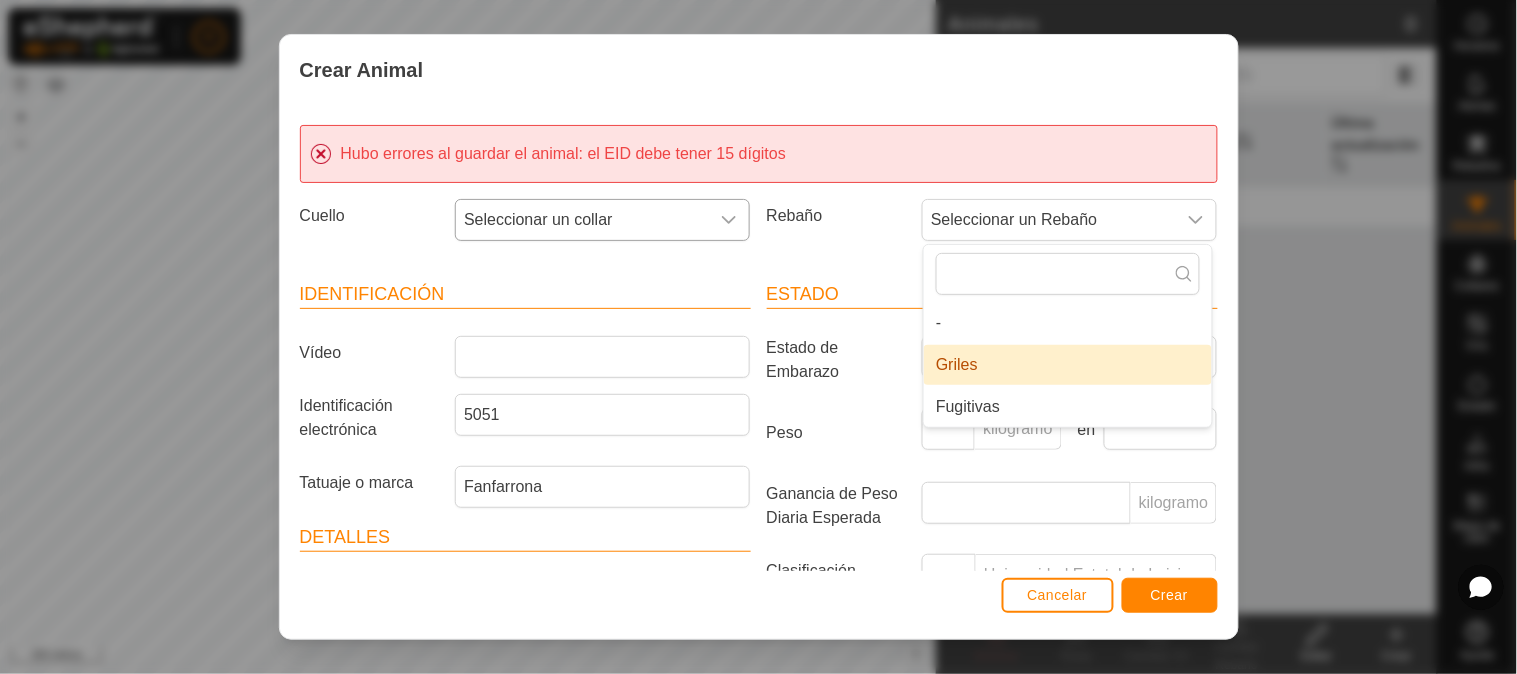 click on "Seleccionar un collar" at bounding box center [582, 220] 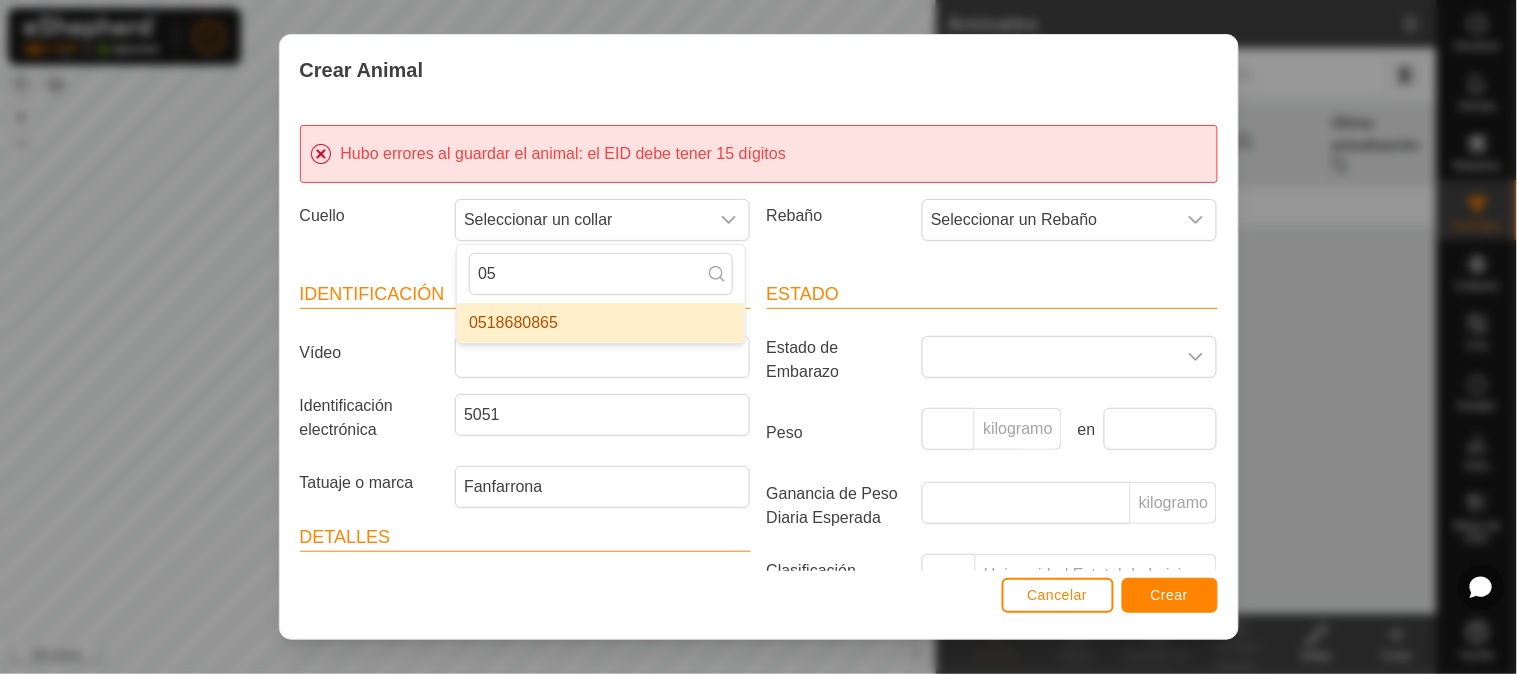 drag, startPoint x: 526, startPoint y: 280, endPoint x: 392, endPoint y: 283, distance: 134.03358 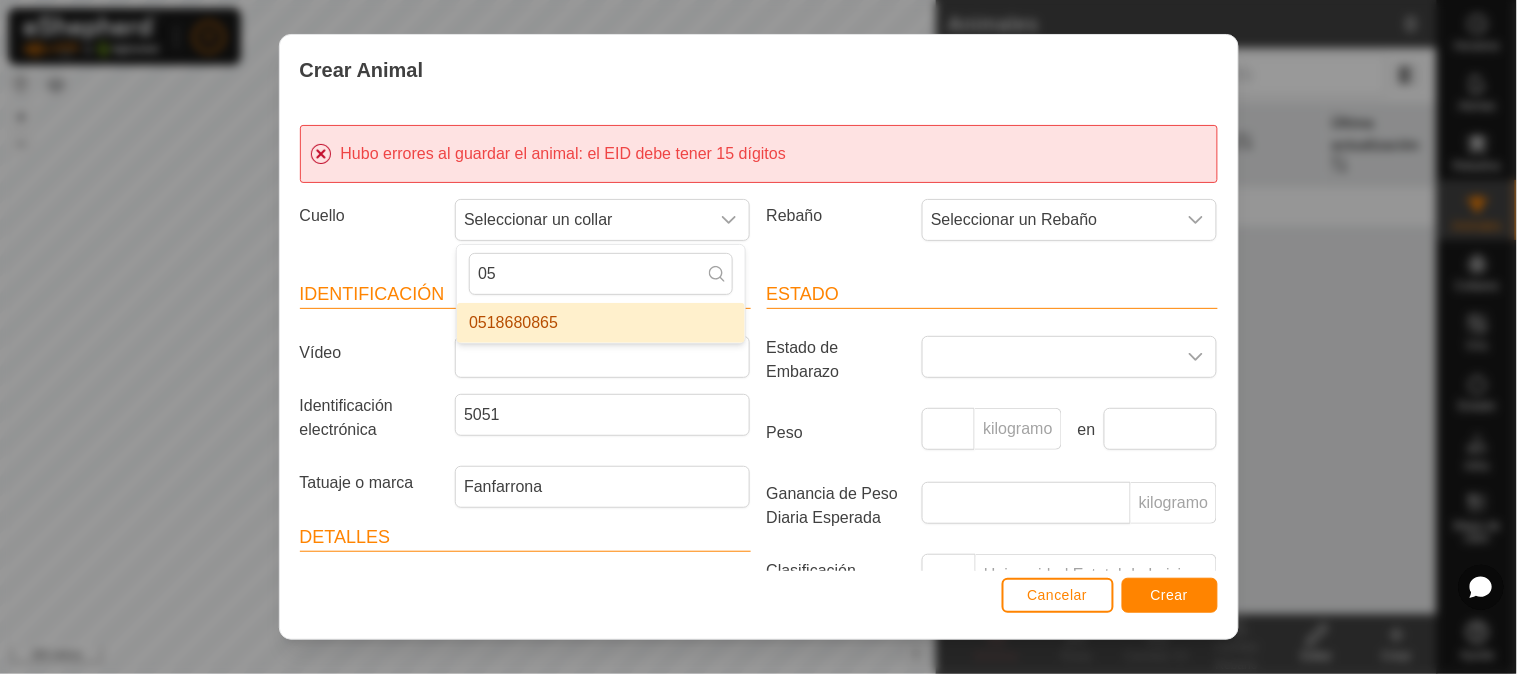 click on "Hubo errores al guardar el animal  : el EID debe tener 15 dígitos Cuello Seleccionar un collar [NUMBER] Rebaño Seleccionar un Rebaño Identificación Vídeo Identificación electrónica [NUMBER] Tatuaje o marca Fanfarrona Detalles Raza cruzada Clase de Ganado Mes de Nacimiento January [YEAR] Edad - Estado Estado de Embarazo   Peso kilogramo en Ganancia de Peso Diaria Esperada kilogramo Clasificación Universidad Estatal de Luisiana Notas" at bounding box center [759, 462] 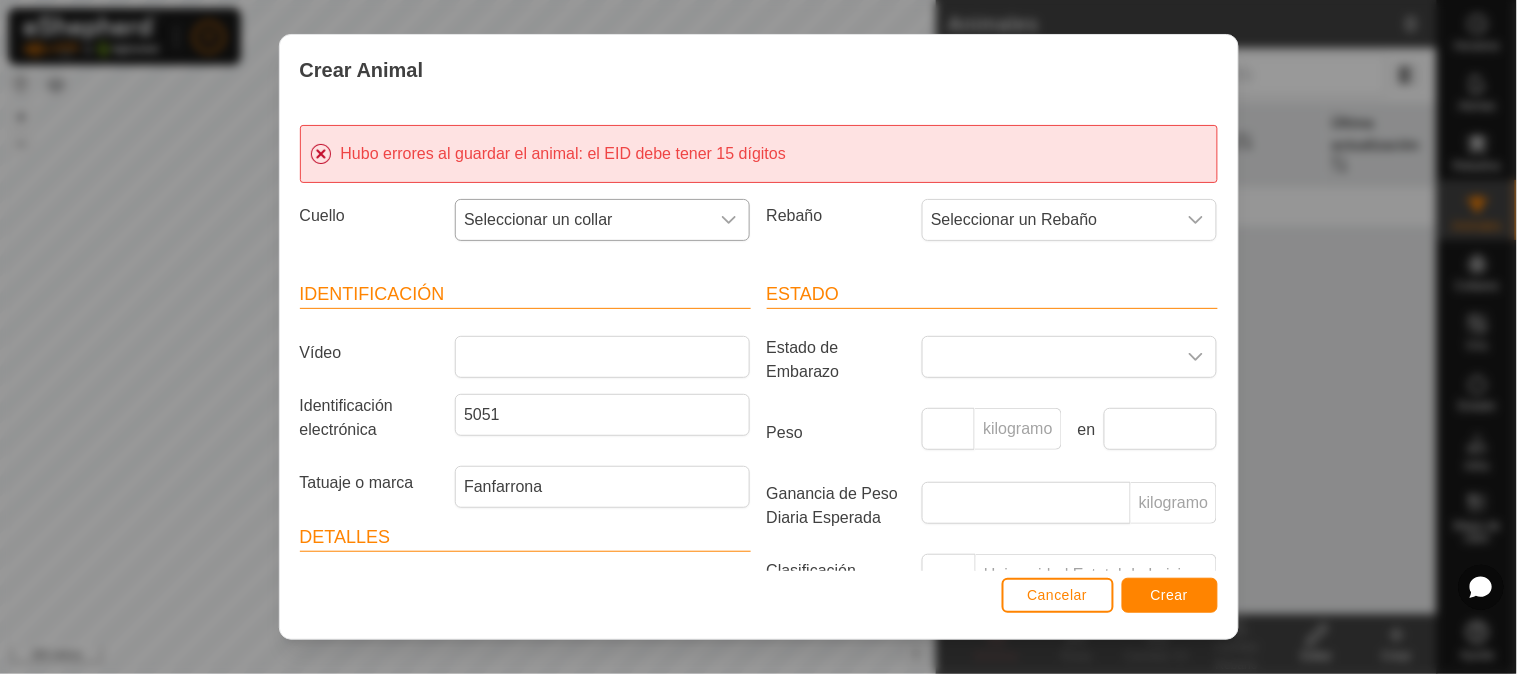 click on "Seleccionar un collar" at bounding box center [538, 219] 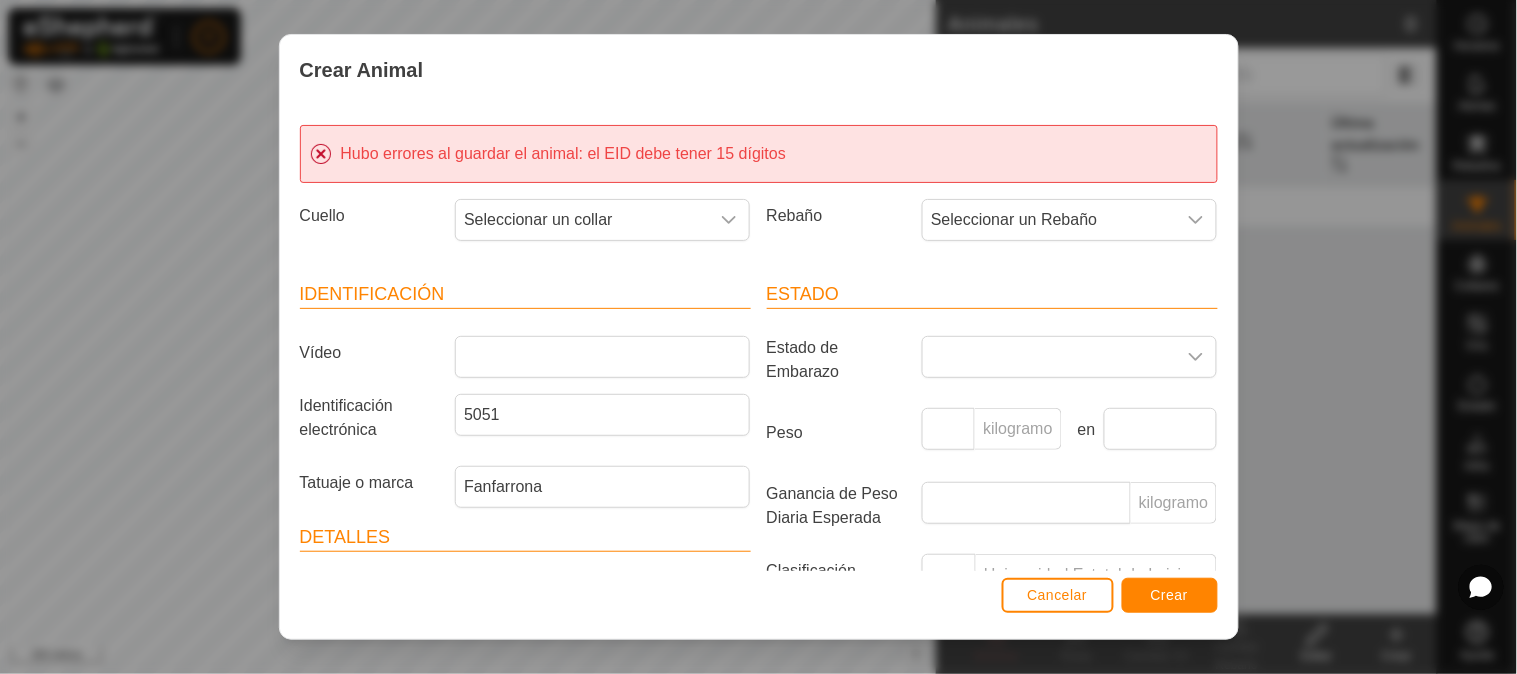 scroll, scrollTop: 244, scrollLeft: 0, axis: vertical 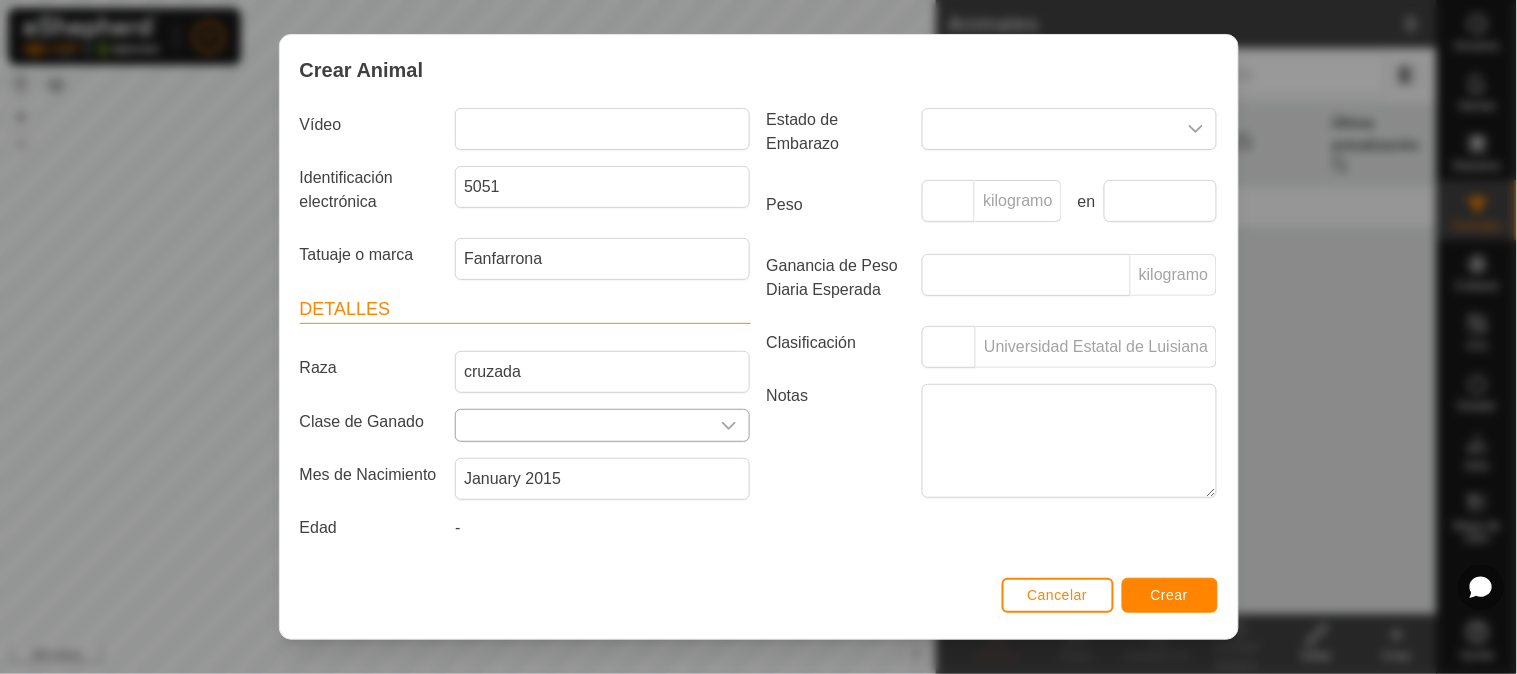 click at bounding box center [582, 425] 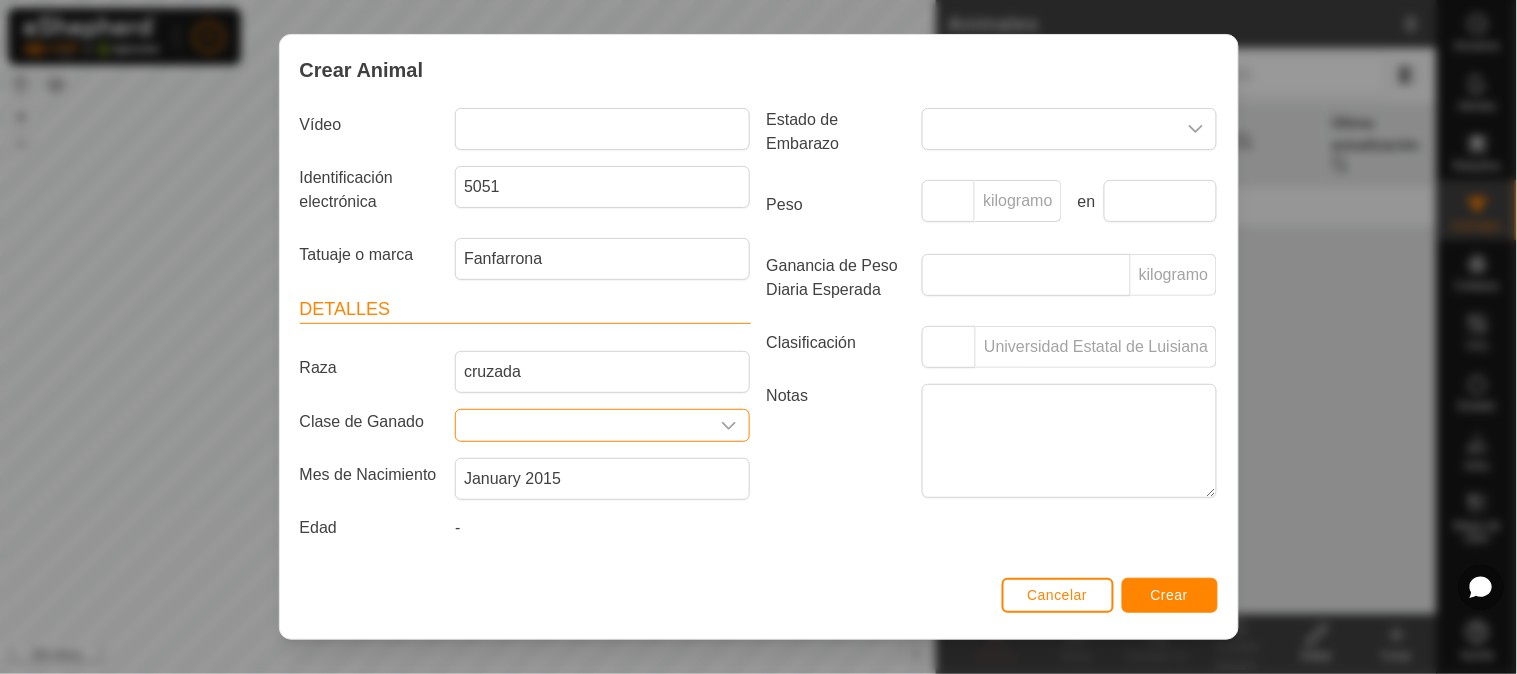 click 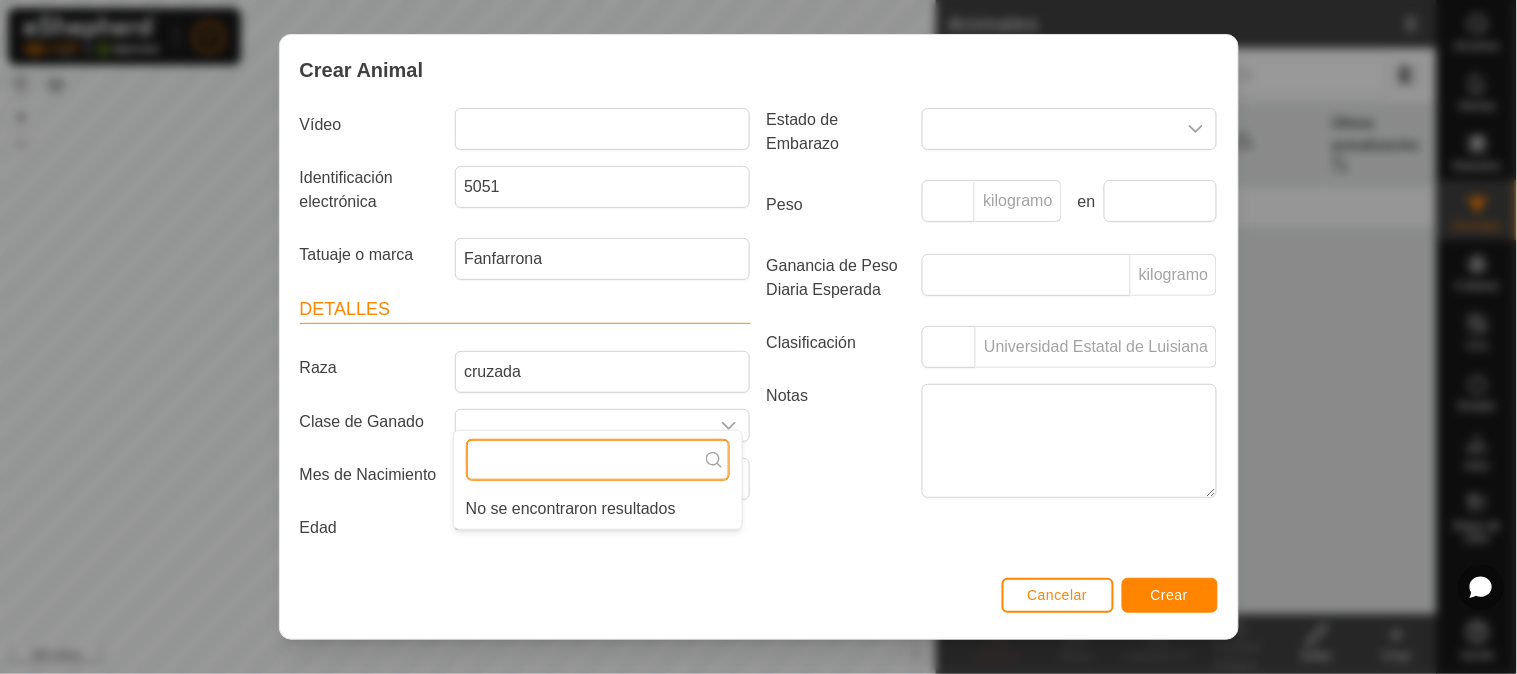 click at bounding box center [598, 460] 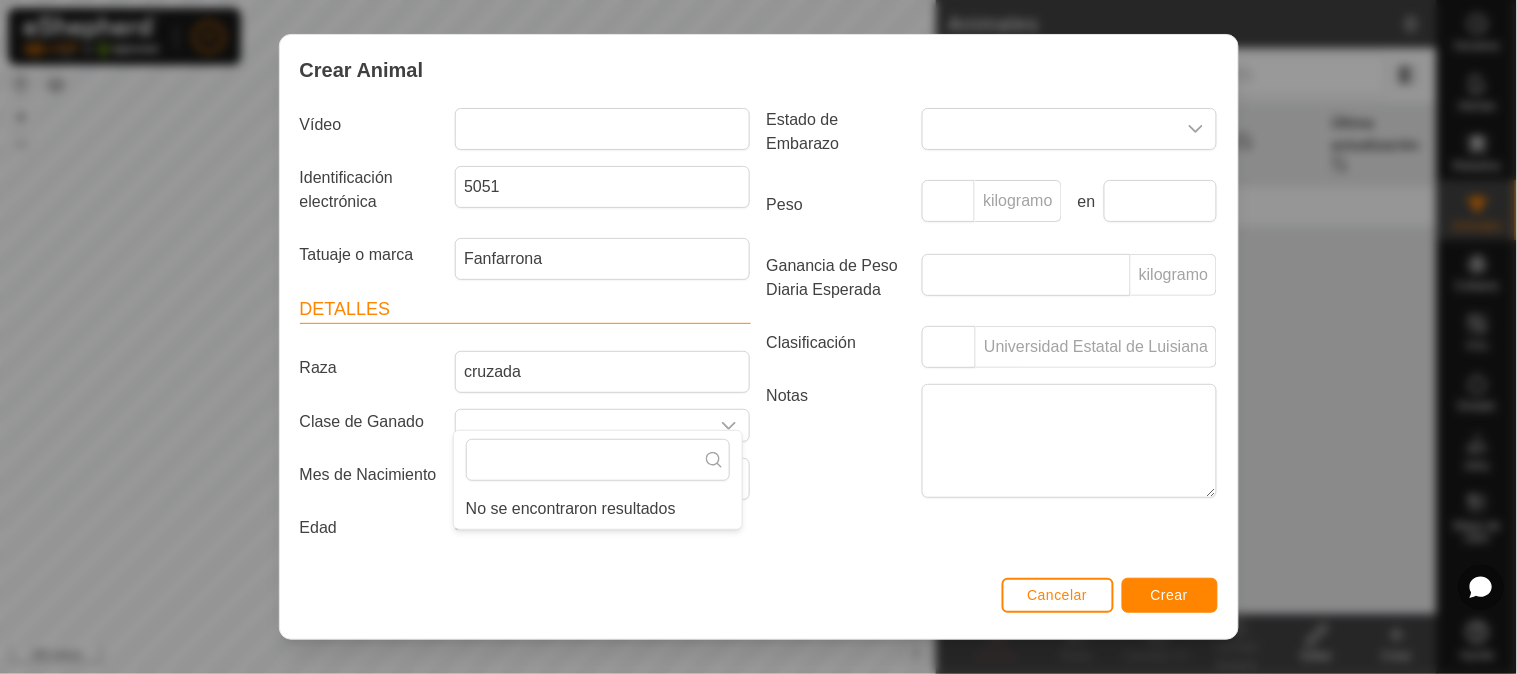 click on "Notas" at bounding box center [837, 440] 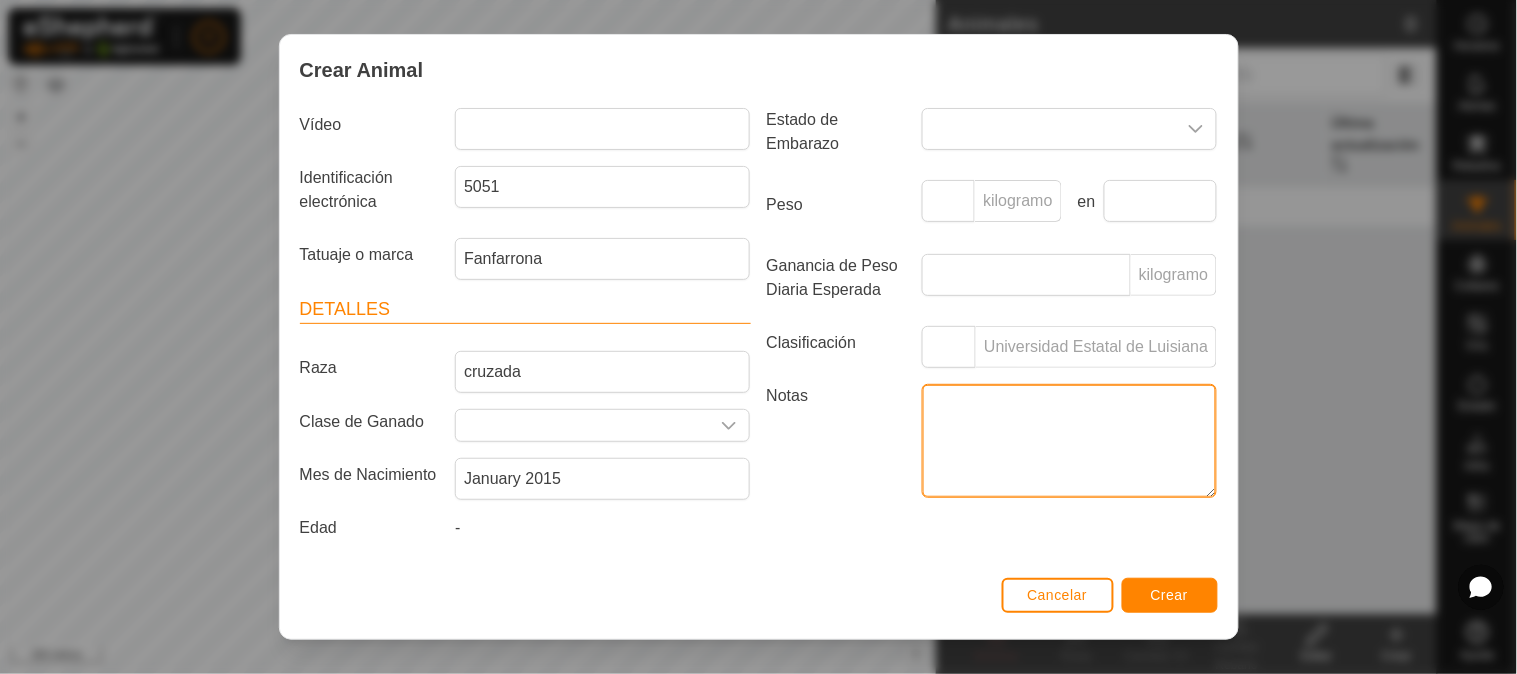 click on "Notas" at bounding box center (1069, 441) 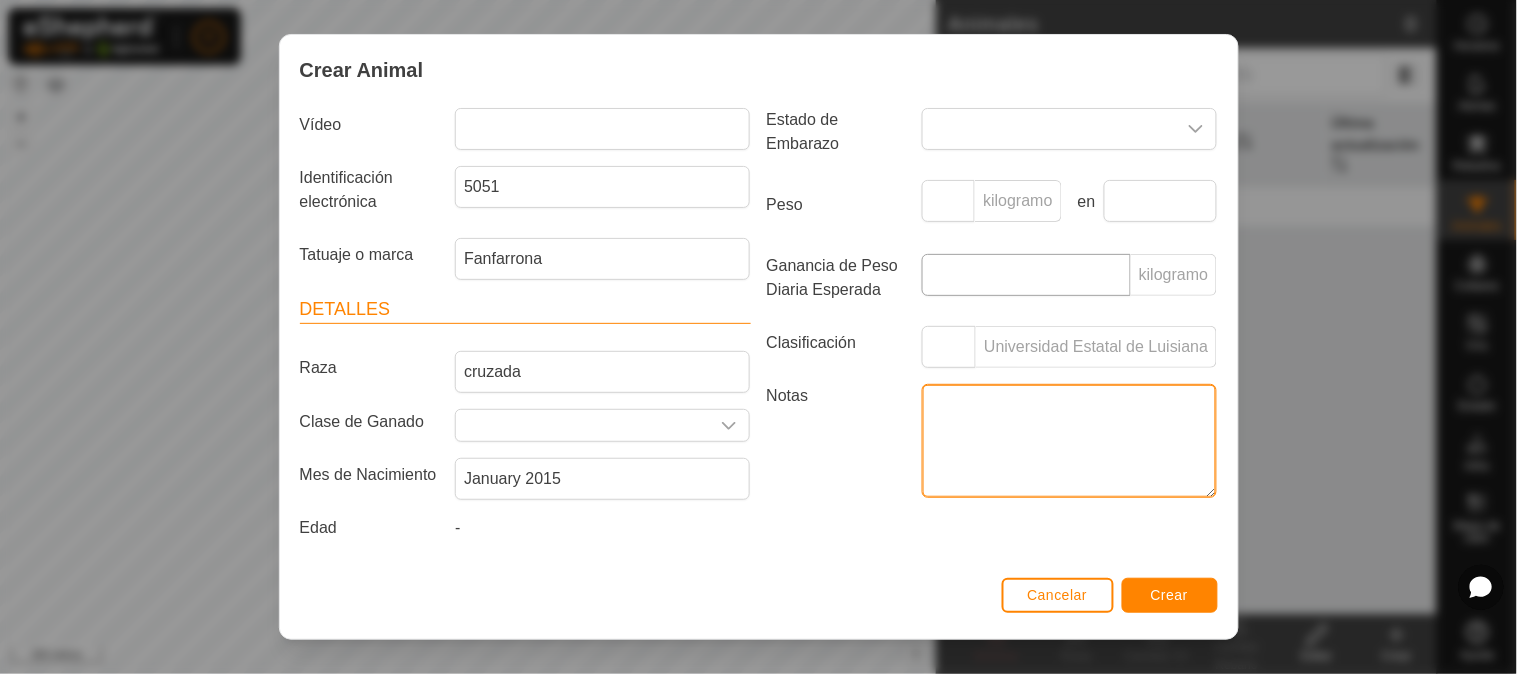 scroll, scrollTop: 0, scrollLeft: 0, axis: both 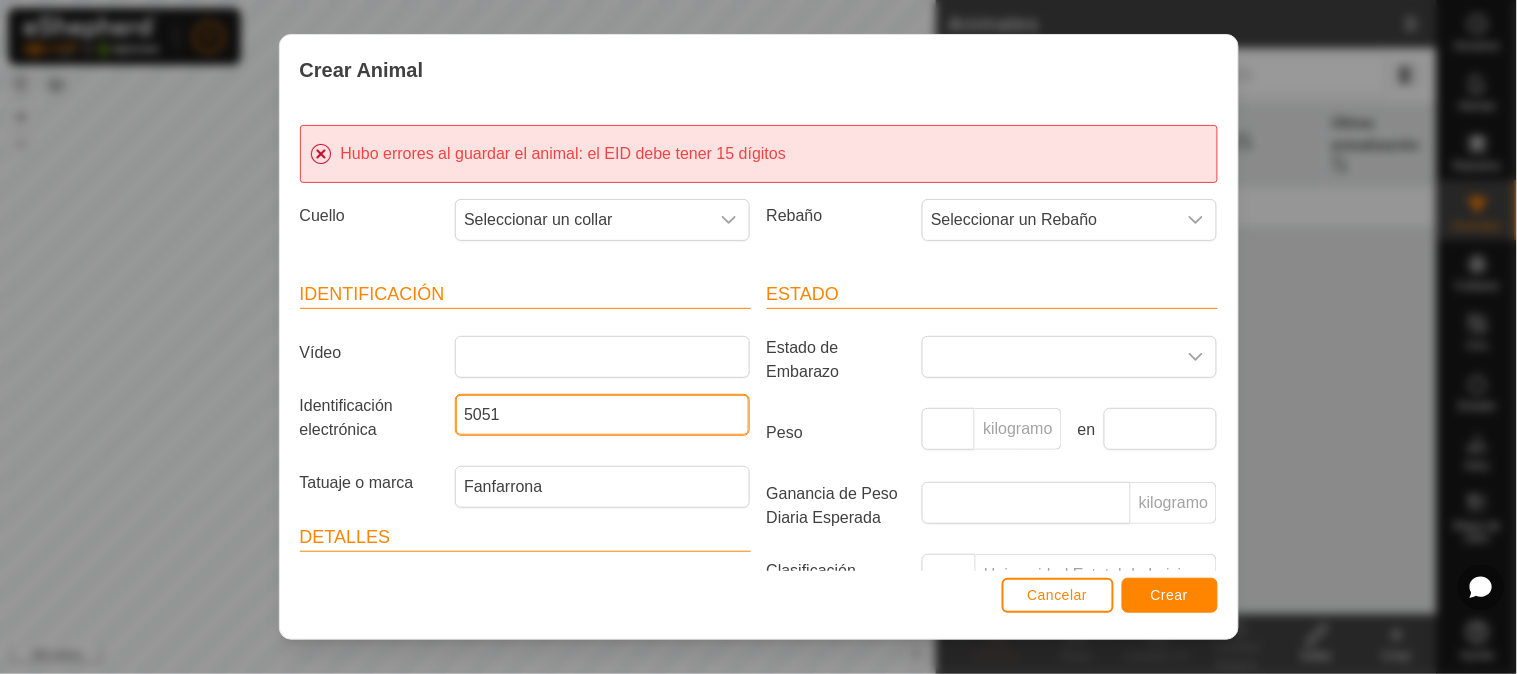 click on "5051" at bounding box center [602, 415] 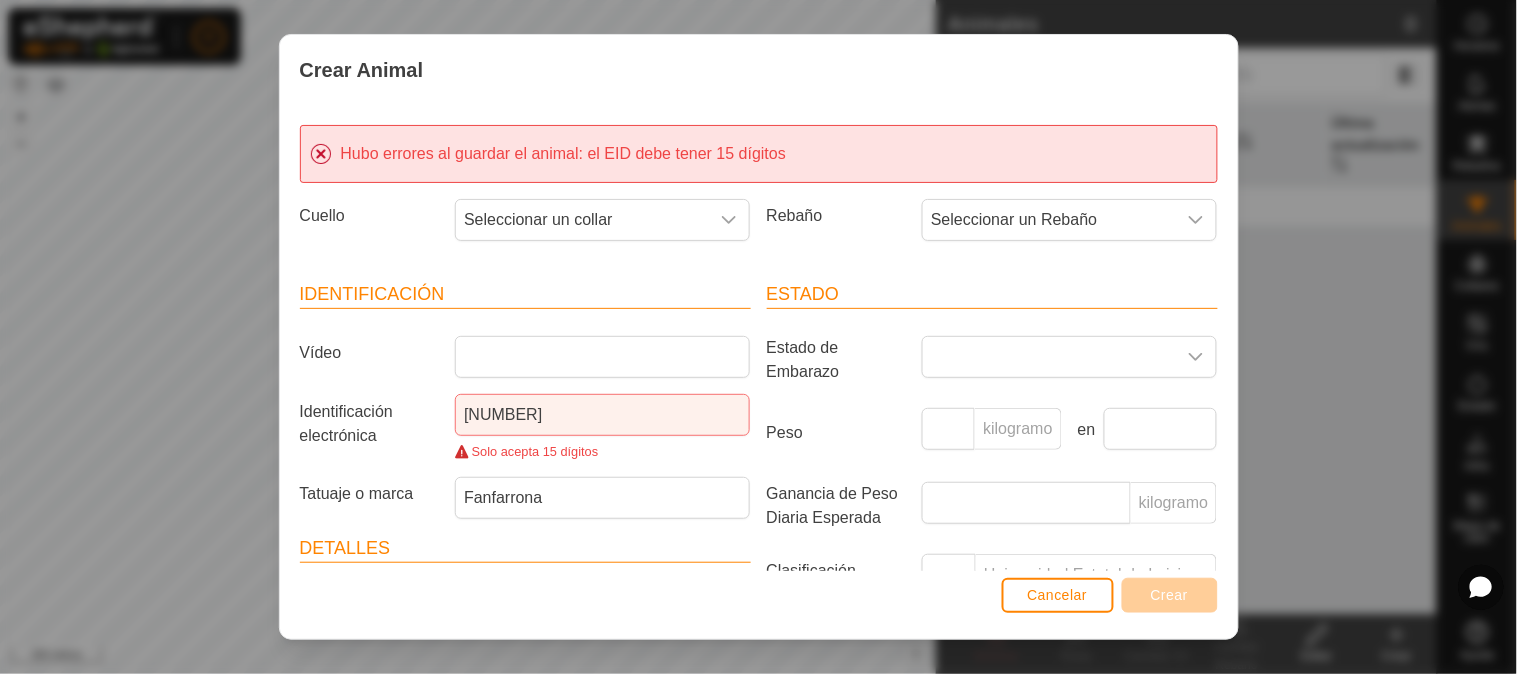 click on "Estado Estado de Embarazo   Peso kilogramo en Ganancia de Peso Diaria Esperada kilogramo Clasificación Universidad Estatal de Luisiana Notas" at bounding box center (992, 507) 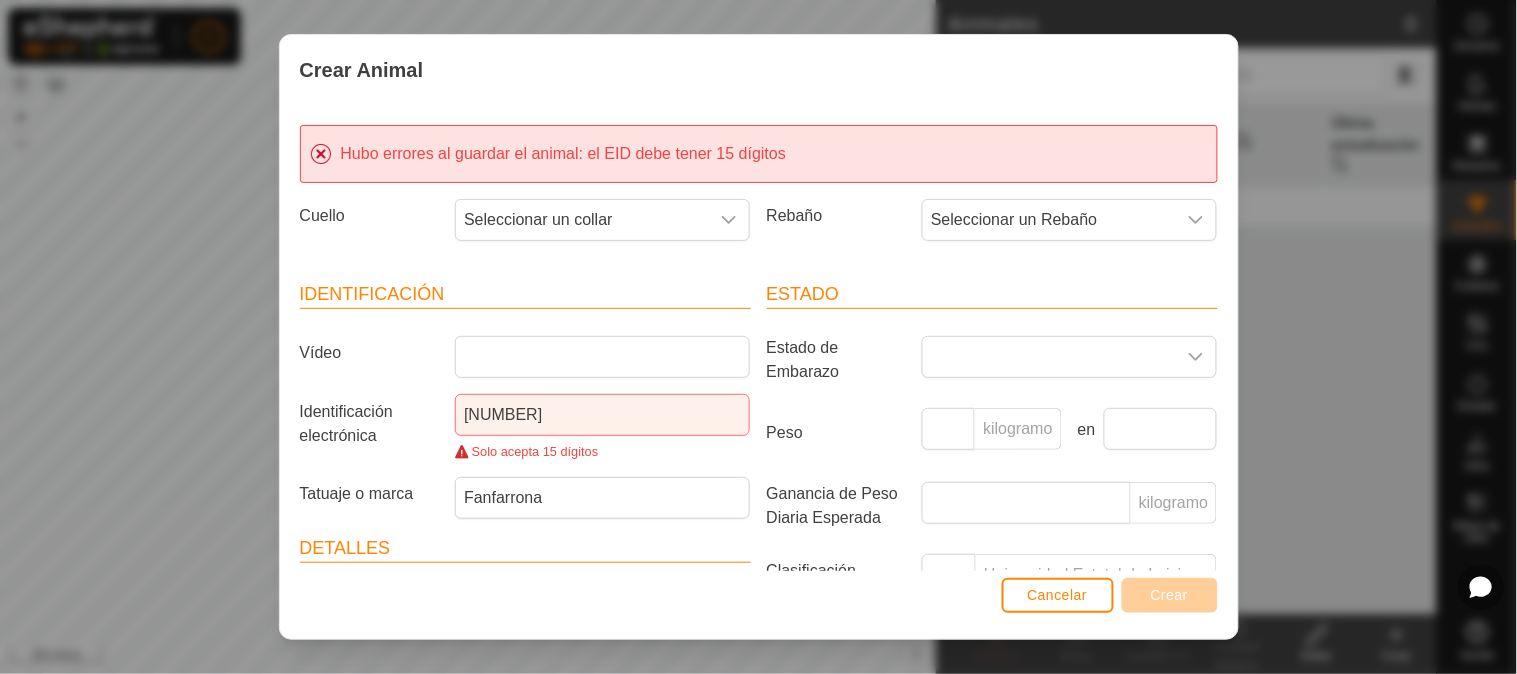click on "Solo acepta 15 dígitos" at bounding box center (535, 451) 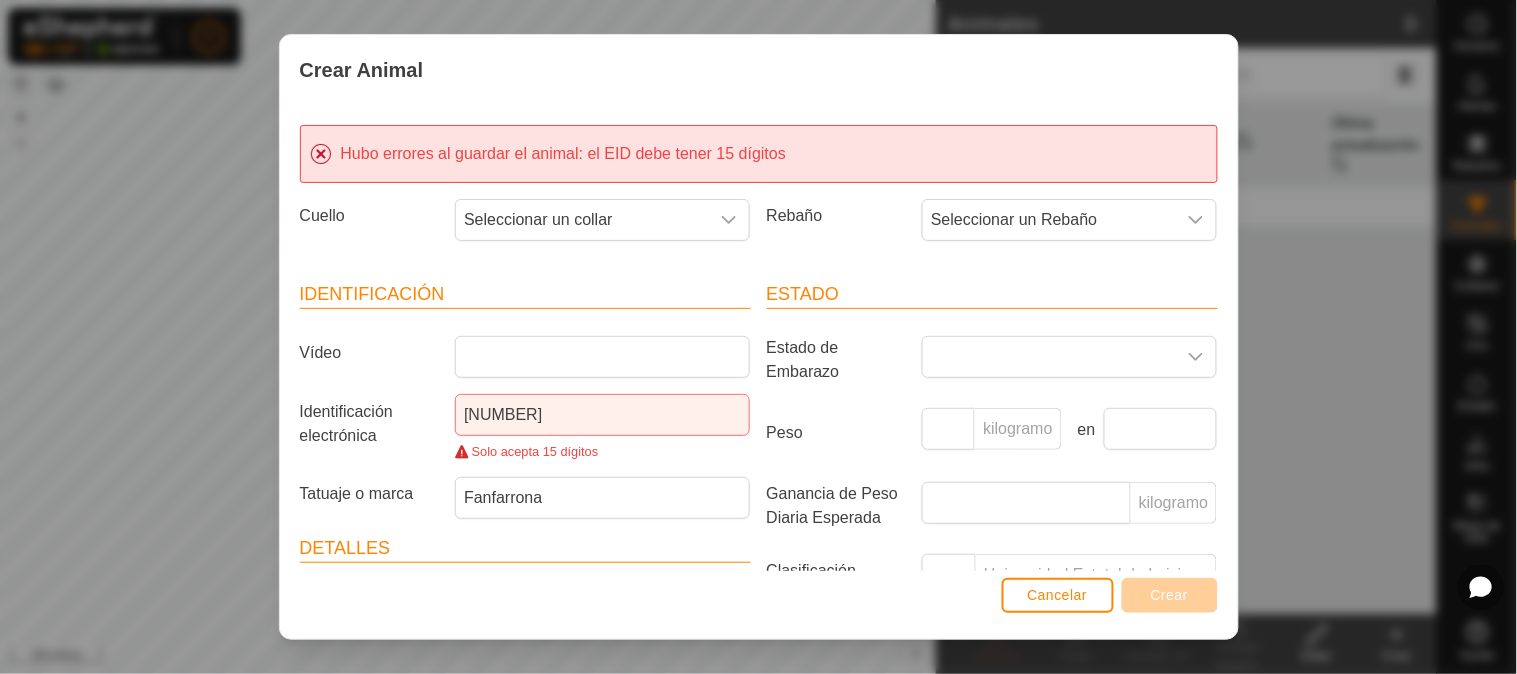 scroll, scrollTop: 256, scrollLeft: 0, axis: vertical 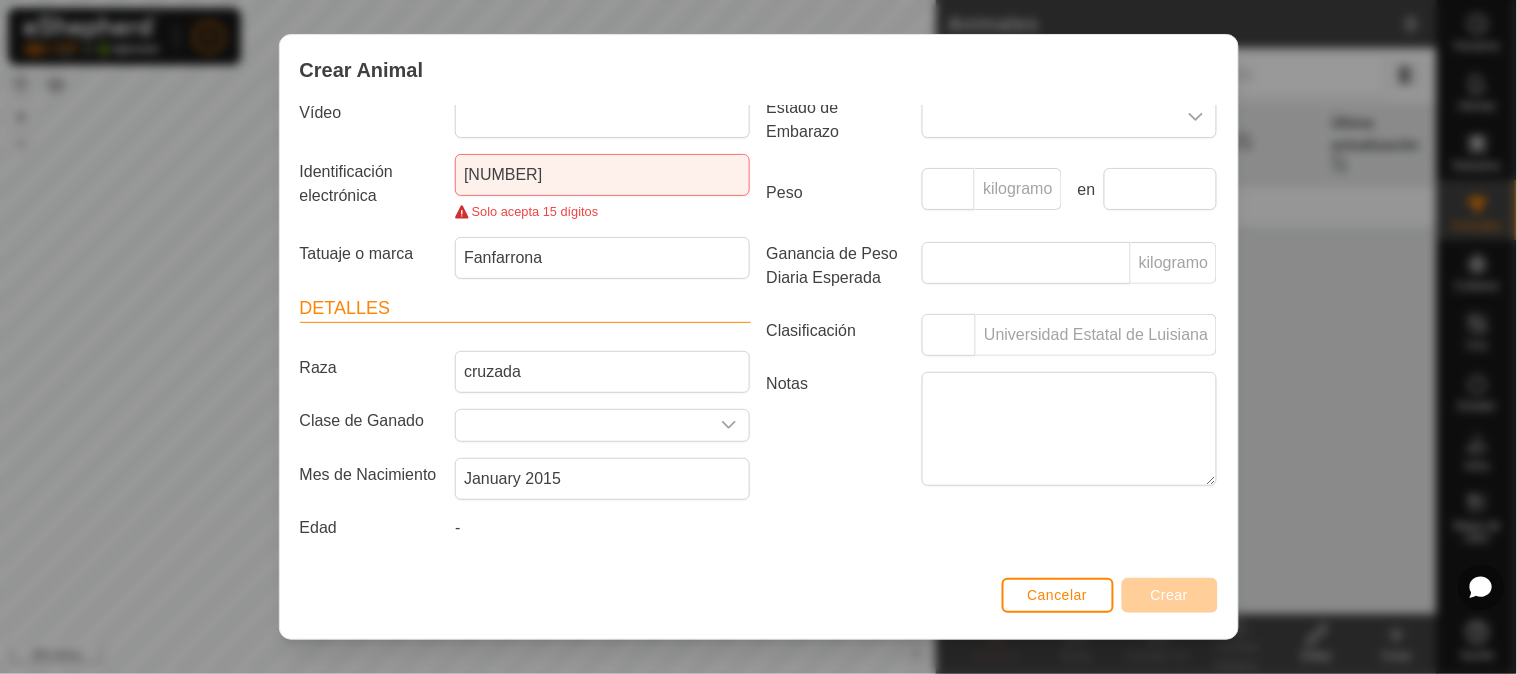 click on "Estado Estado de Embarazo   Peso kilogramo en Ganancia de Peso Diaria Esperada kilogramo Clasificación Universidad Estatal de Luisiana Notas" at bounding box center [992, 294] 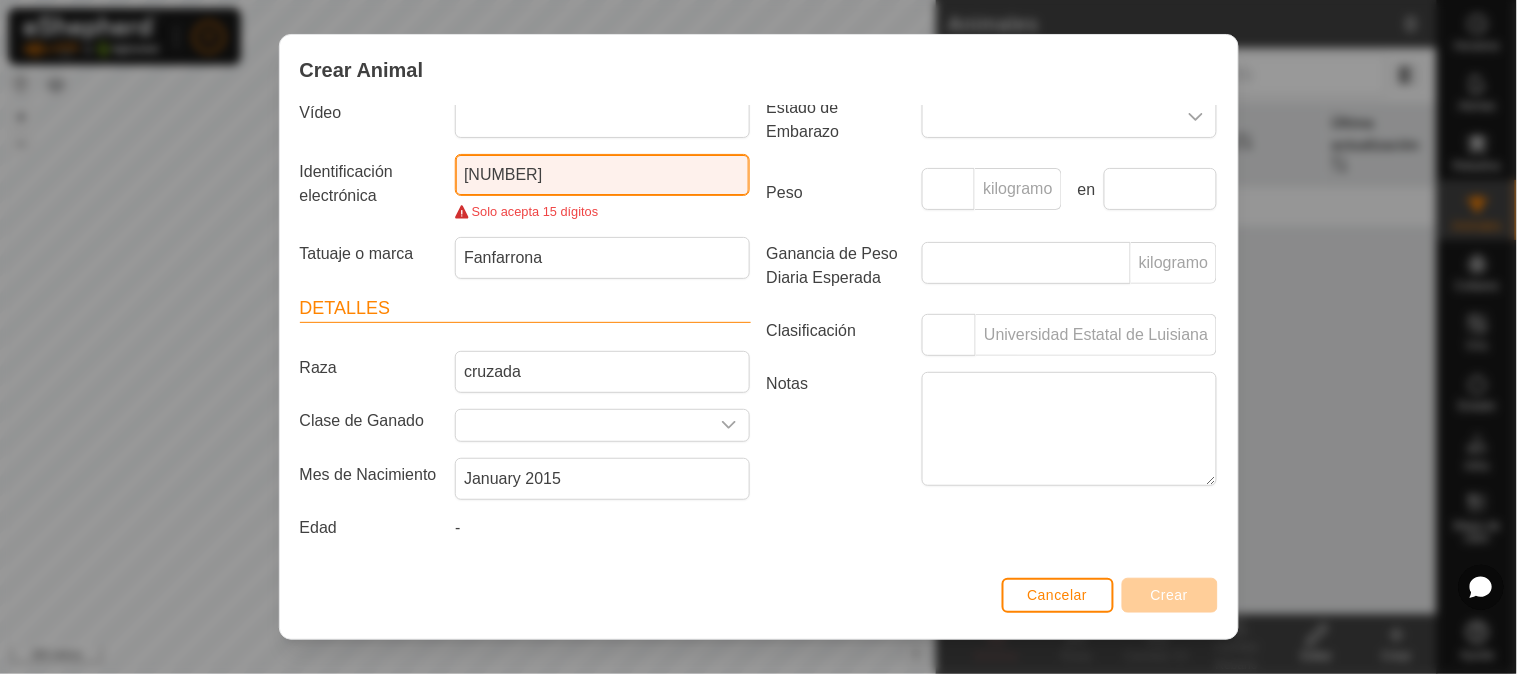 click on "[NUMBER]" at bounding box center [602, 175] 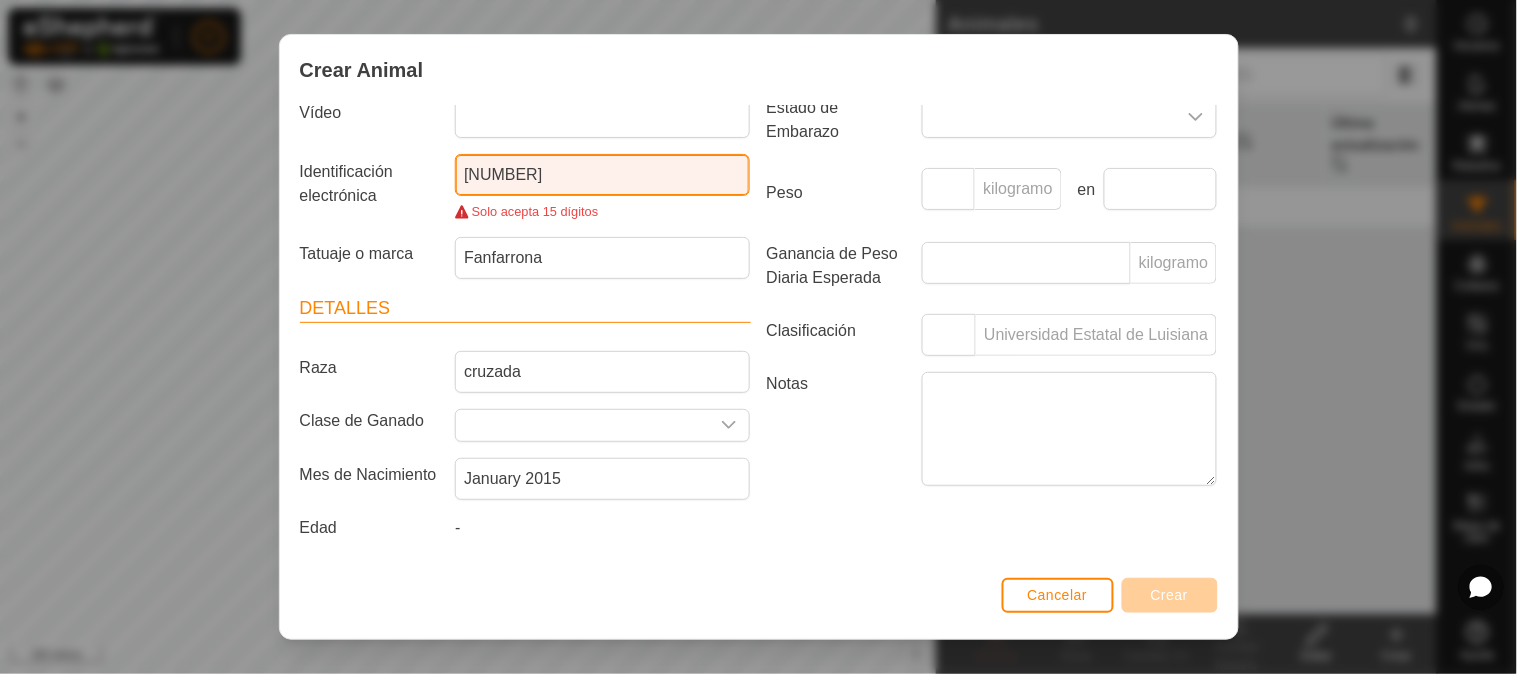 click on "[NUMBER]" at bounding box center [602, 175] 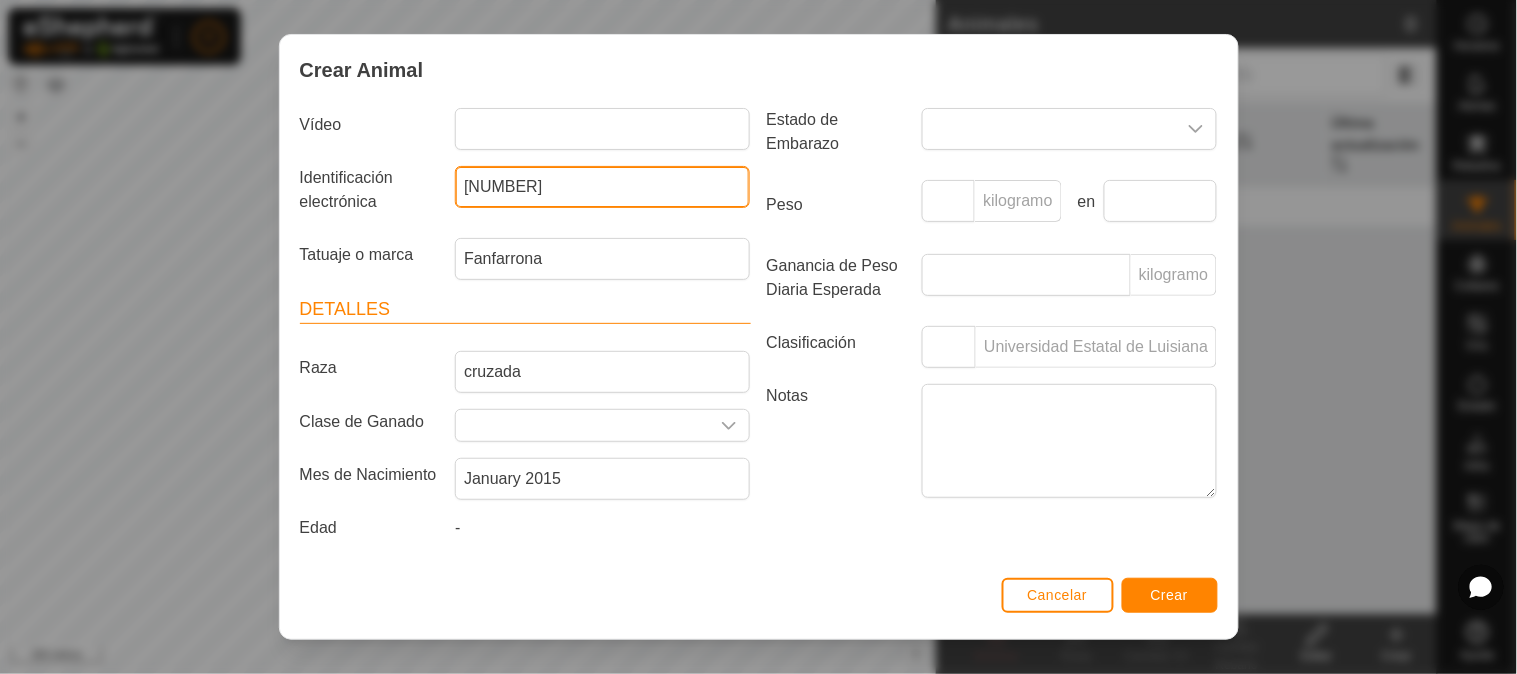 scroll, scrollTop: 244, scrollLeft: 0, axis: vertical 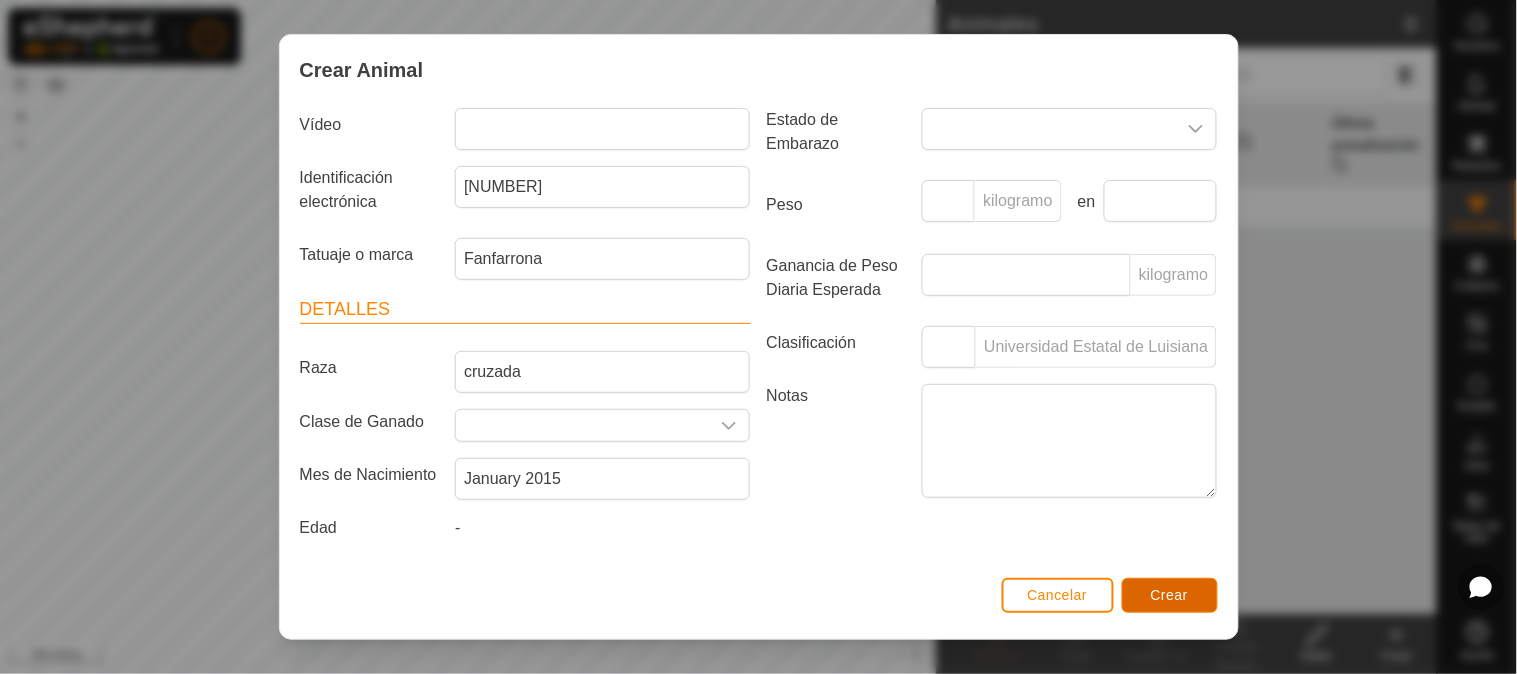click on "Crear" at bounding box center (1170, 595) 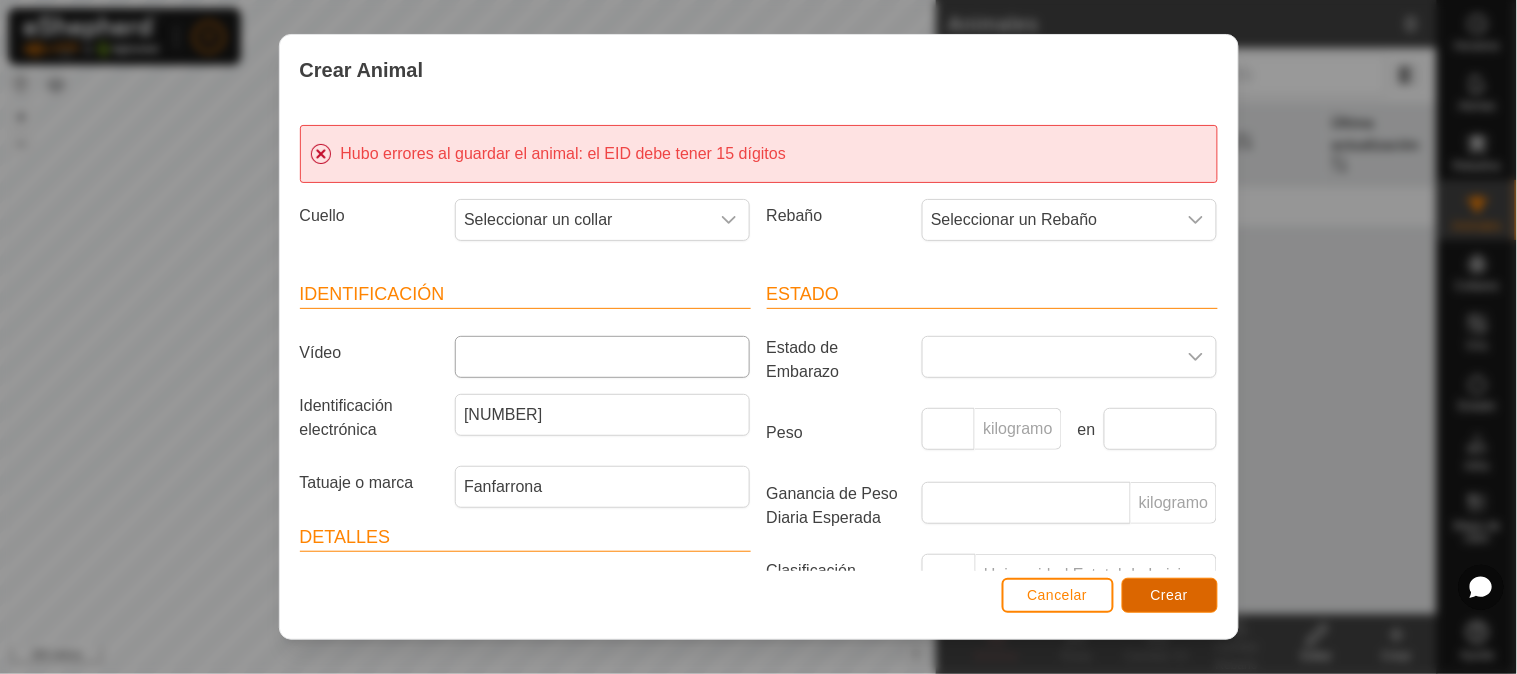 scroll, scrollTop: 111, scrollLeft: 0, axis: vertical 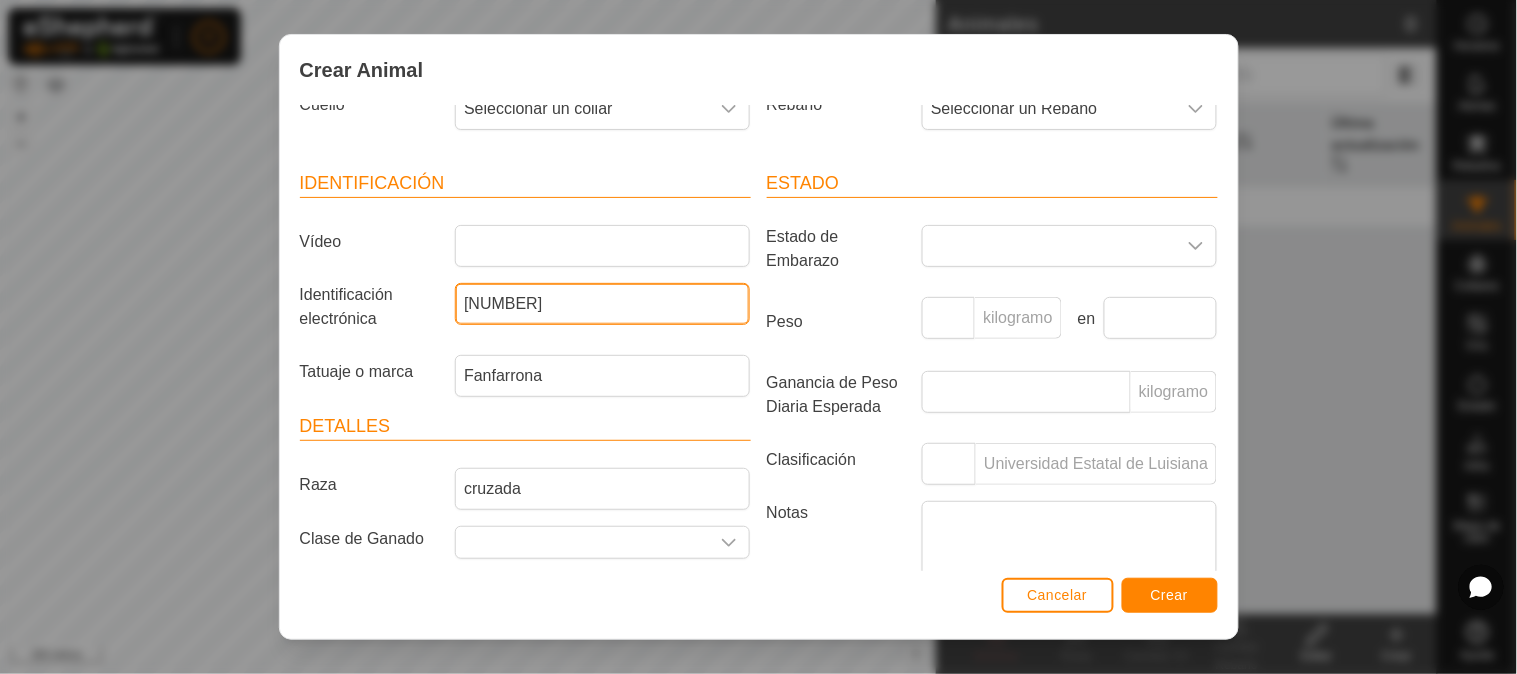 click on "[NUMBER]" at bounding box center (602, 304) 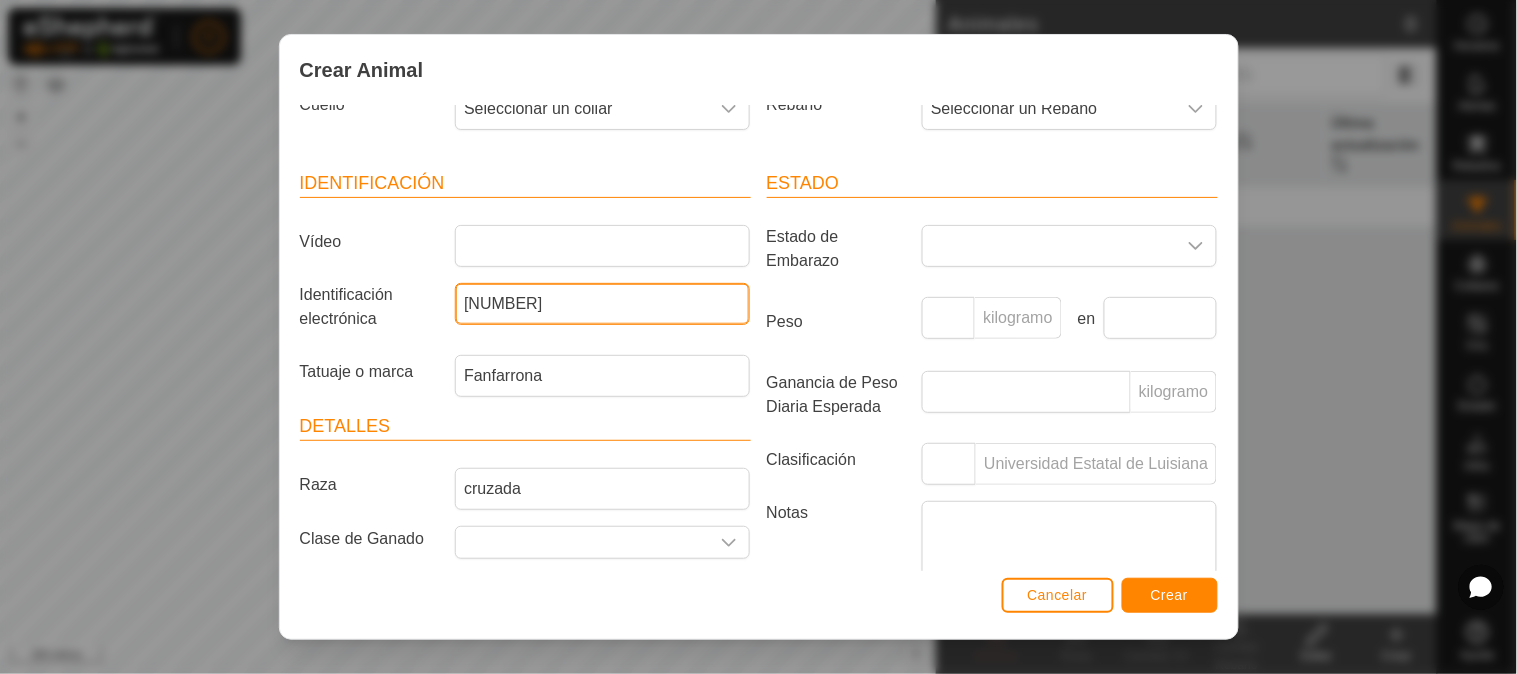 type on "[NUMBER]" 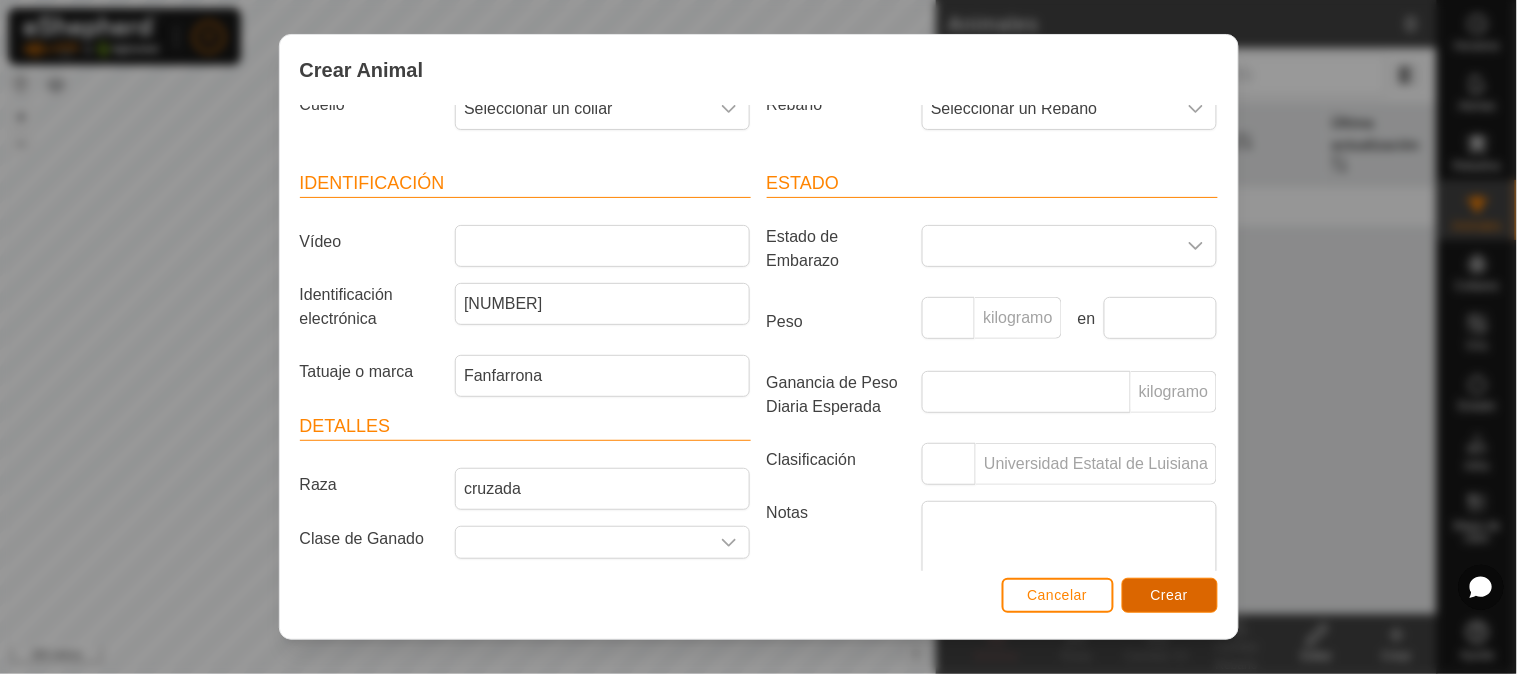 click on "Crear" at bounding box center [1170, 595] 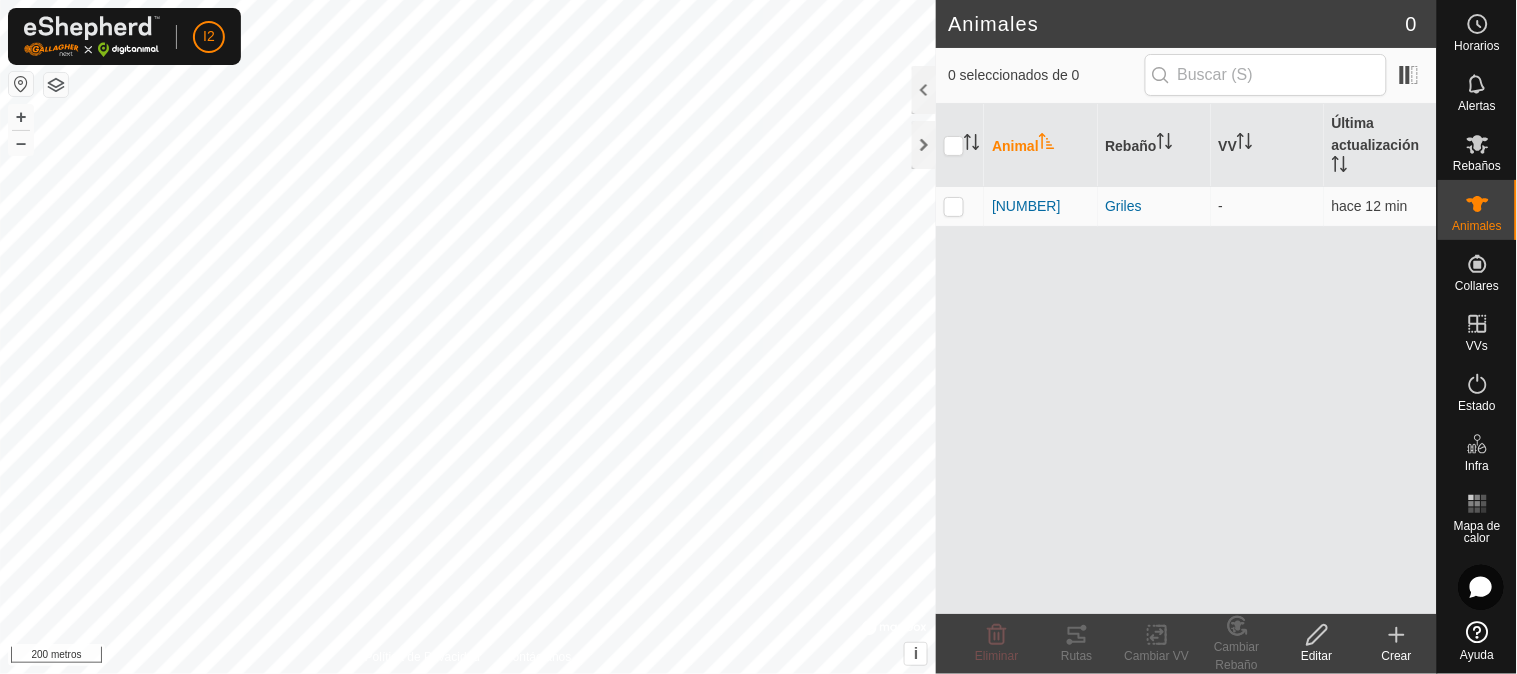 click on "I2 Horarios Alertas Rebaños Animales Collares VVs Estado Infra Mapa de calor Ayuda Animales 0 0 seleccionados de 0 Animal Rebaño VV Última actualización [NUMBER] Griles   - hace 12 min Eliminar Rutas Cambiar VV Cambiar Rebaño Editar Crear Política de Privacidad Contáctanos
[NUMBER]
-
+ – ⇧ i ©  Mapbox  , ©  OpenStreetMap  ,  Mejora este mapa 200 metros
Texto original Valora esta traducción Tu opinión servirá para ayudar a mejorar el Traductor de Google" at bounding box center (758, 337) 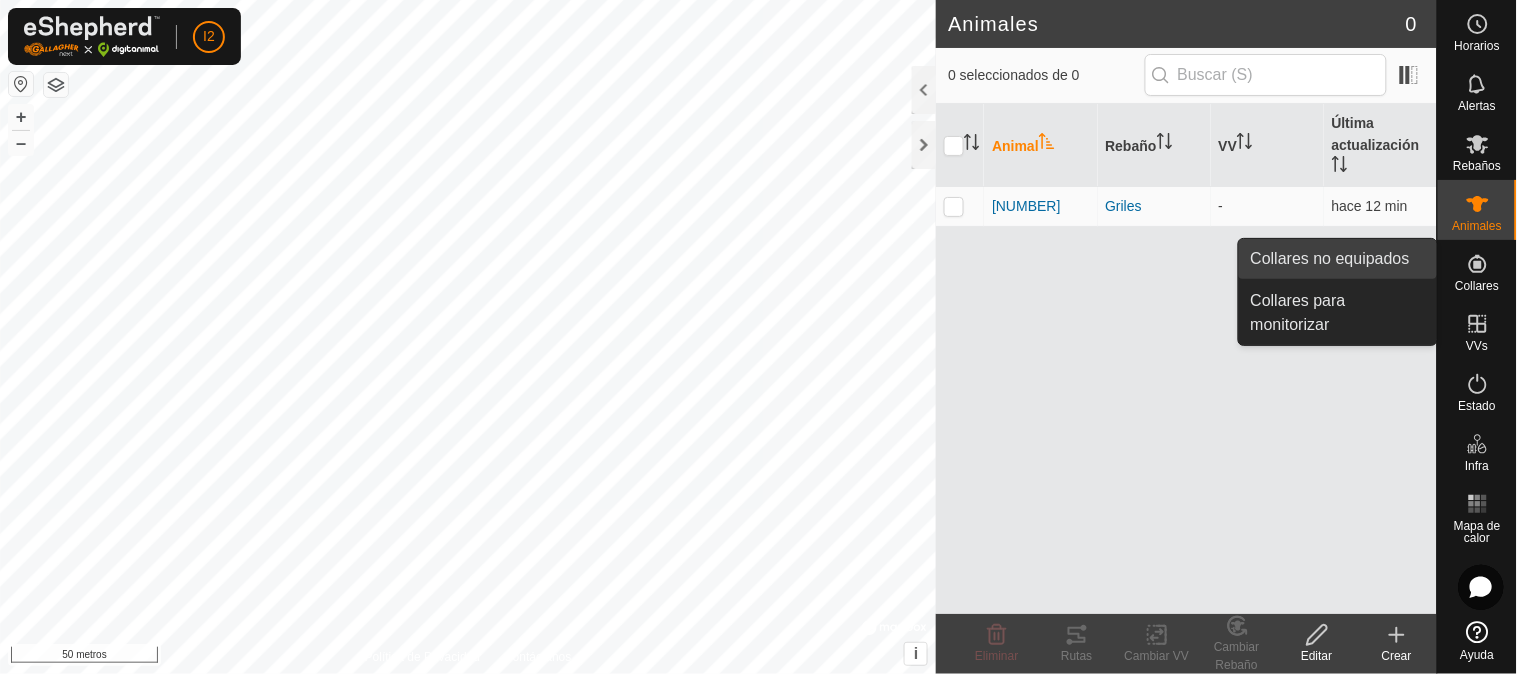 click on "Collares no equipados" at bounding box center [1338, 259] 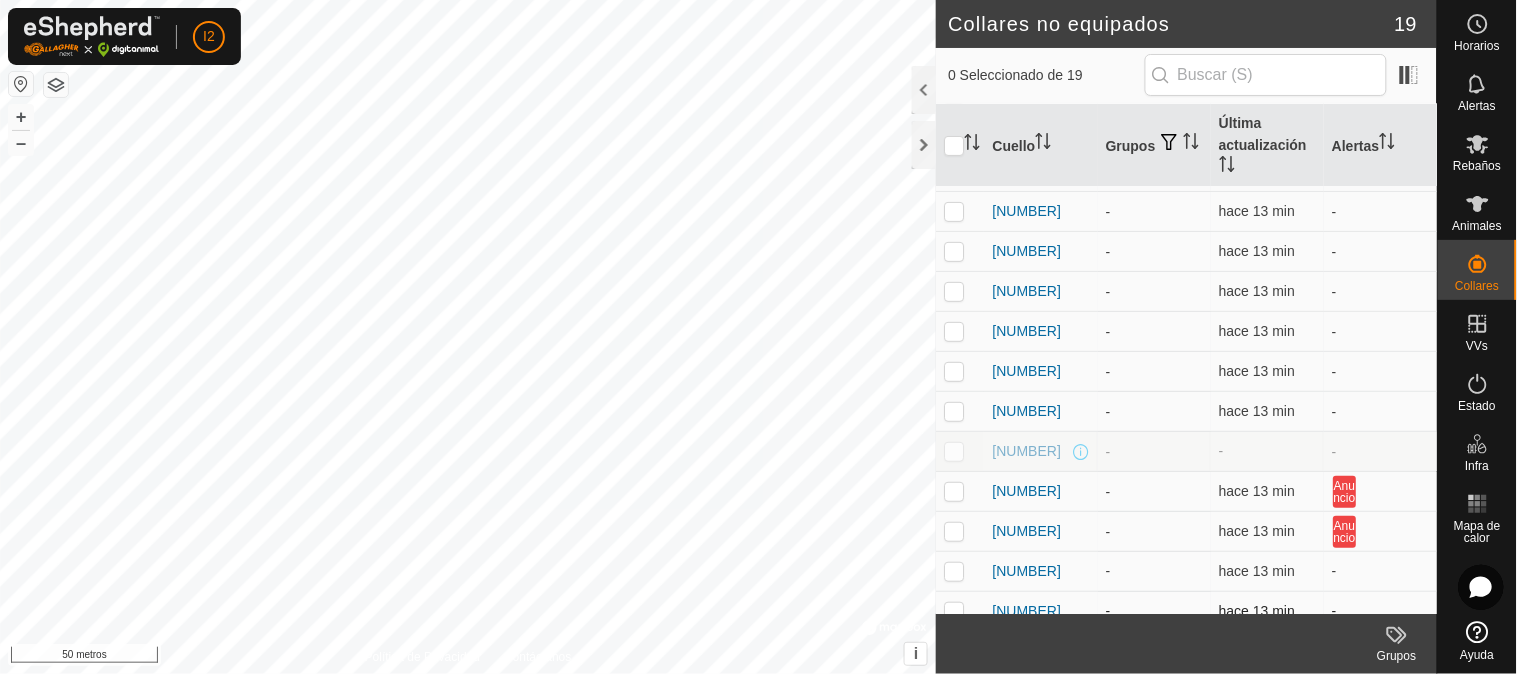 scroll, scrollTop: 0, scrollLeft: 0, axis: both 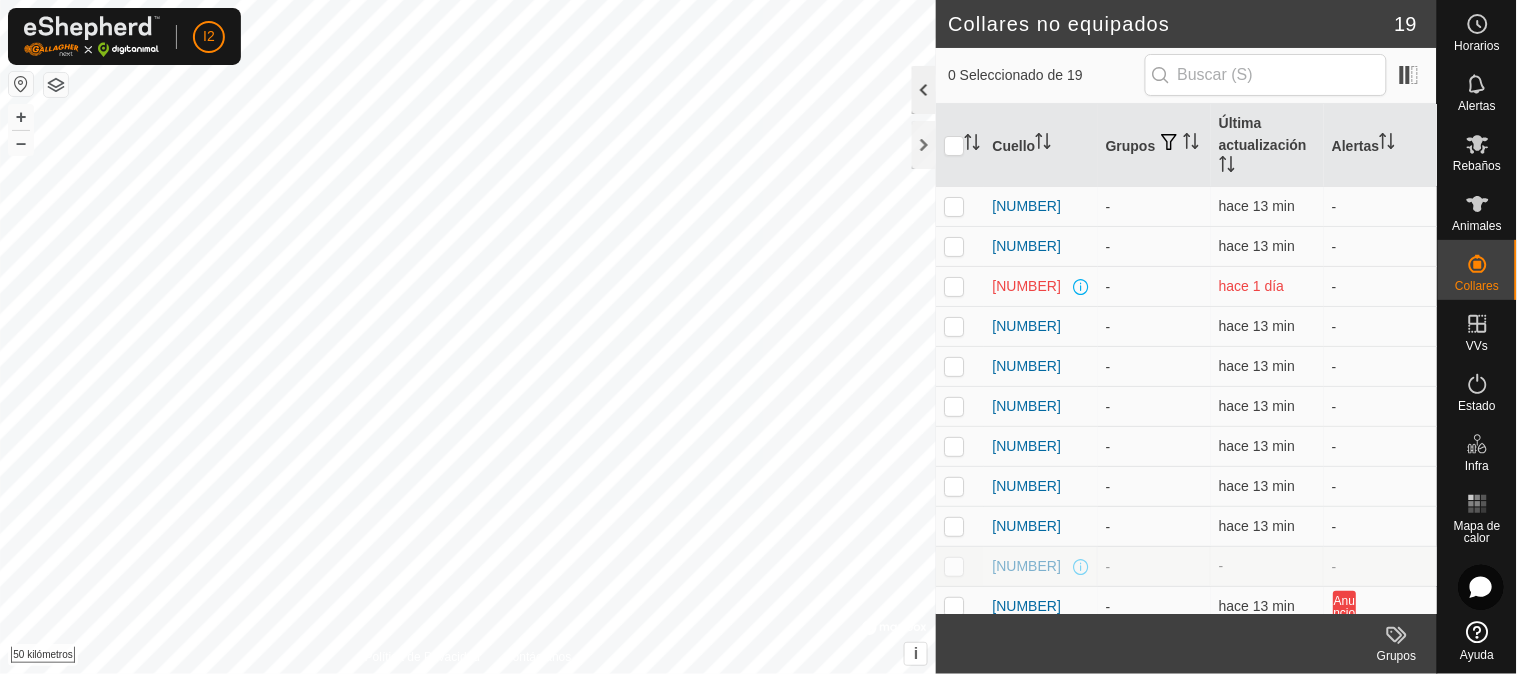 click 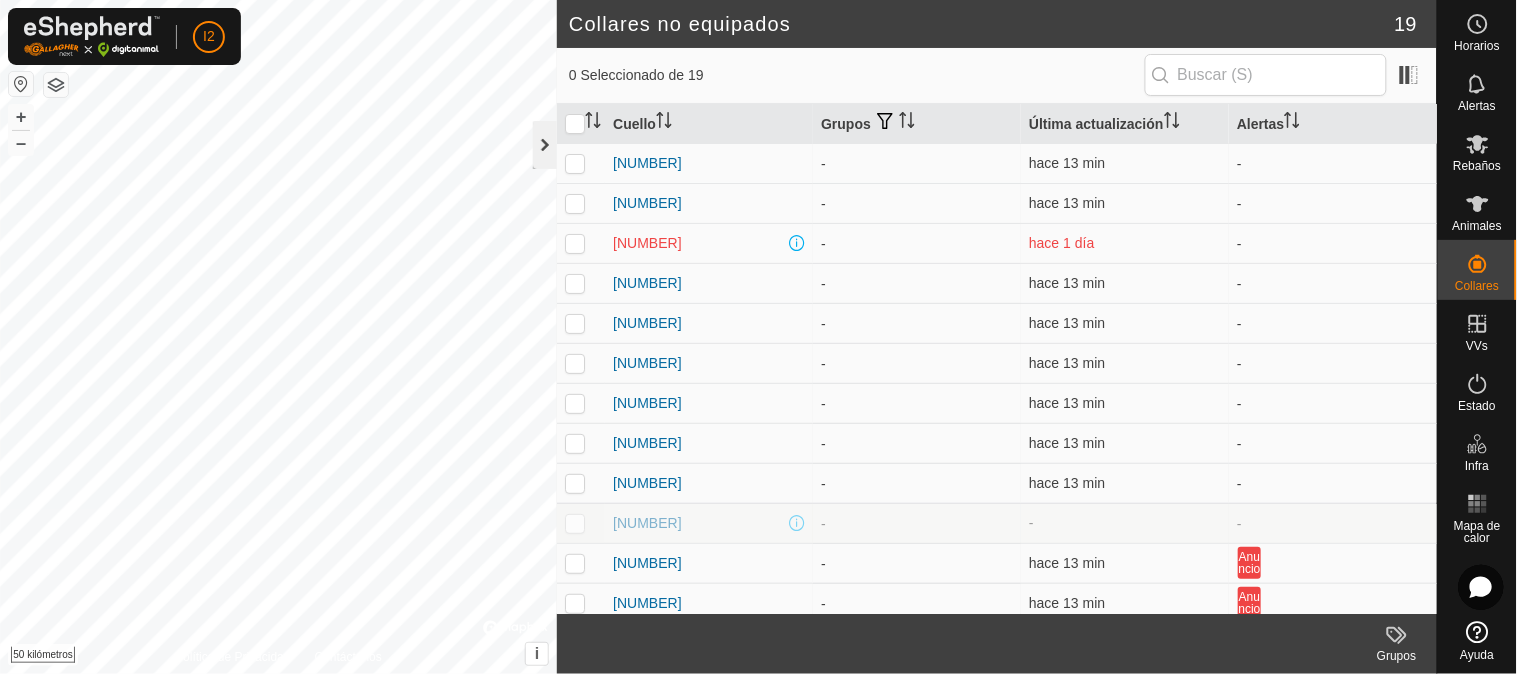 click 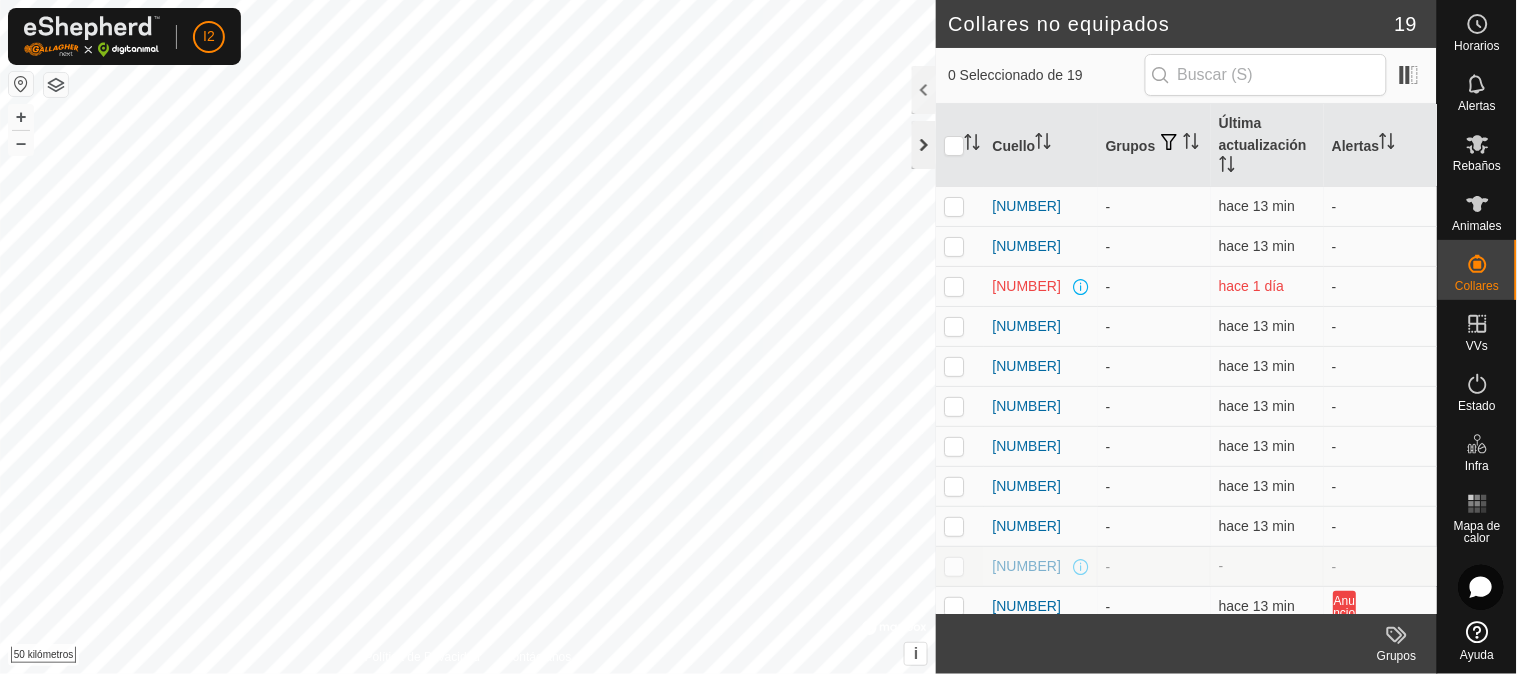 click 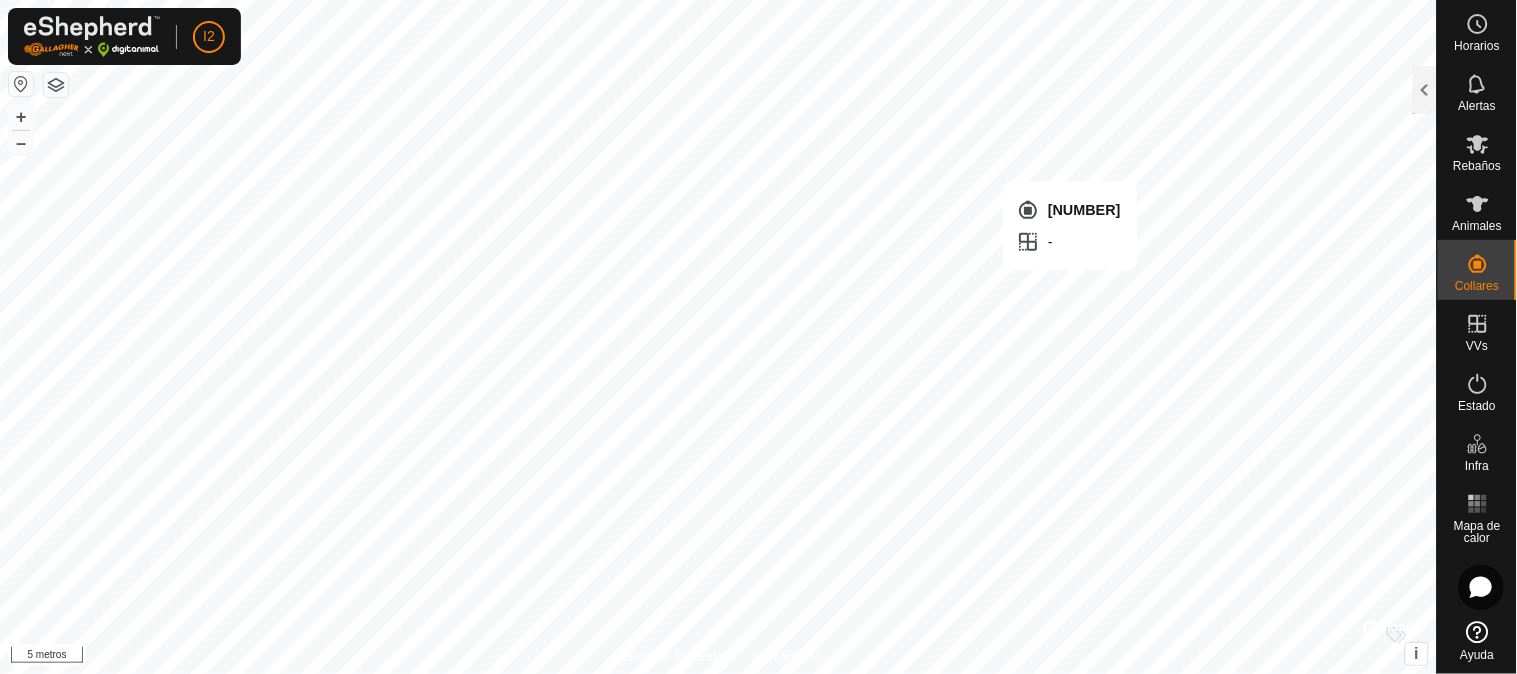 checkbox on "true" 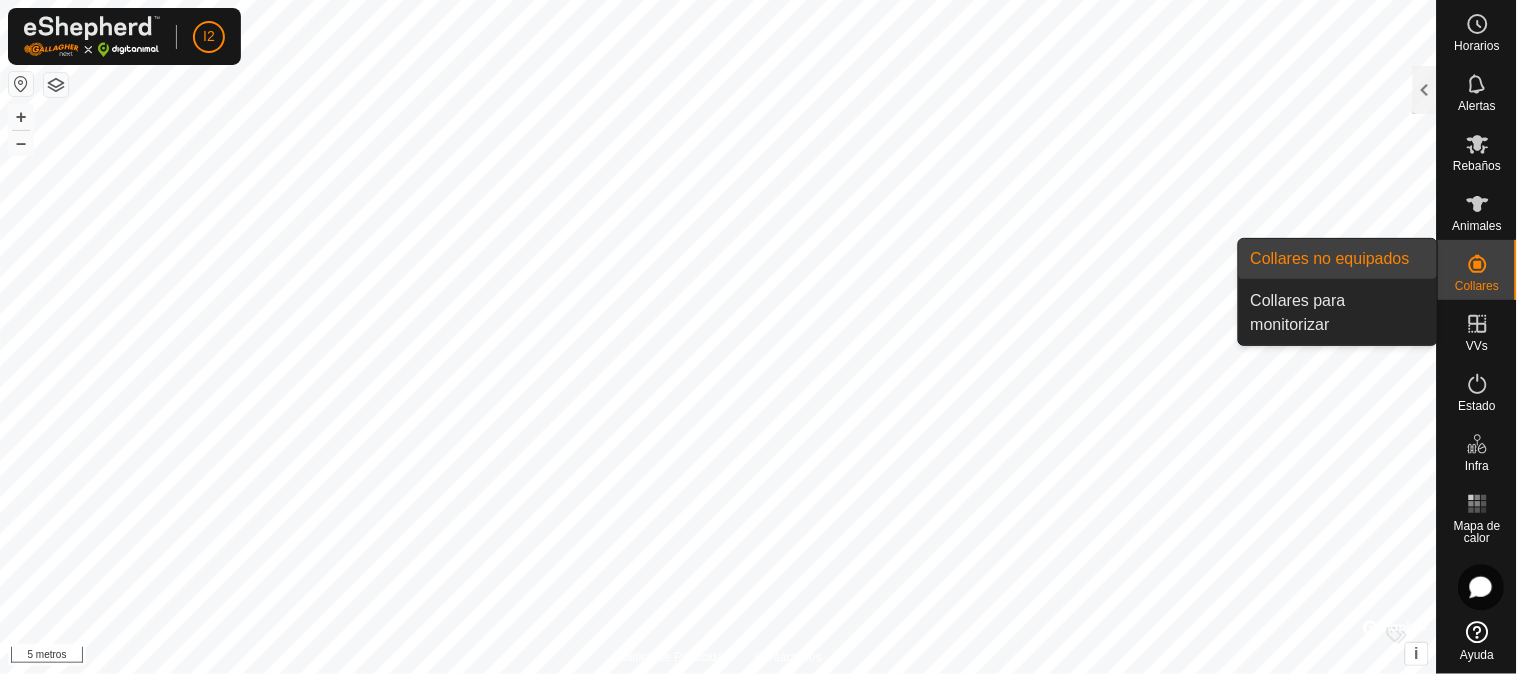 click 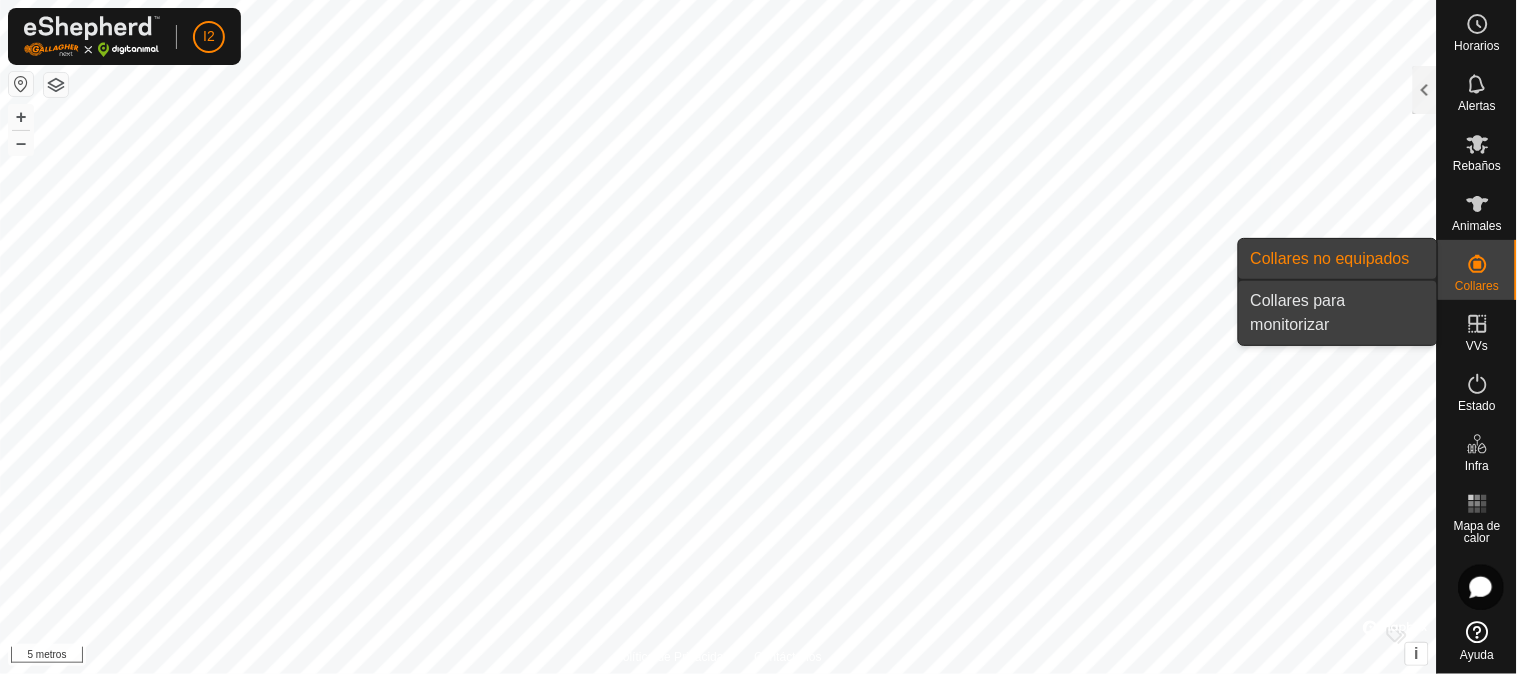 click on "Collares para monitorizar" at bounding box center (1338, 313) 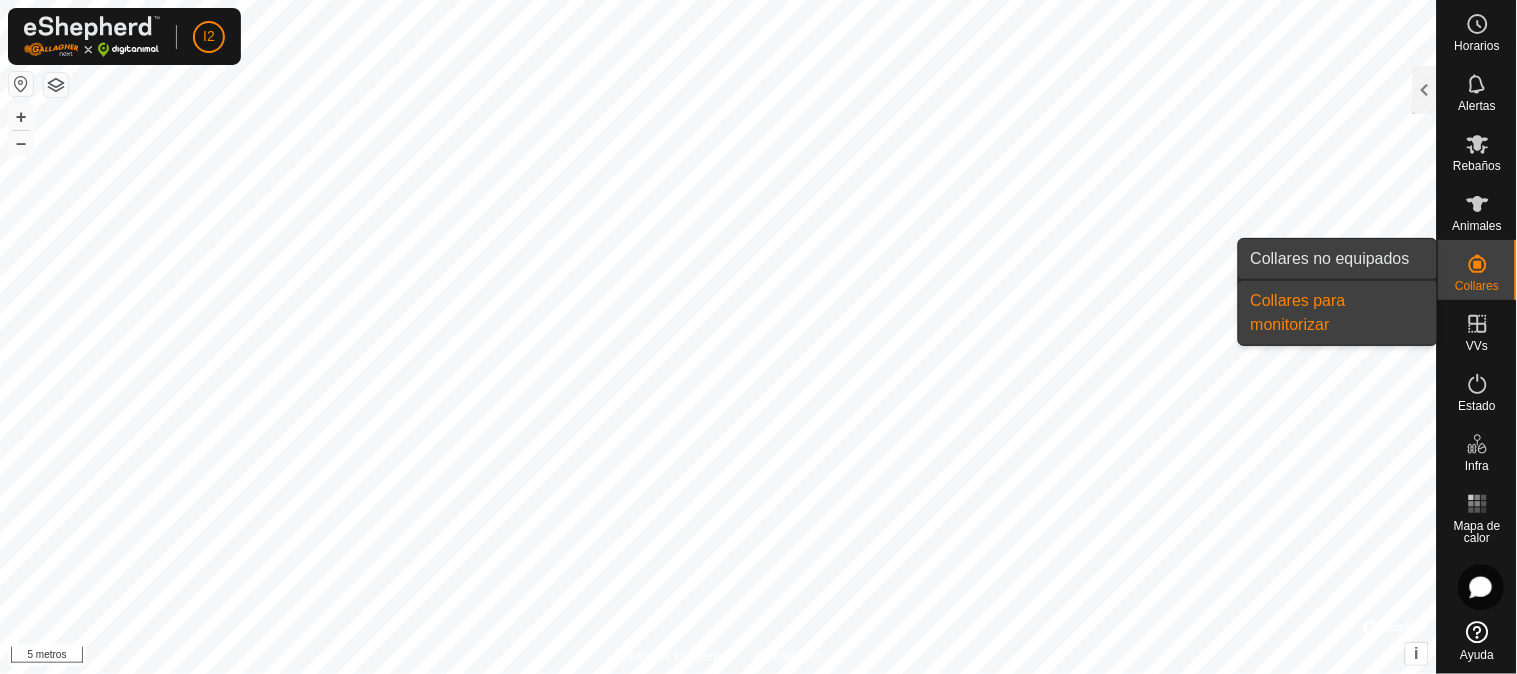 click on "Collares no equipados" at bounding box center [1338, 259] 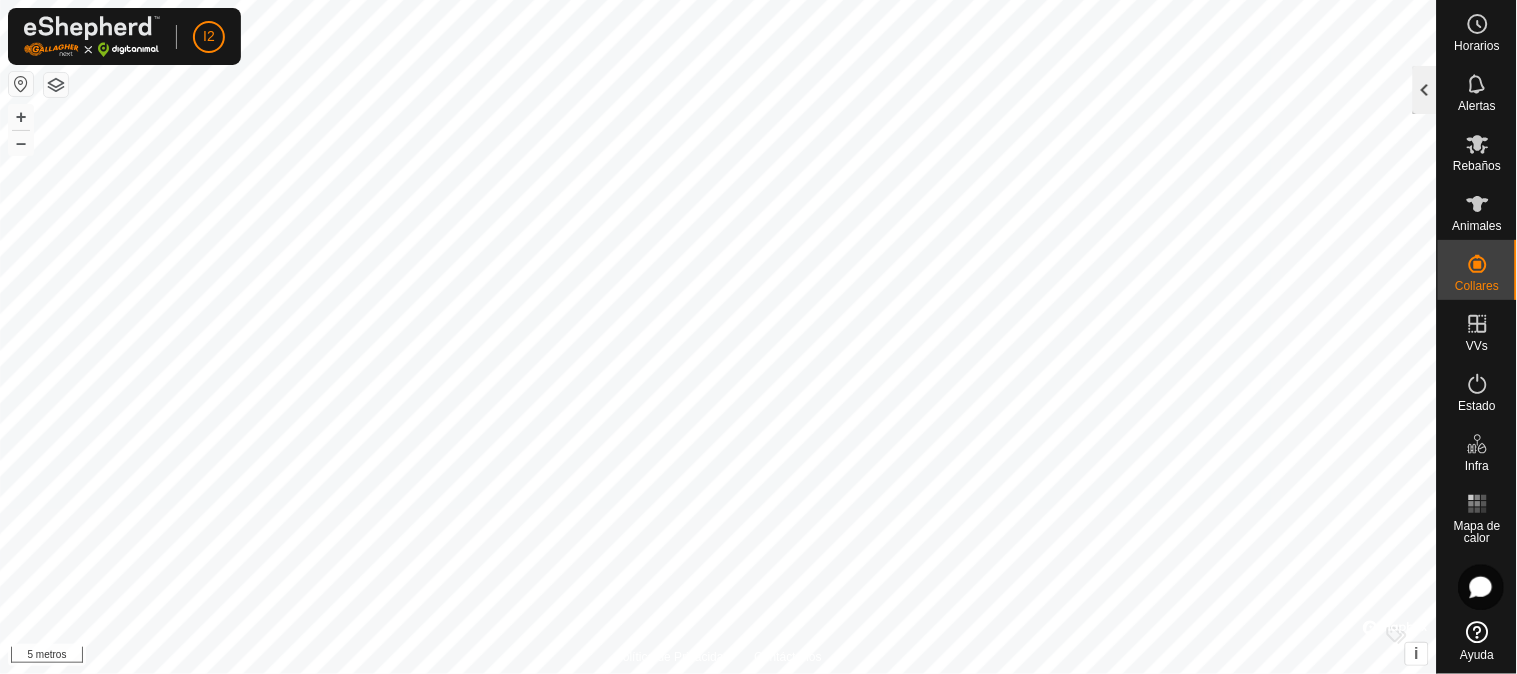 click 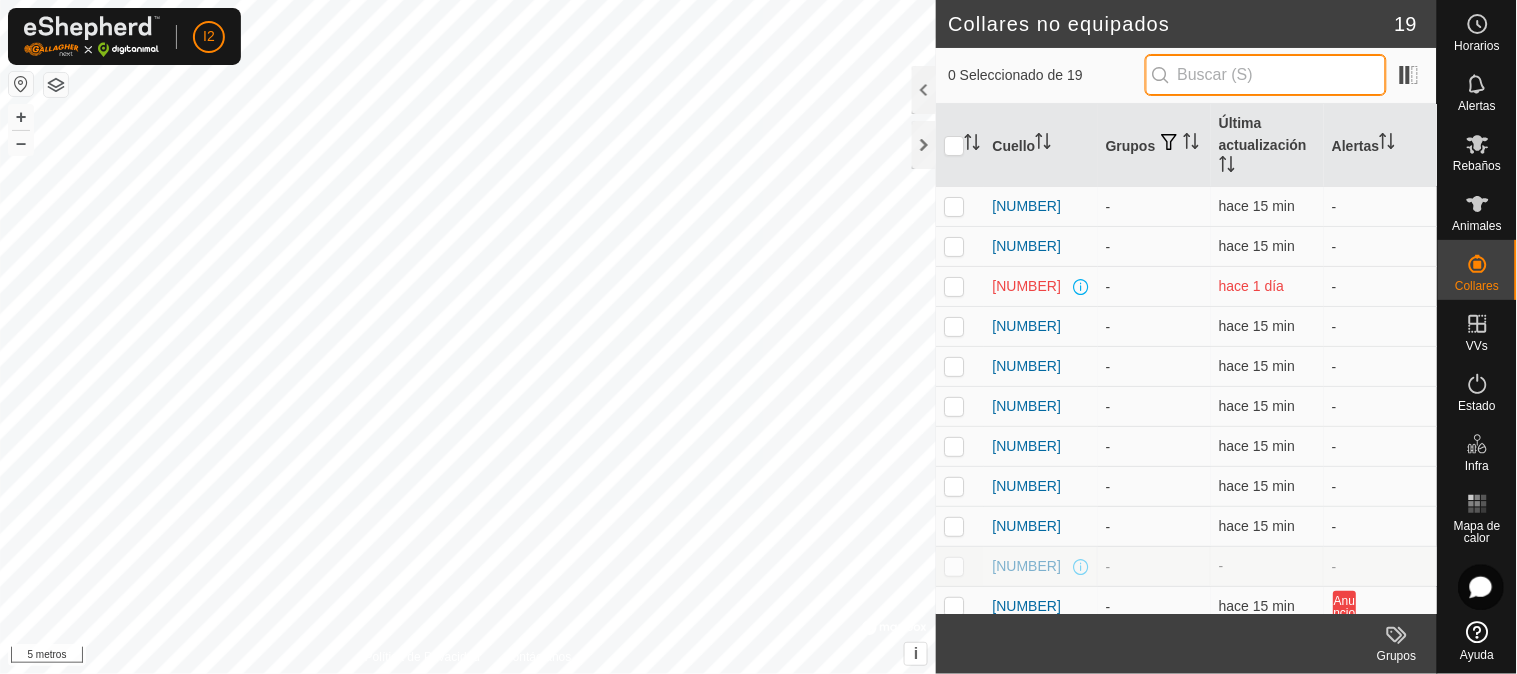 click at bounding box center [1266, 75] 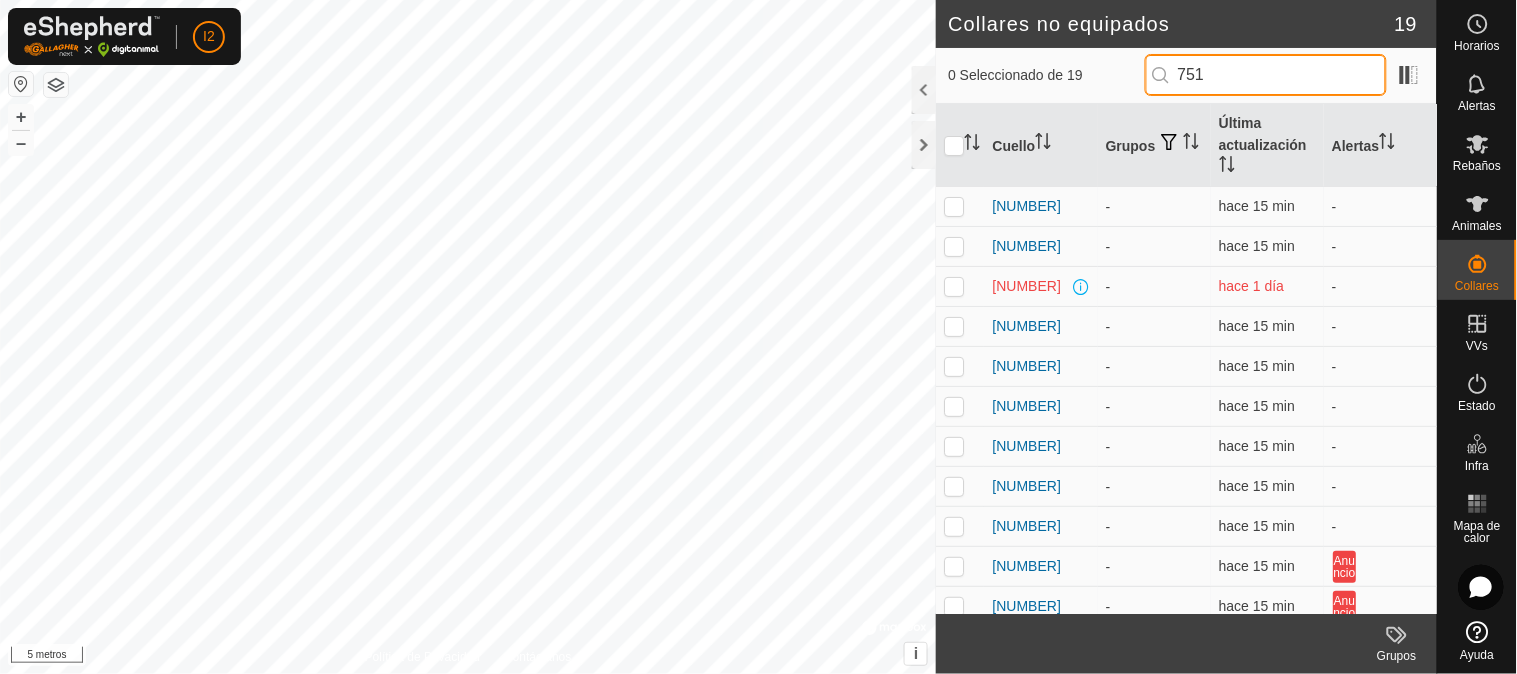 type on "7514" 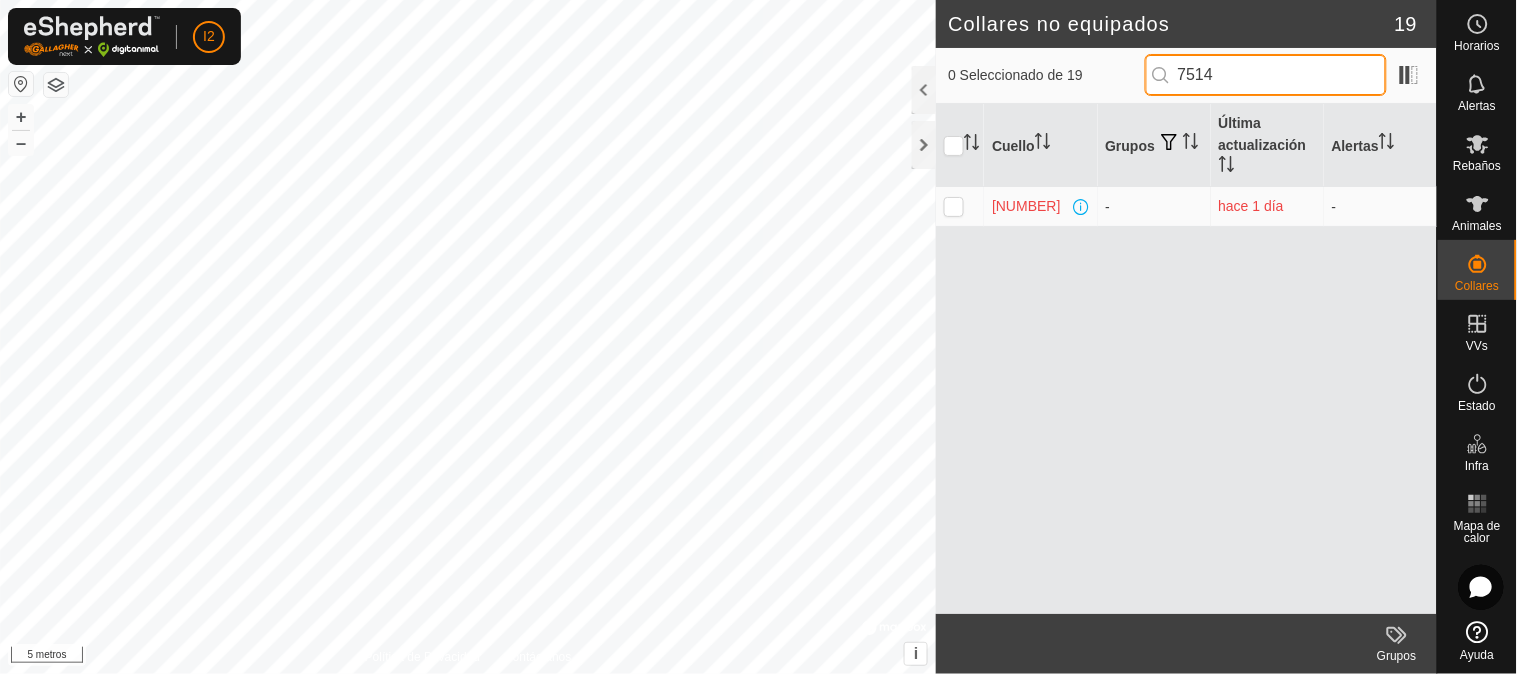 drag, startPoint x: 1242, startPoint y: 66, endPoint x: 1160, endPoint y: 75, distance: 82.492424 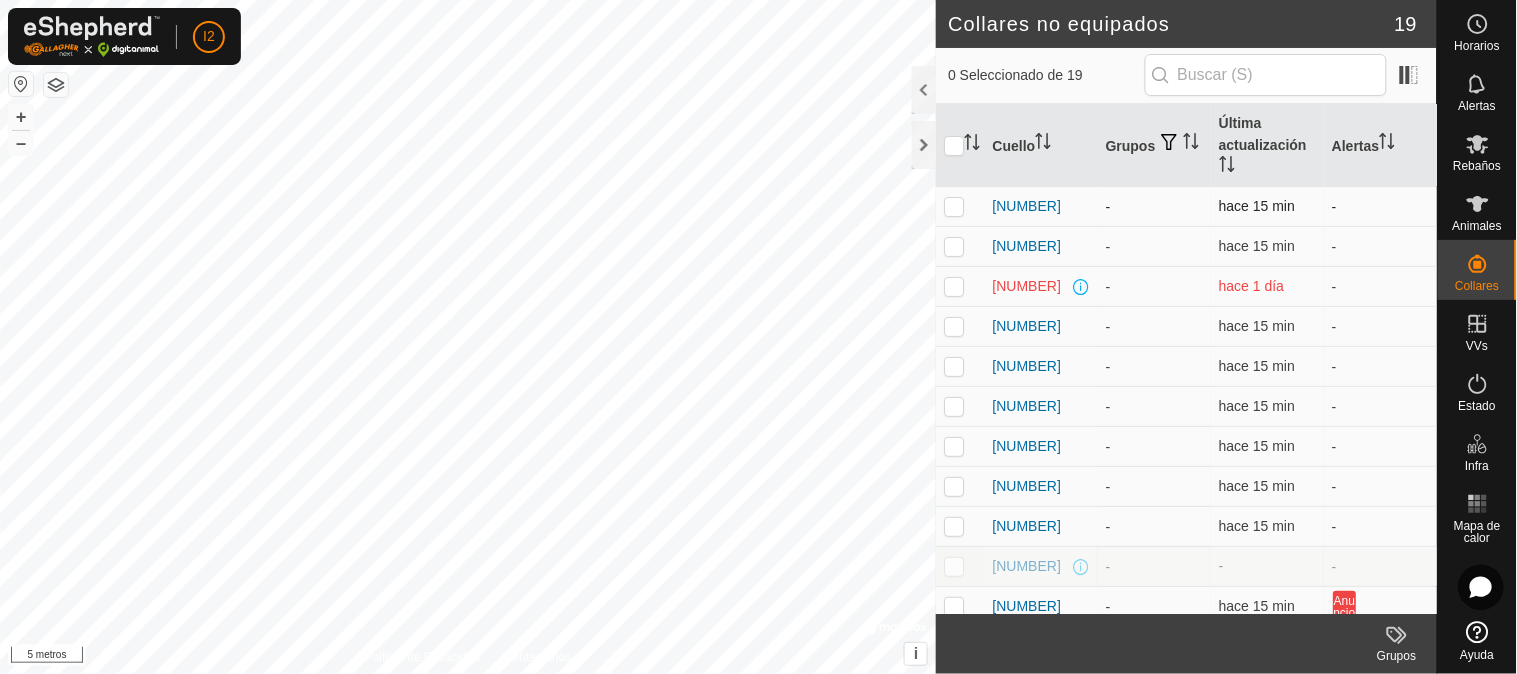 click at bounding box center (954, 206) 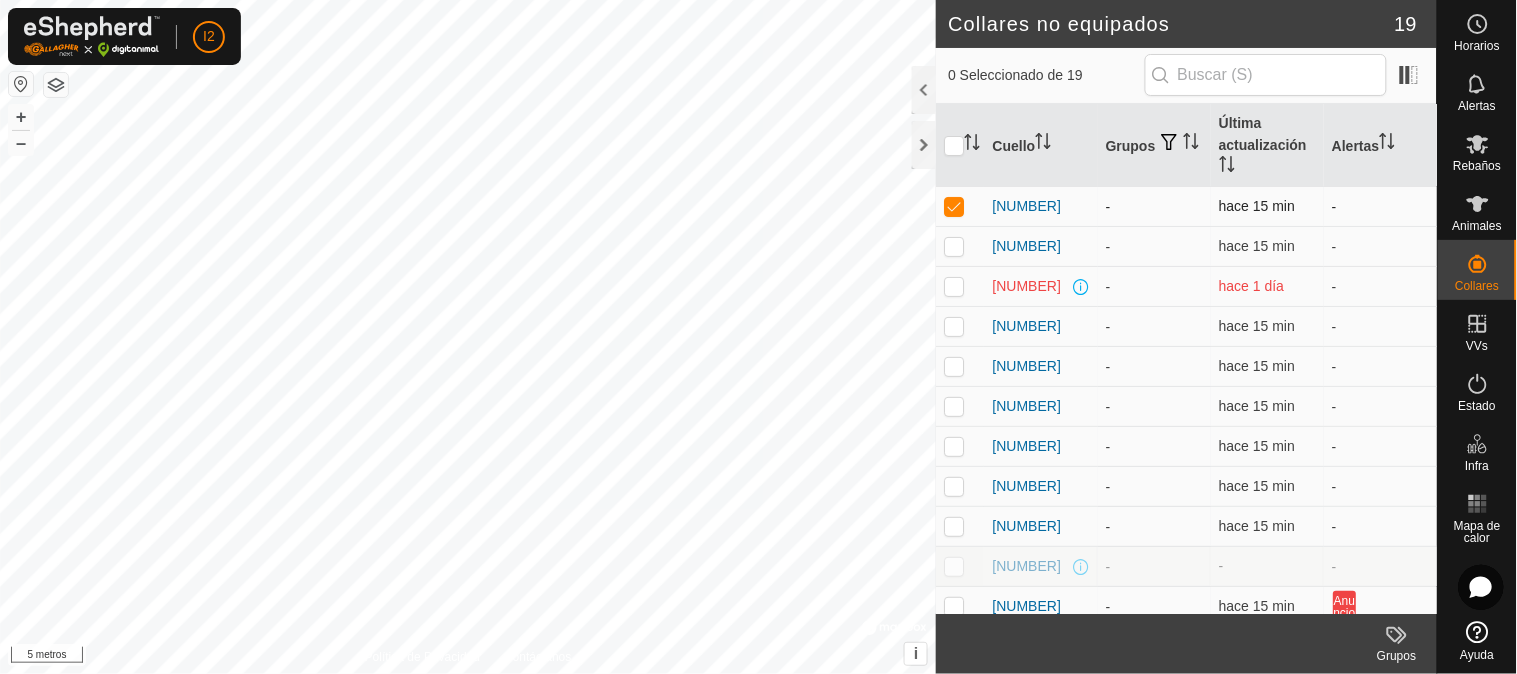 click at bounding box center [954, 206] 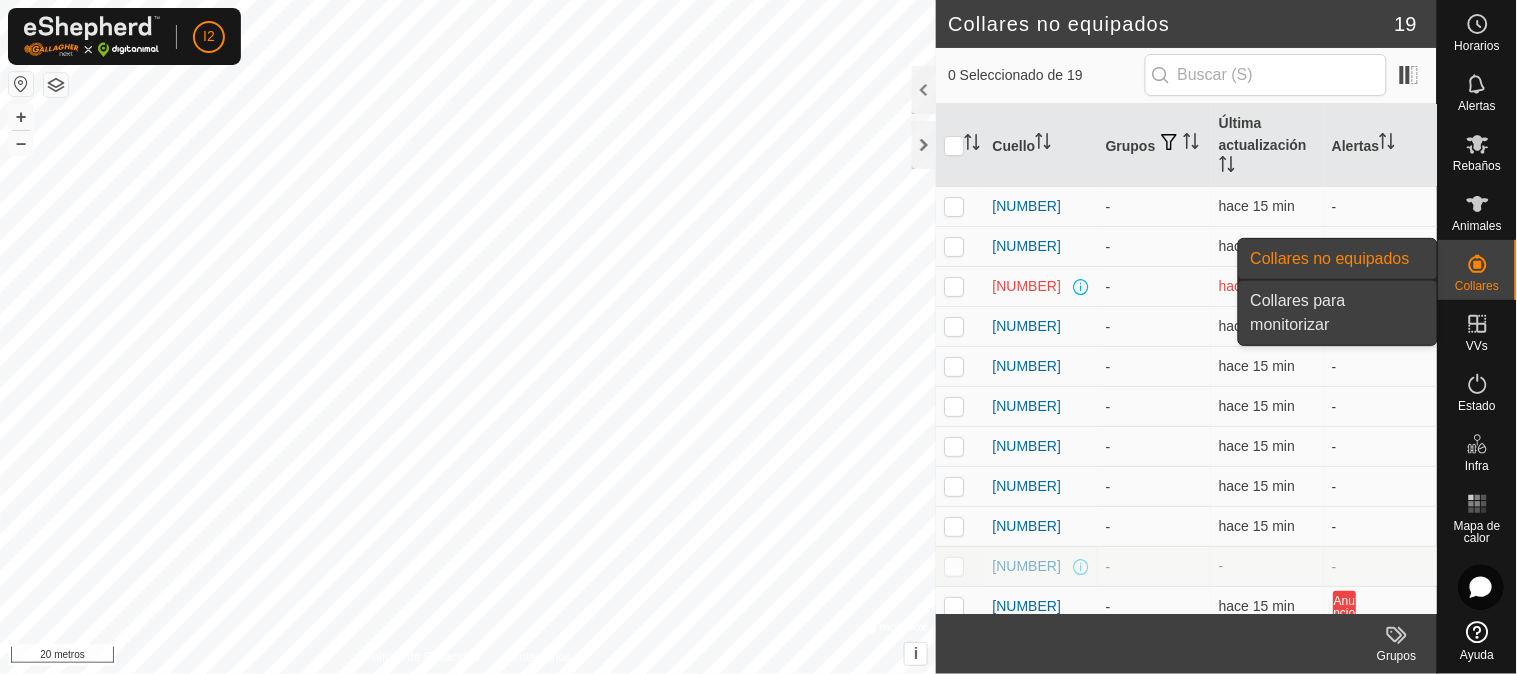 click on "Collares para monitorizar" at bounding box center (1338, 313) 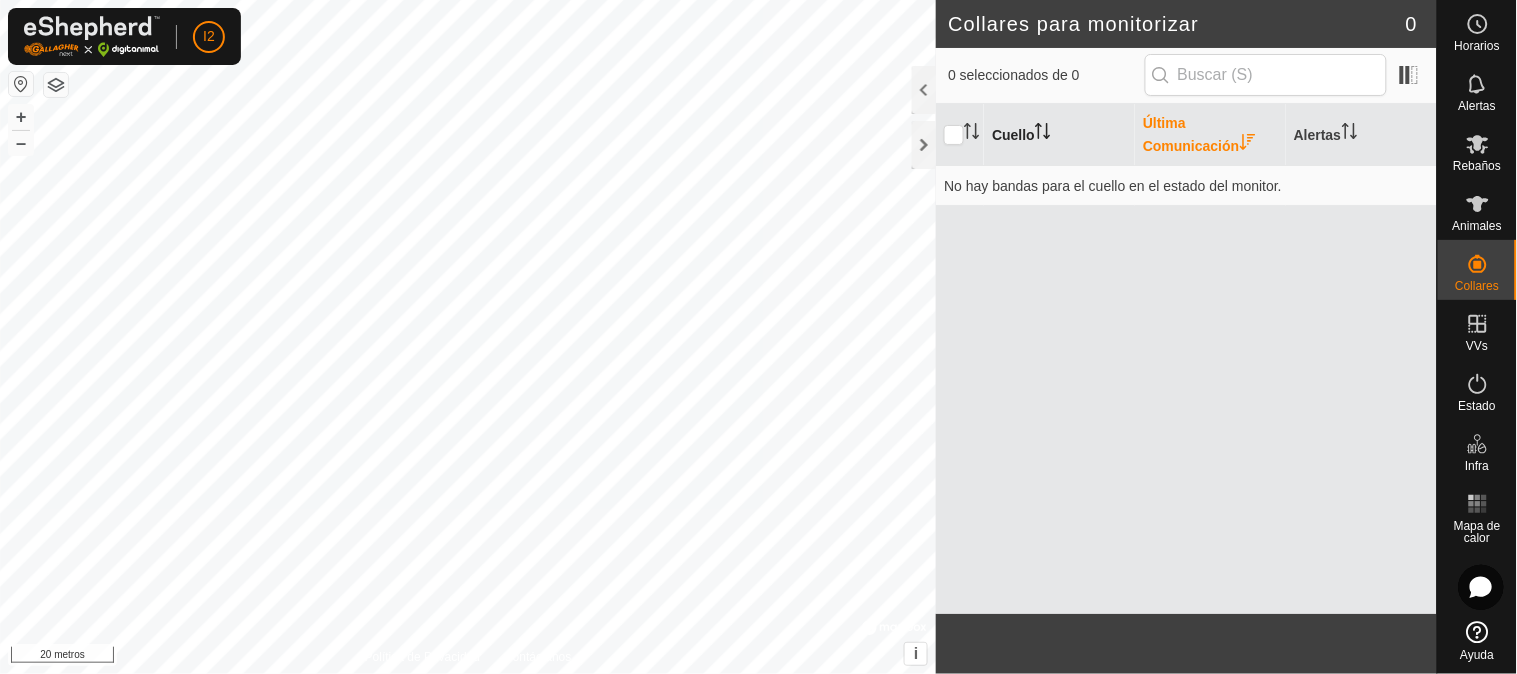 click on "Cuello" at bounding box center [1013, 135] 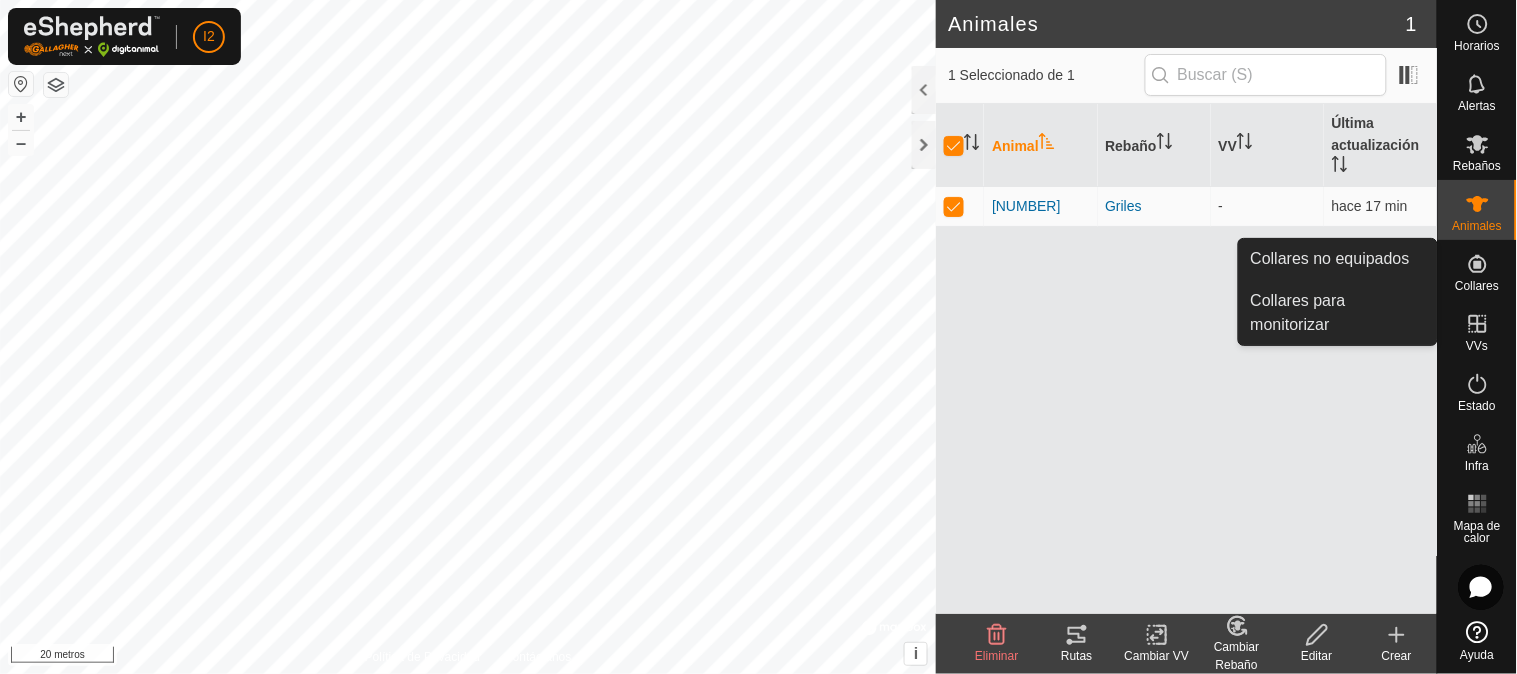 click 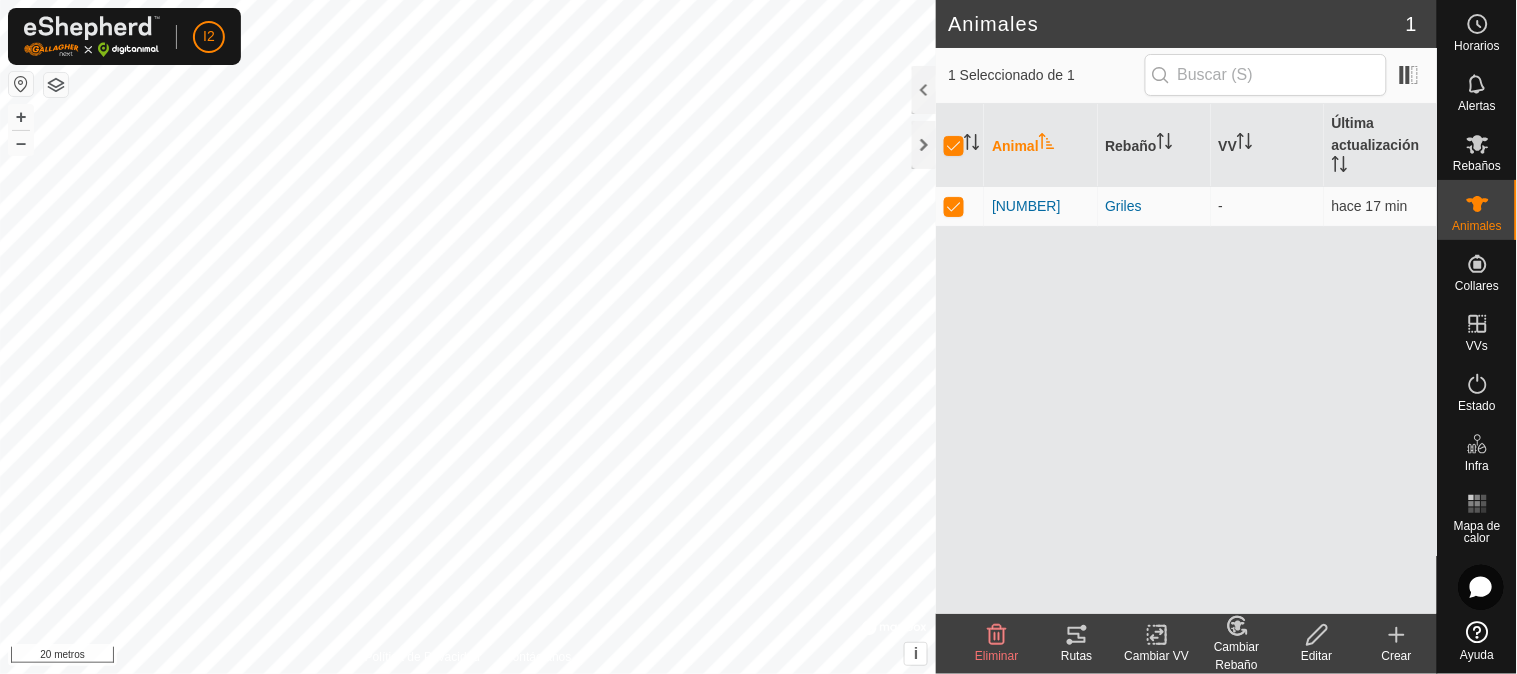 click 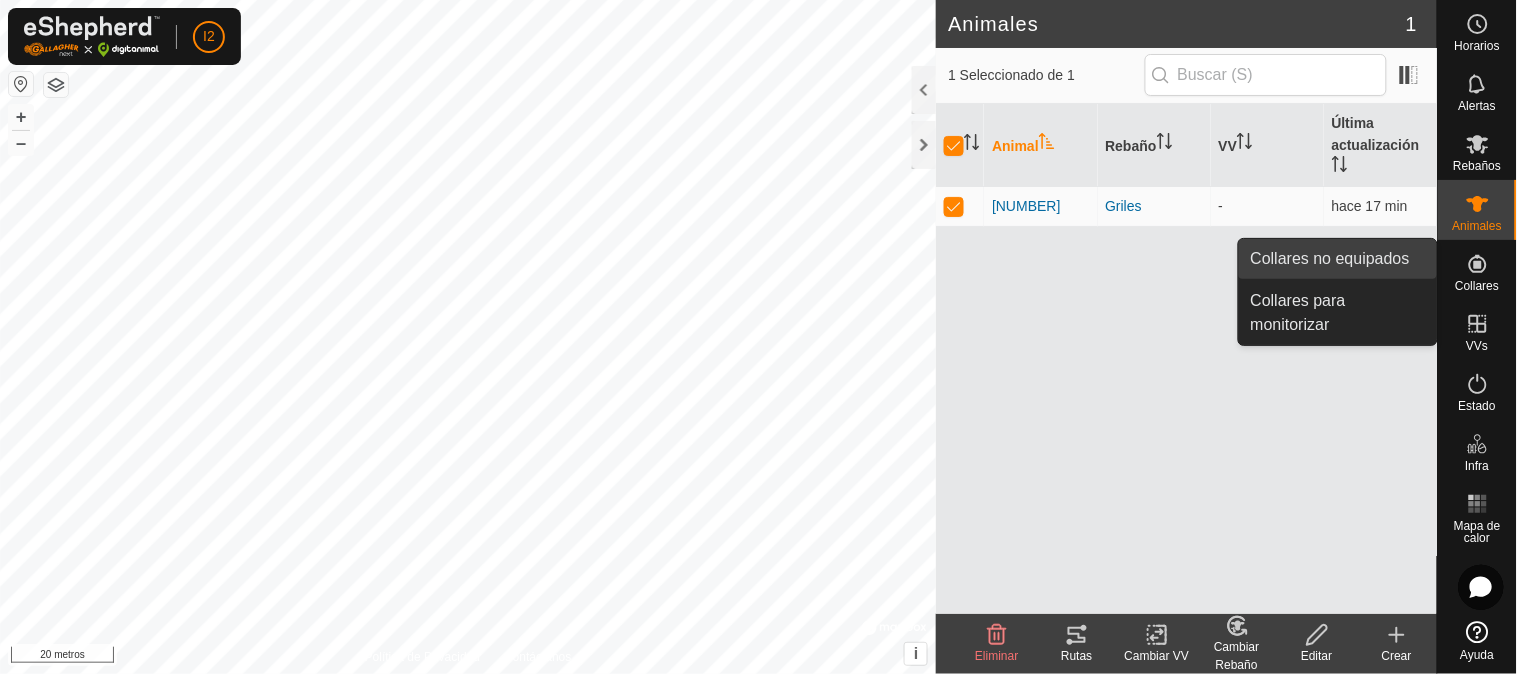 drag, startPoint x: 1346, startPoint y: 264, endPoint x: 1336, endPoint y: 256, distance: 12.806249 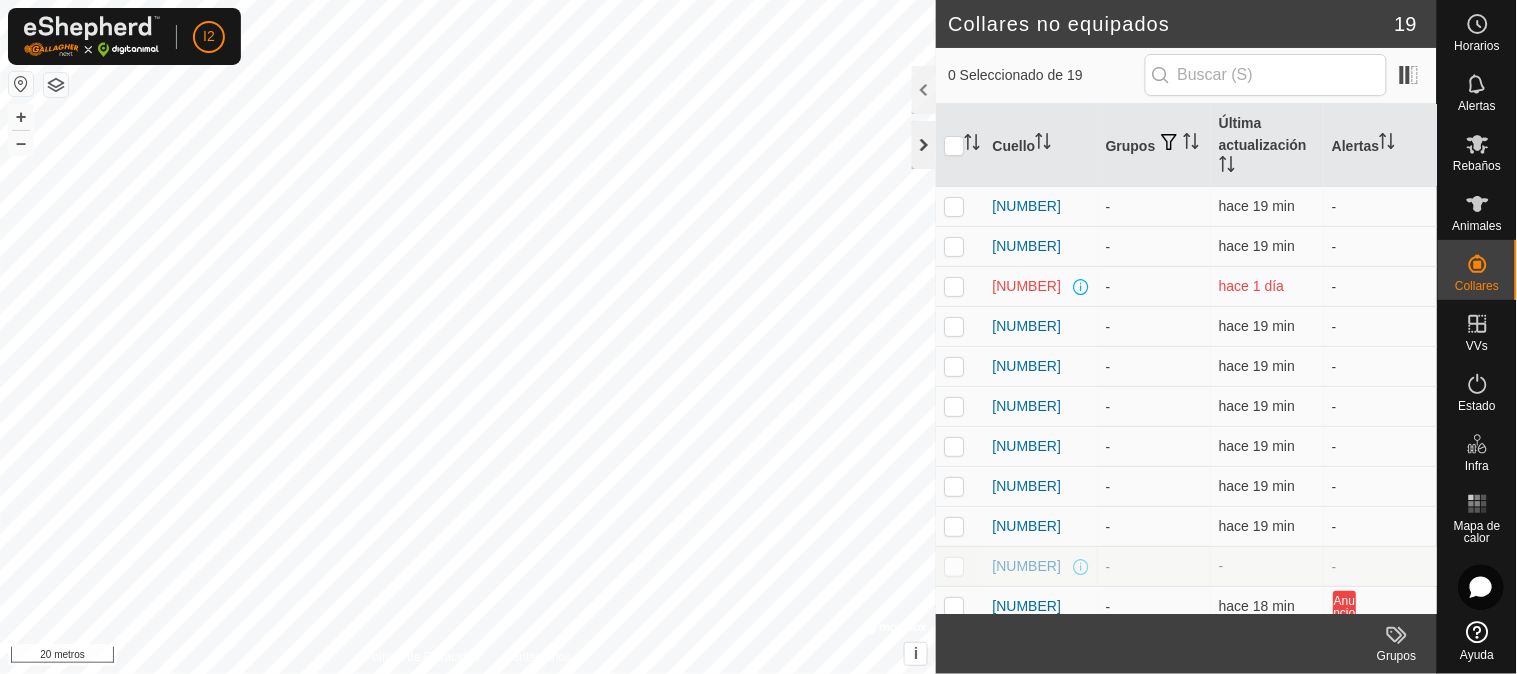 click 